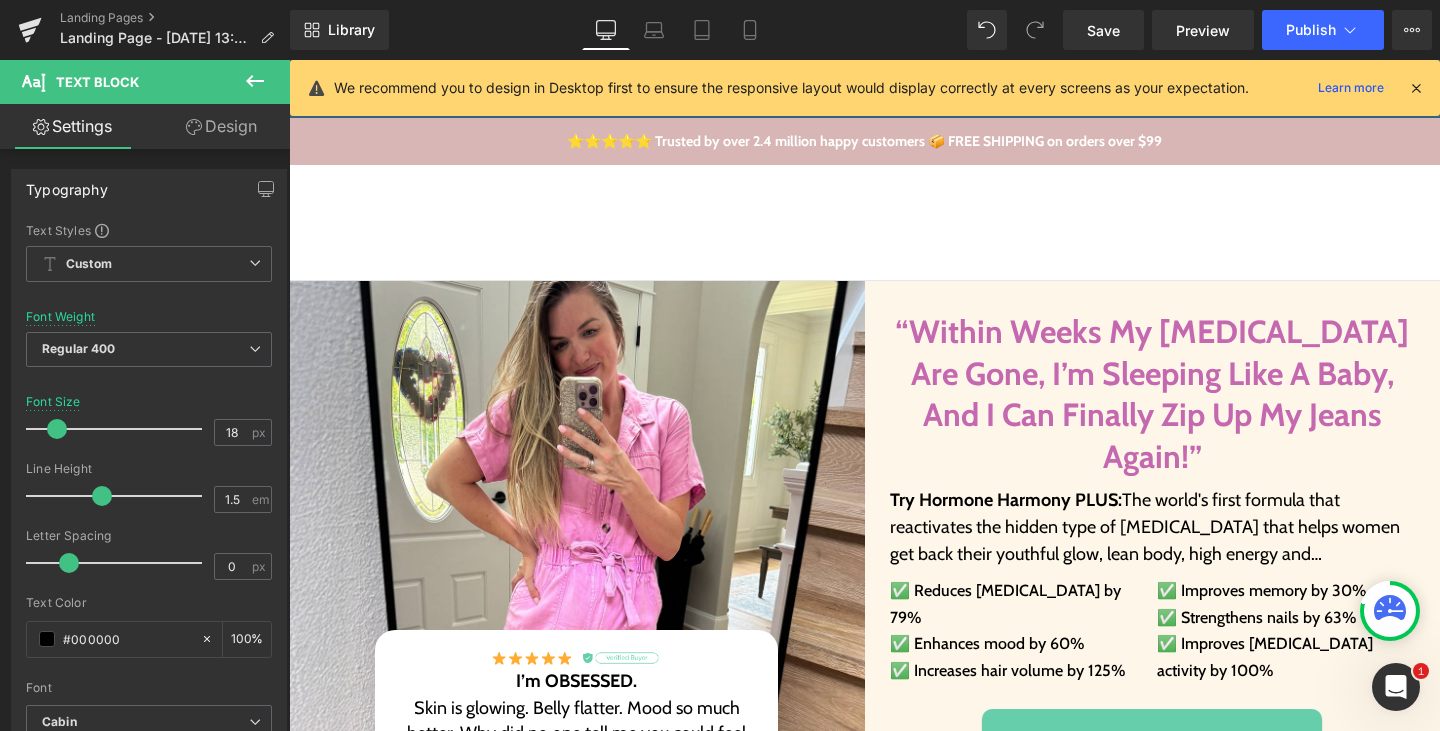 scroll, scrollTop: 15874, scrollLeft: 0, axis: vertical 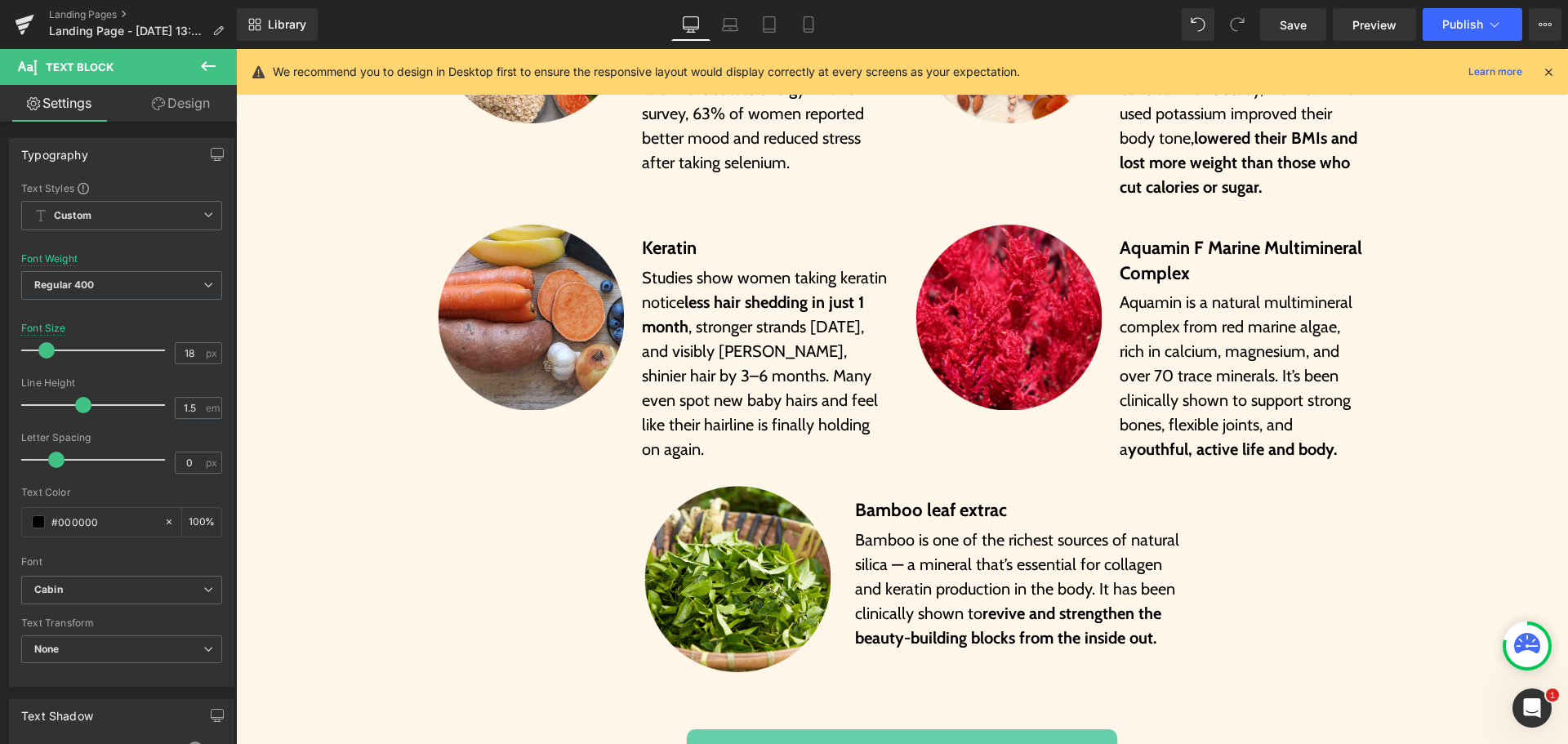 click 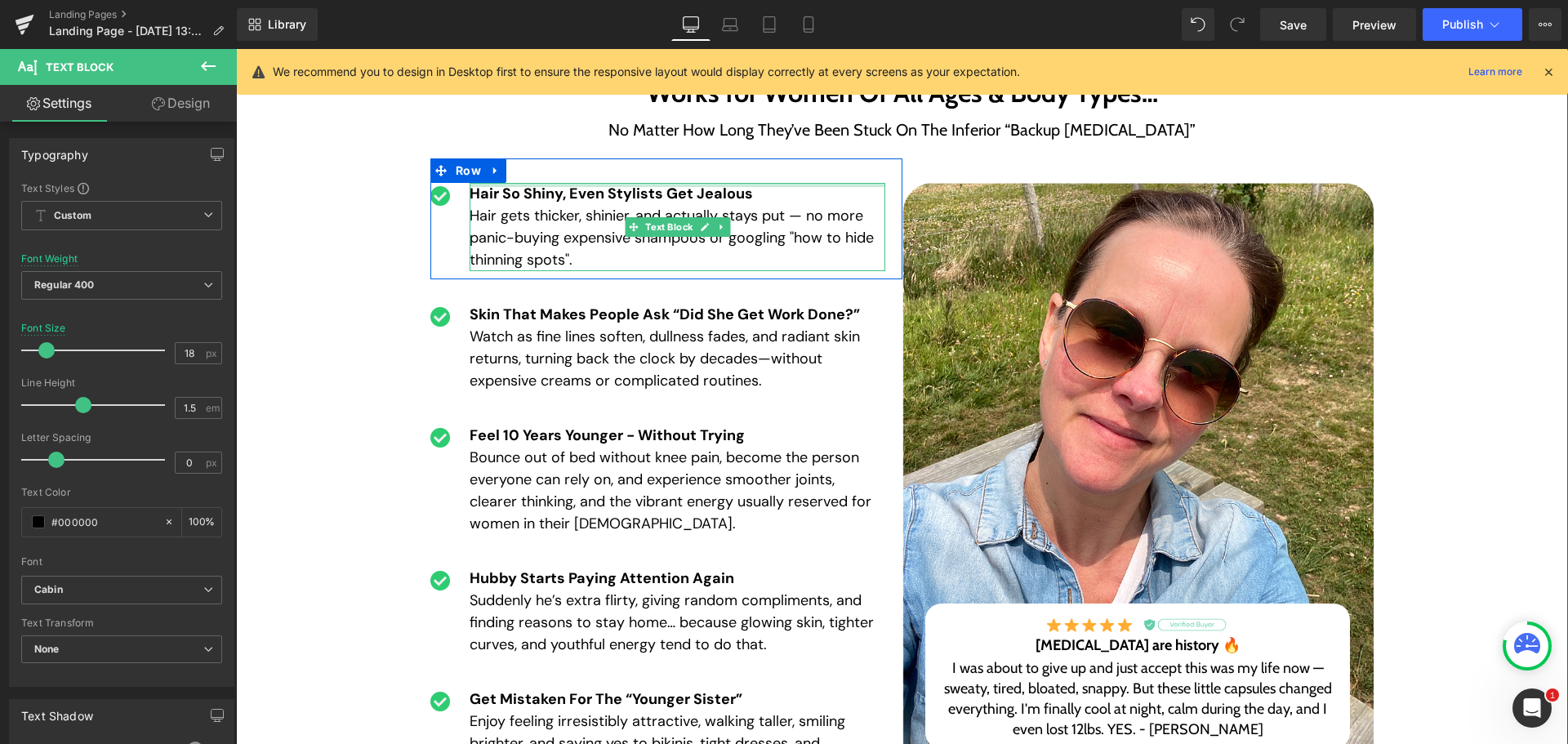 scroll, scrollTop: 9505, scrollLeft: 0, axis: vertical 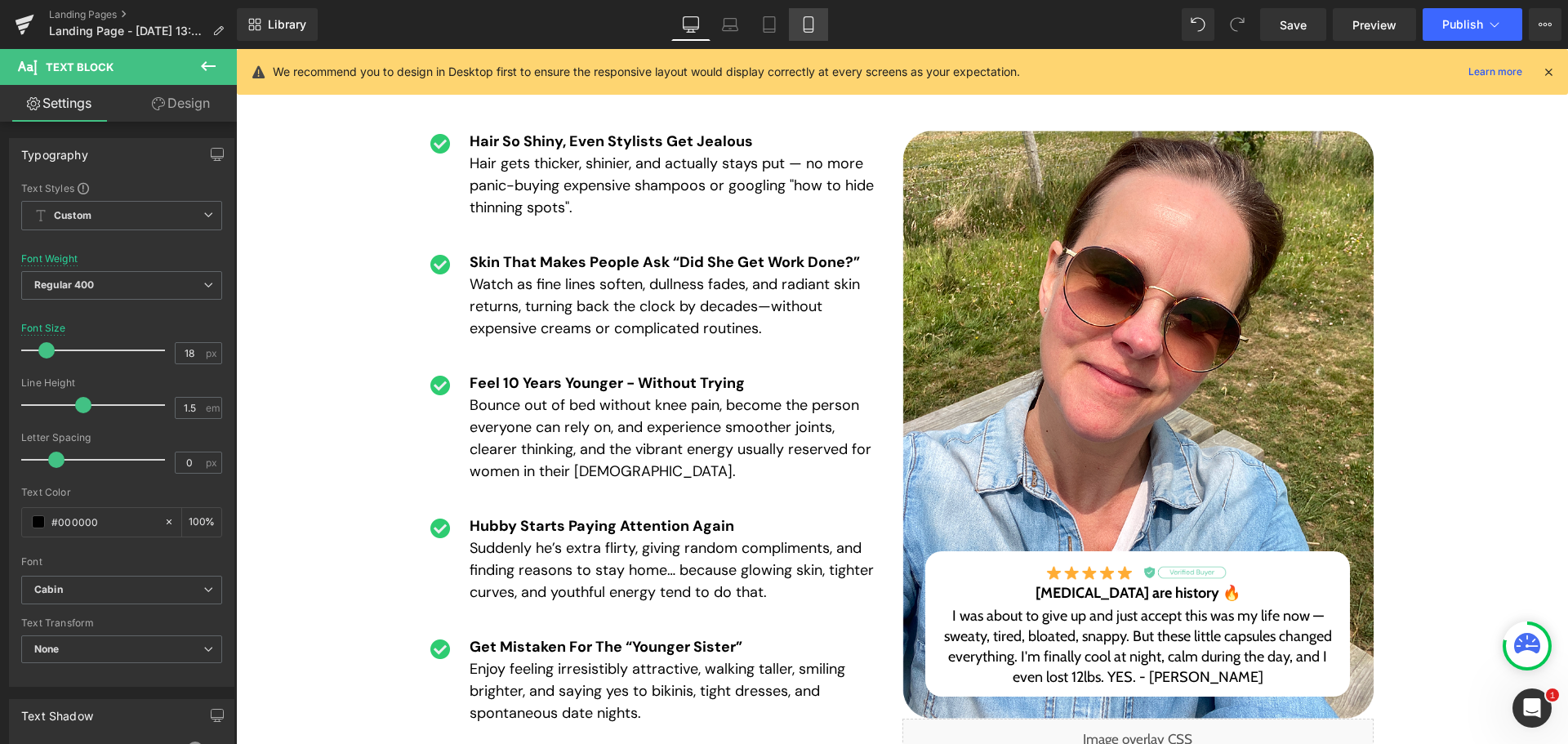 click 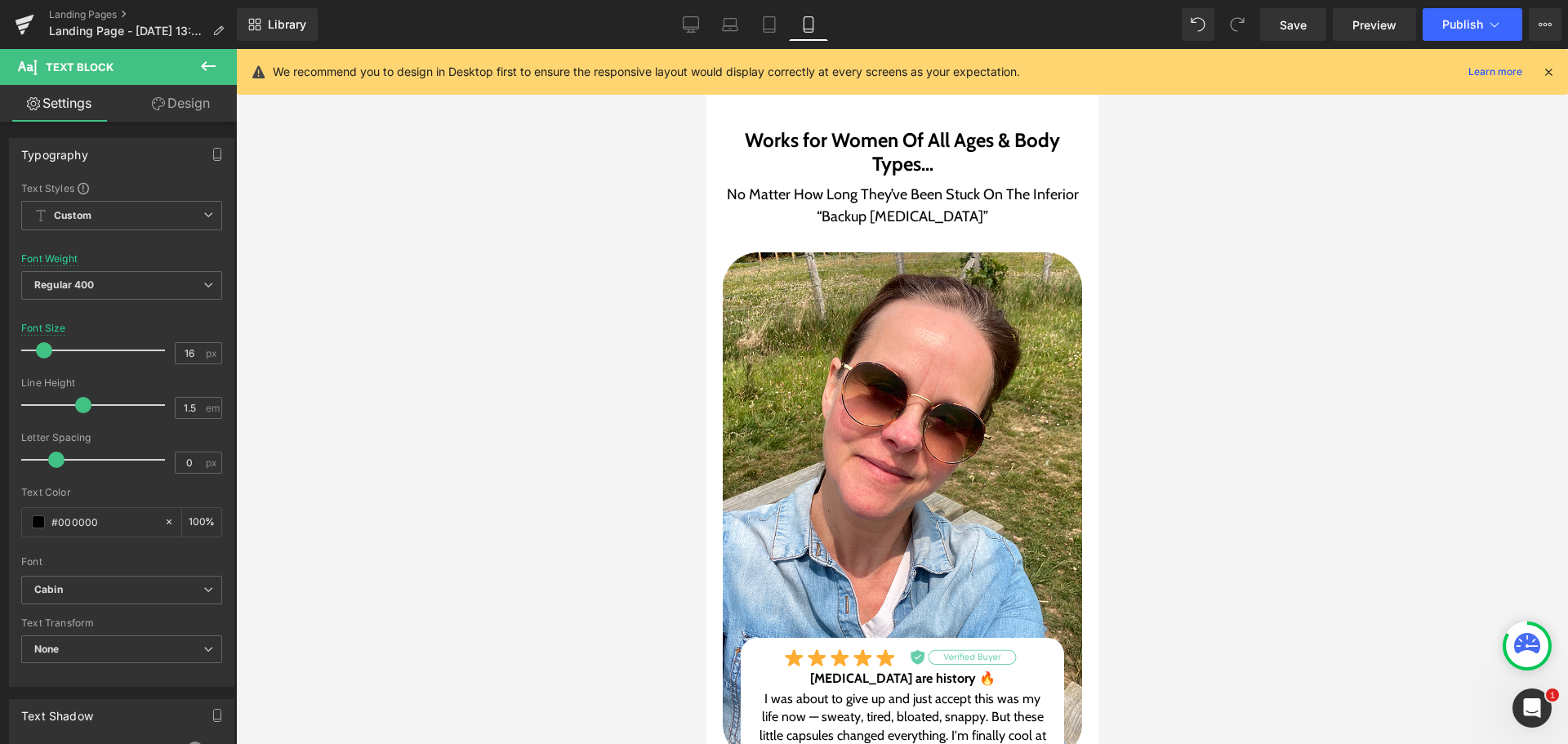 scroll, scrollTop: 15060, scrollLeft: 0, axis: vertical 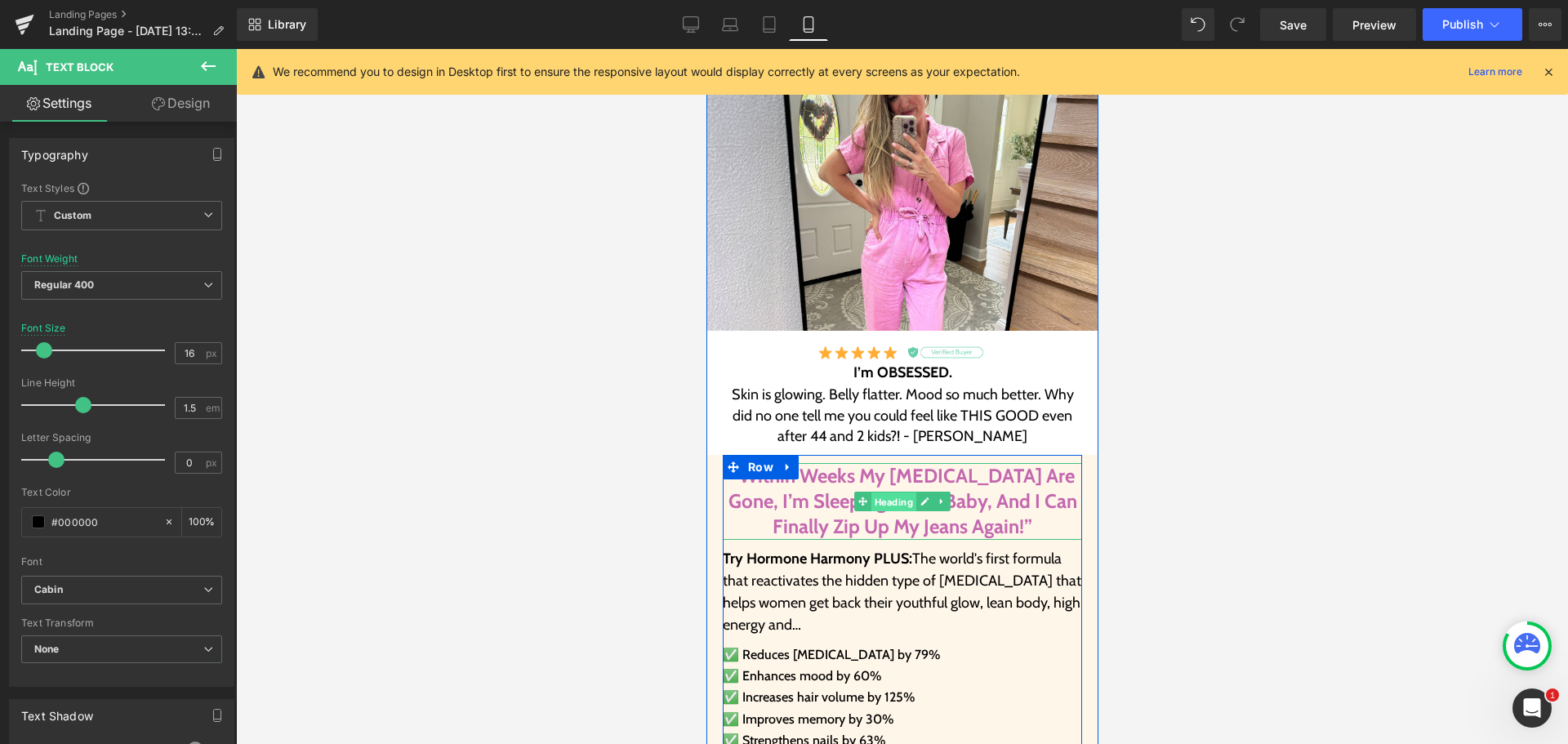 click on "Heading" at bounding box center [893, 502] 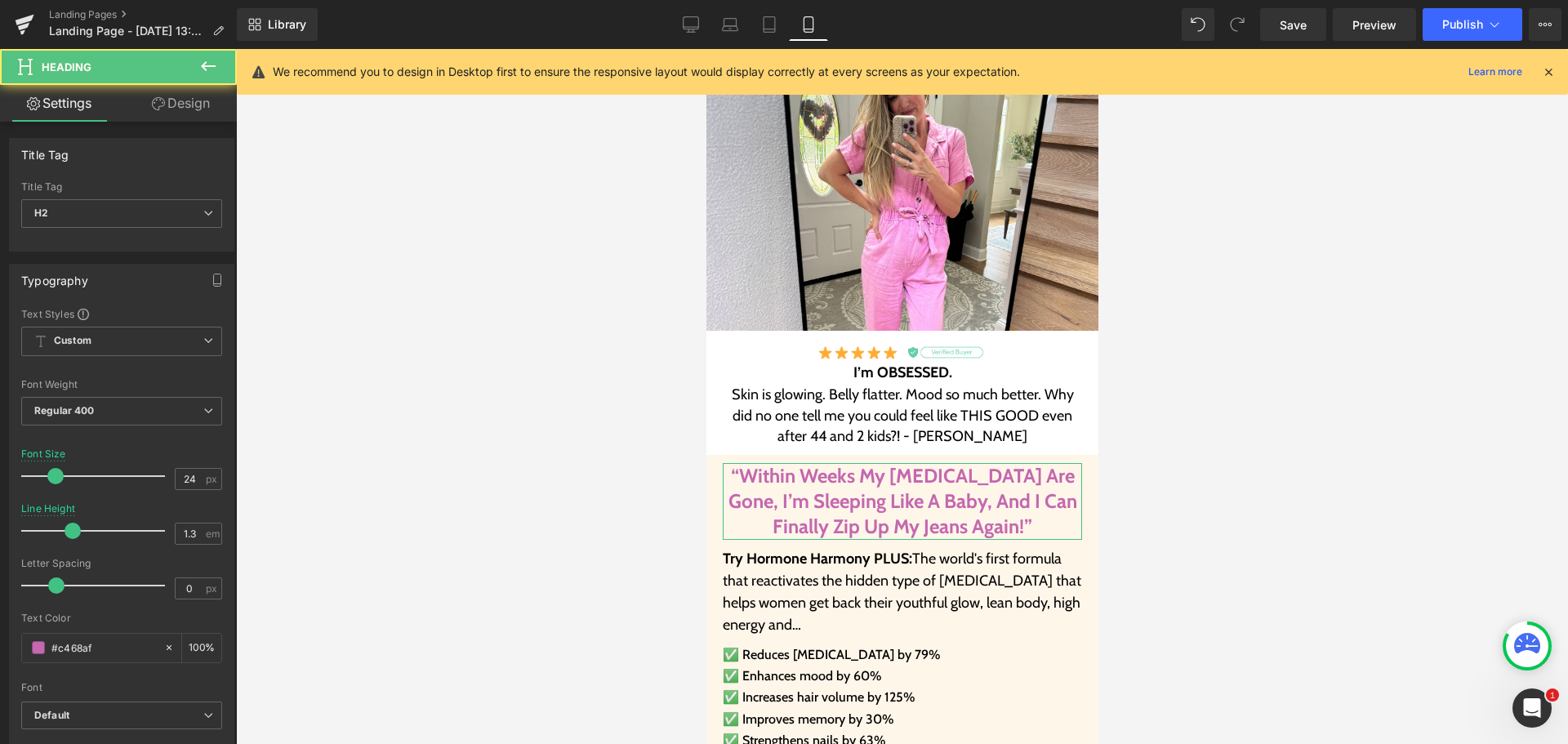 click on "Design" at bounding box center (180, 103) 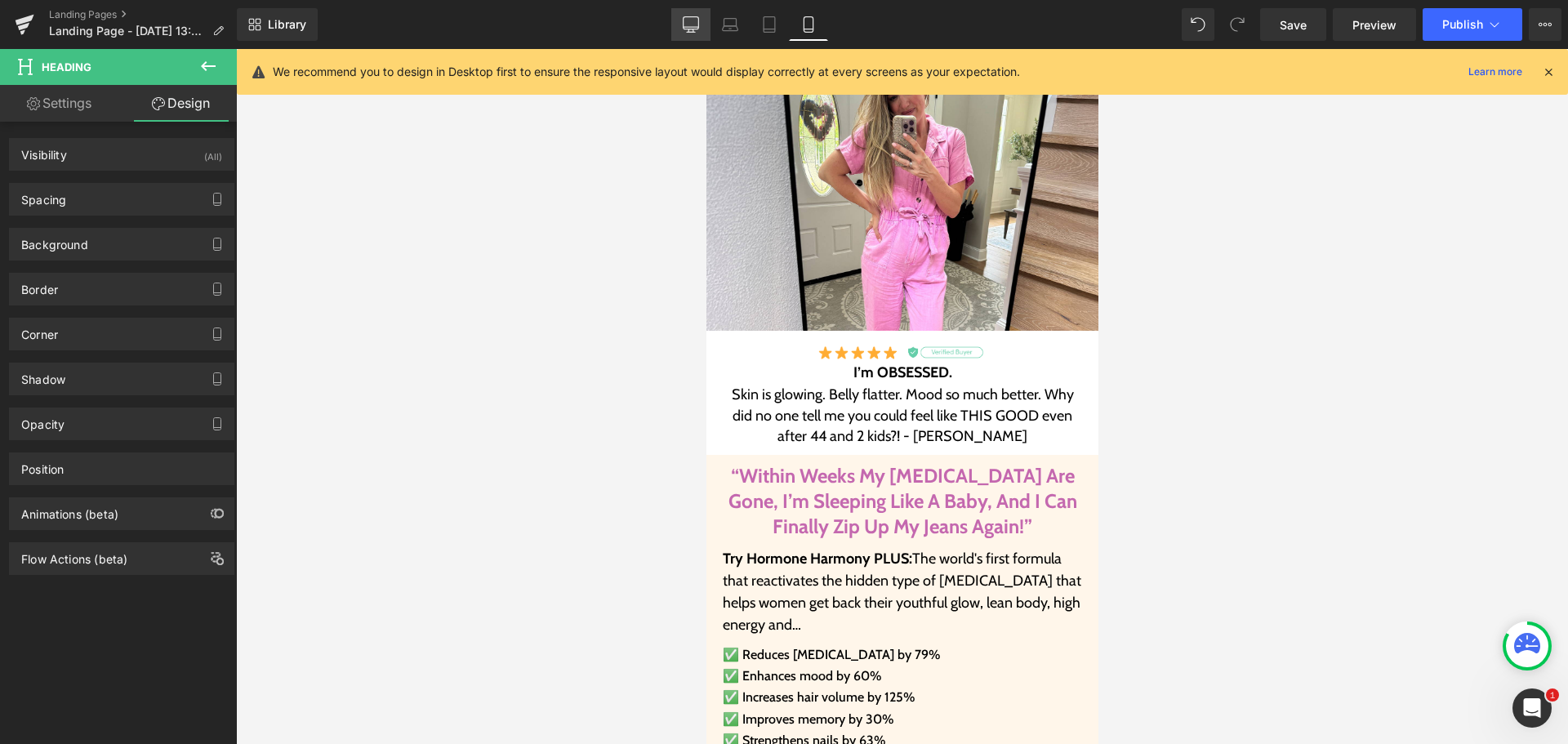 click 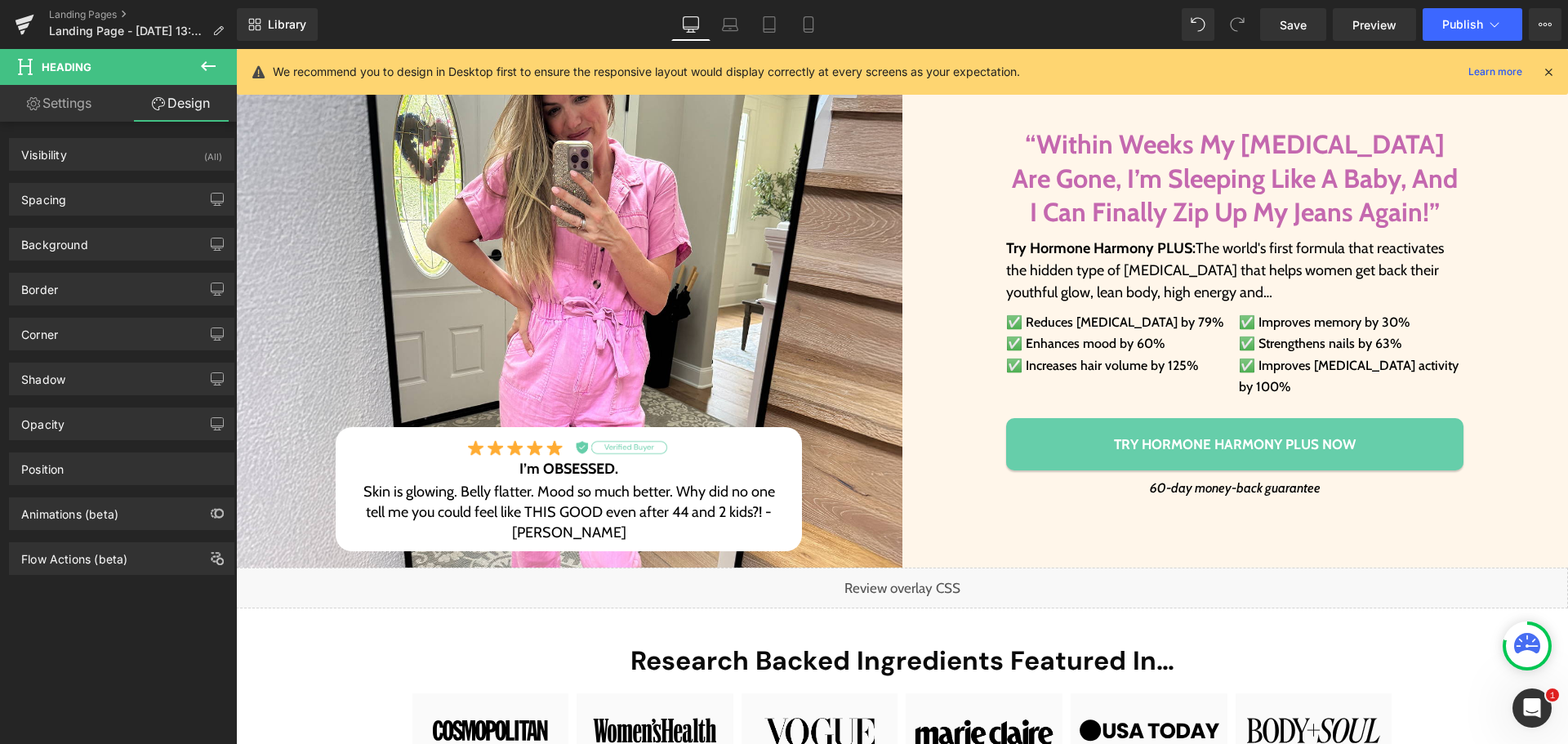 scroll, scrollTop: 0, scrollLeft: 0, axis: both 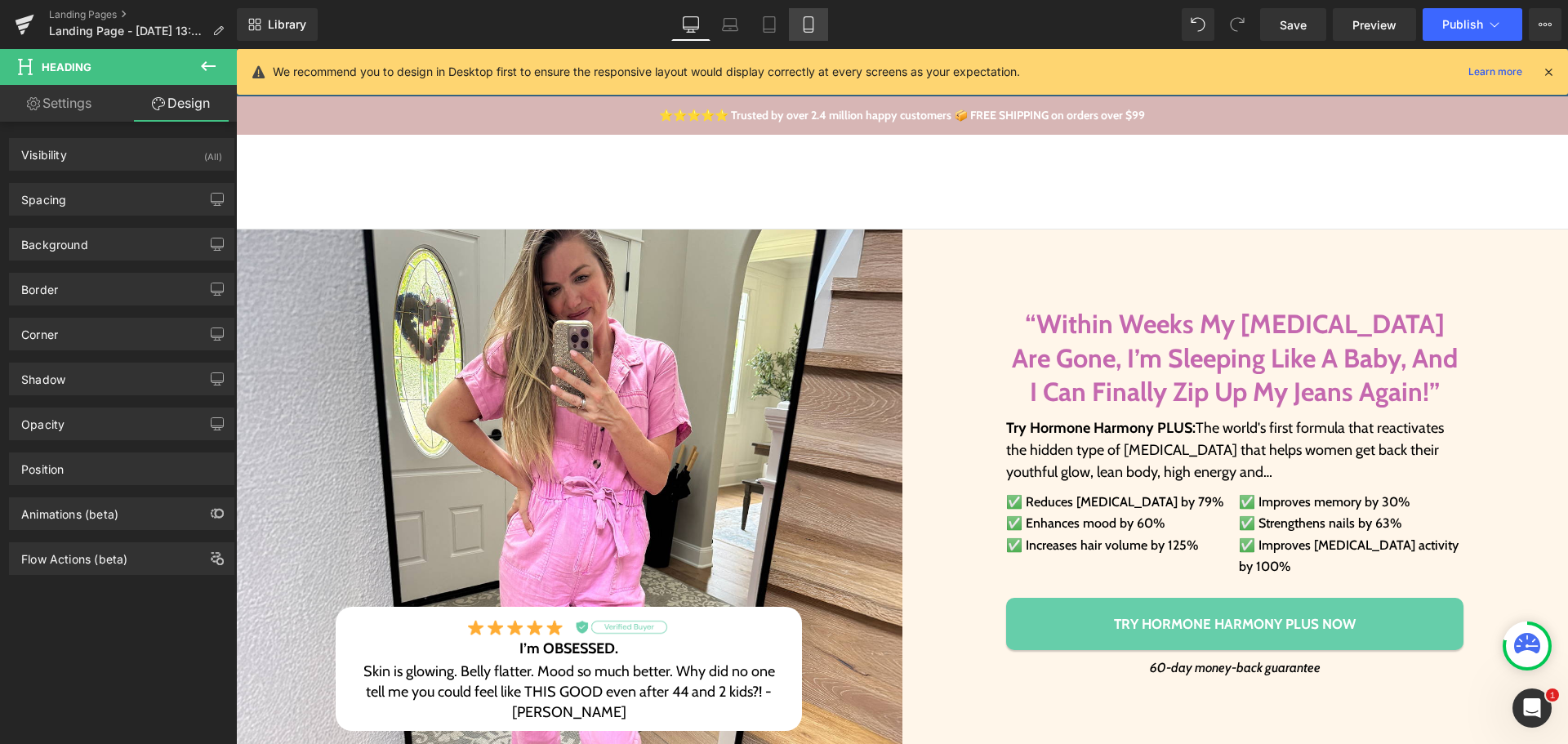 click on "Mobile" at bounding box center (808, 25) 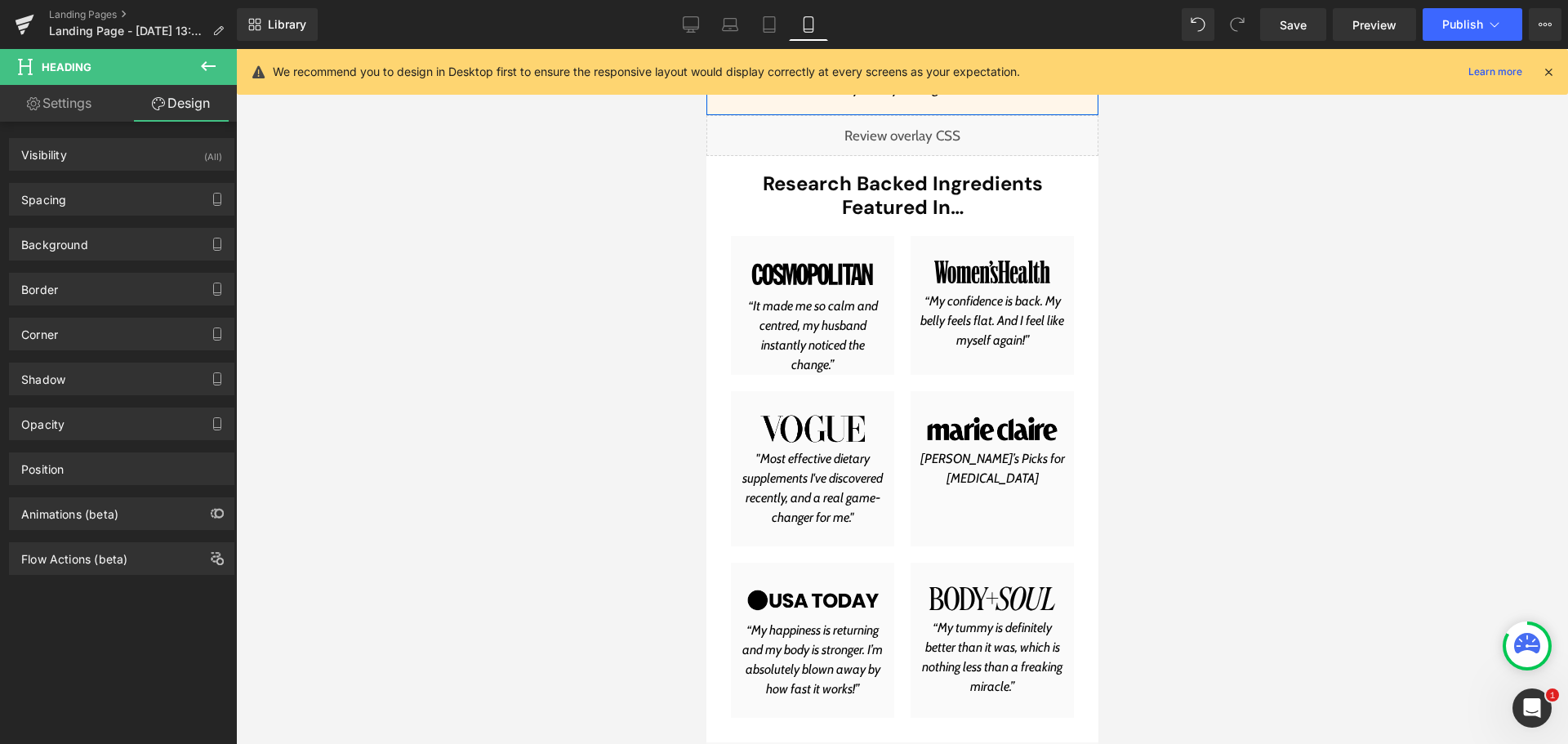 scroll, scrollTop: 978, scrollLeft: 0, axis: vertical 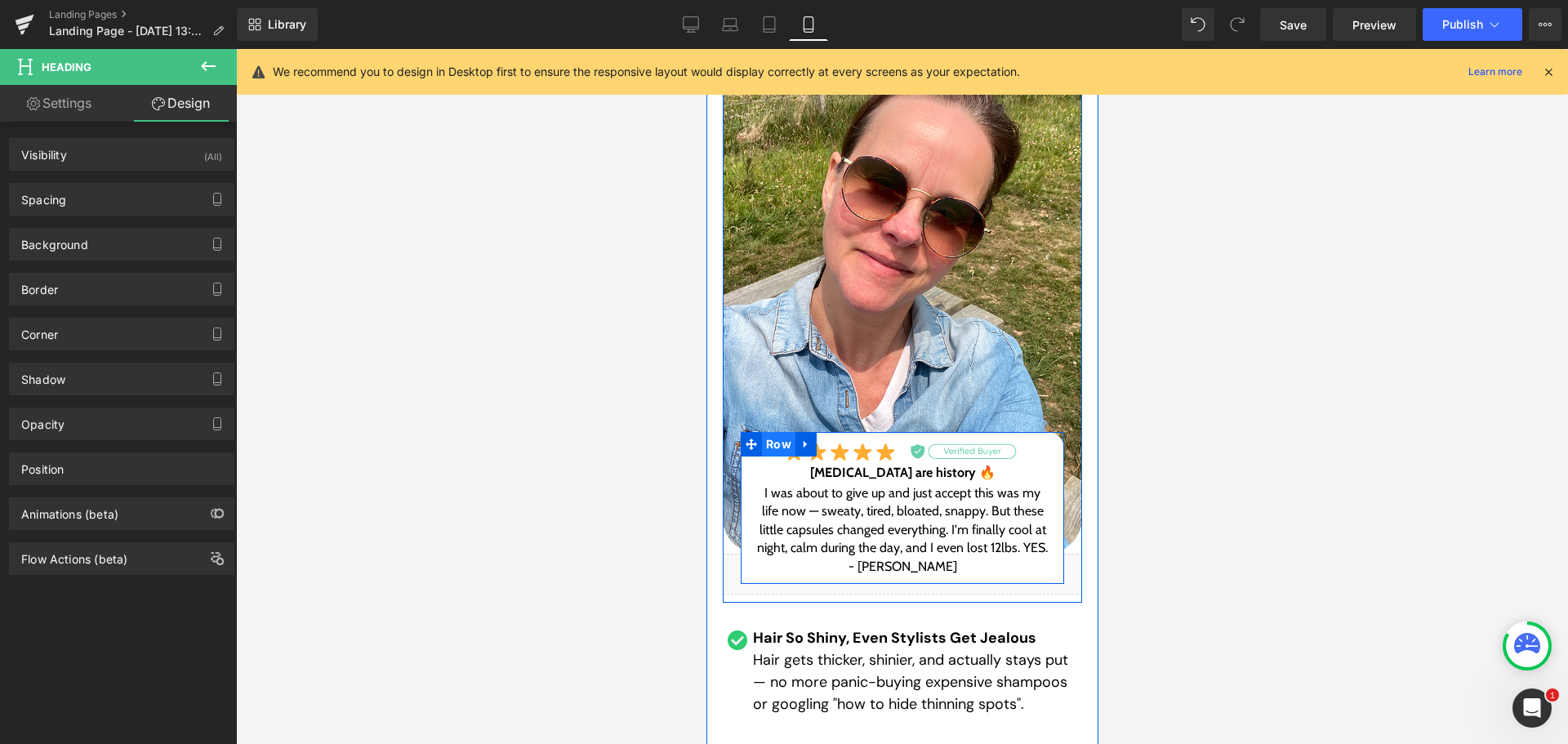 click on "Row" at bounding box center (777, 444) 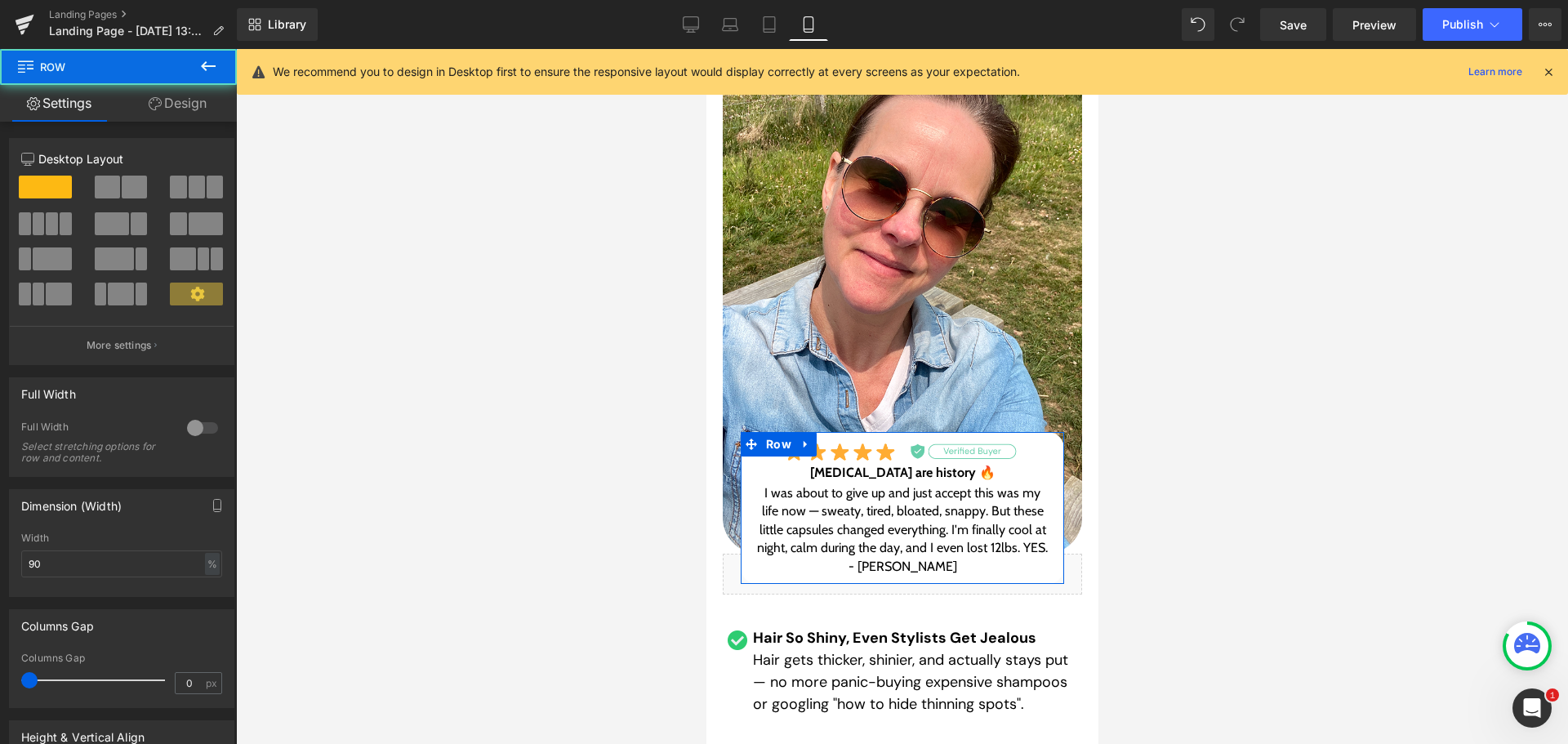 click on "Design" at bounding box center [177, 103] 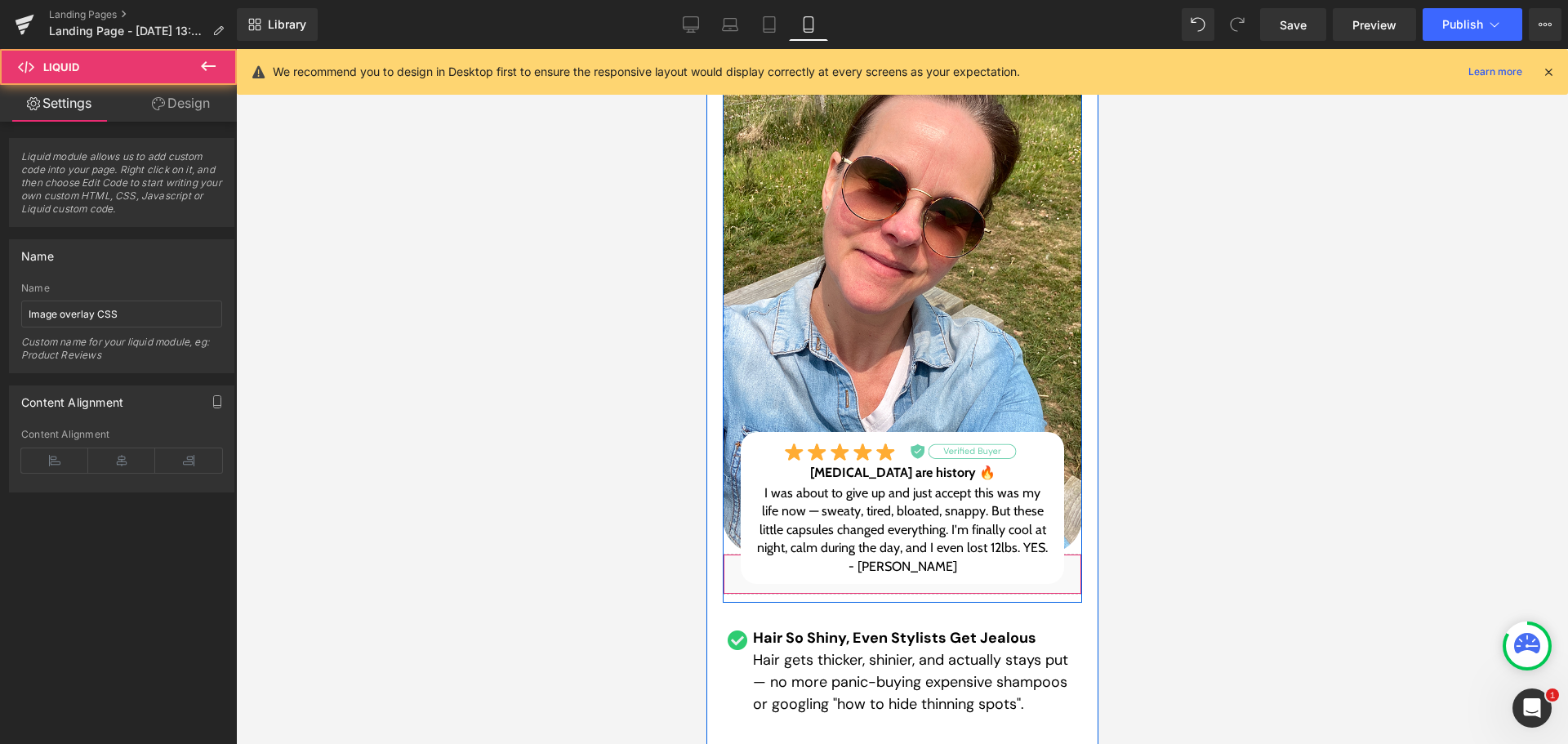 click on "Liquid" at bounding box center (902, 574) 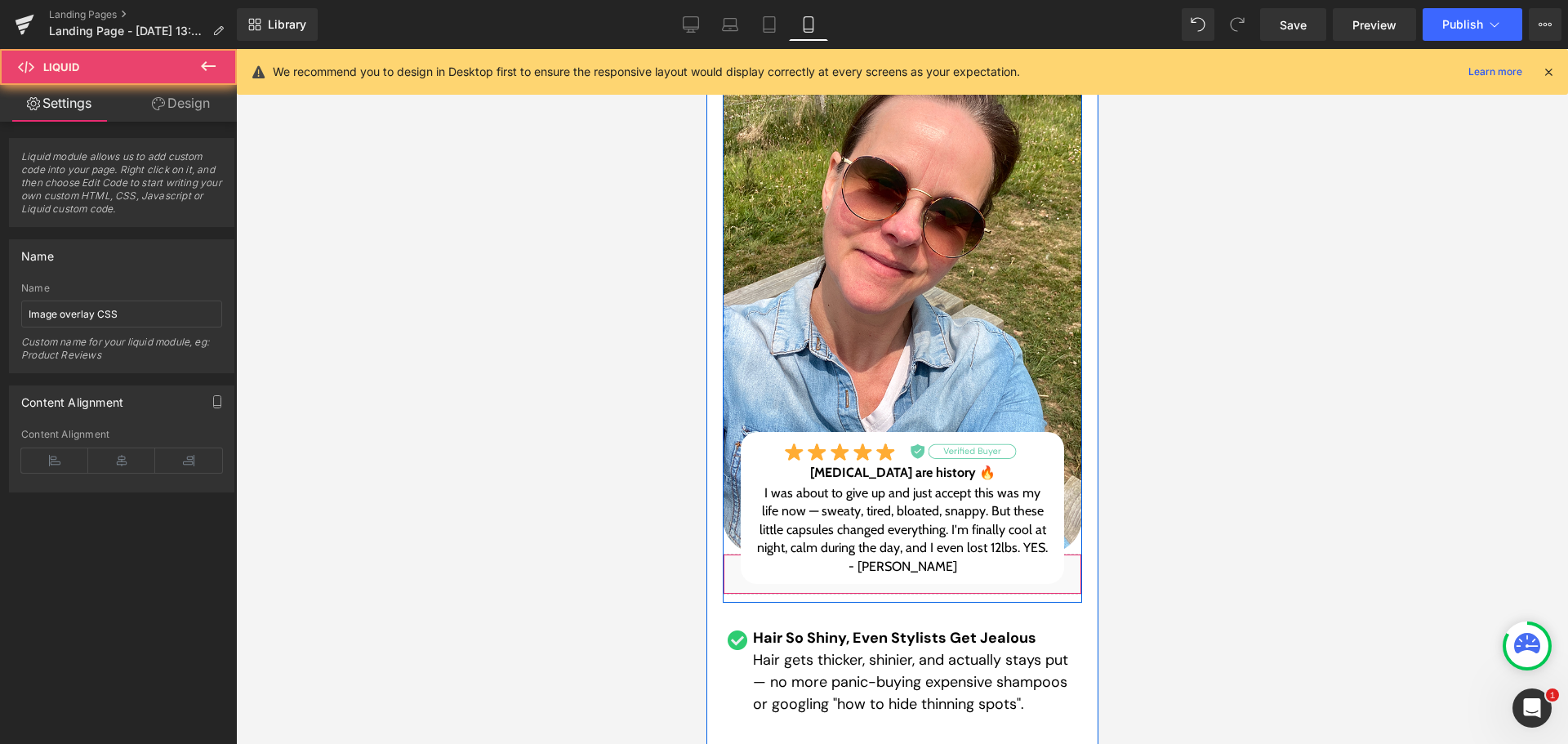 click on "Liquid" at bounding box center [902, 574] 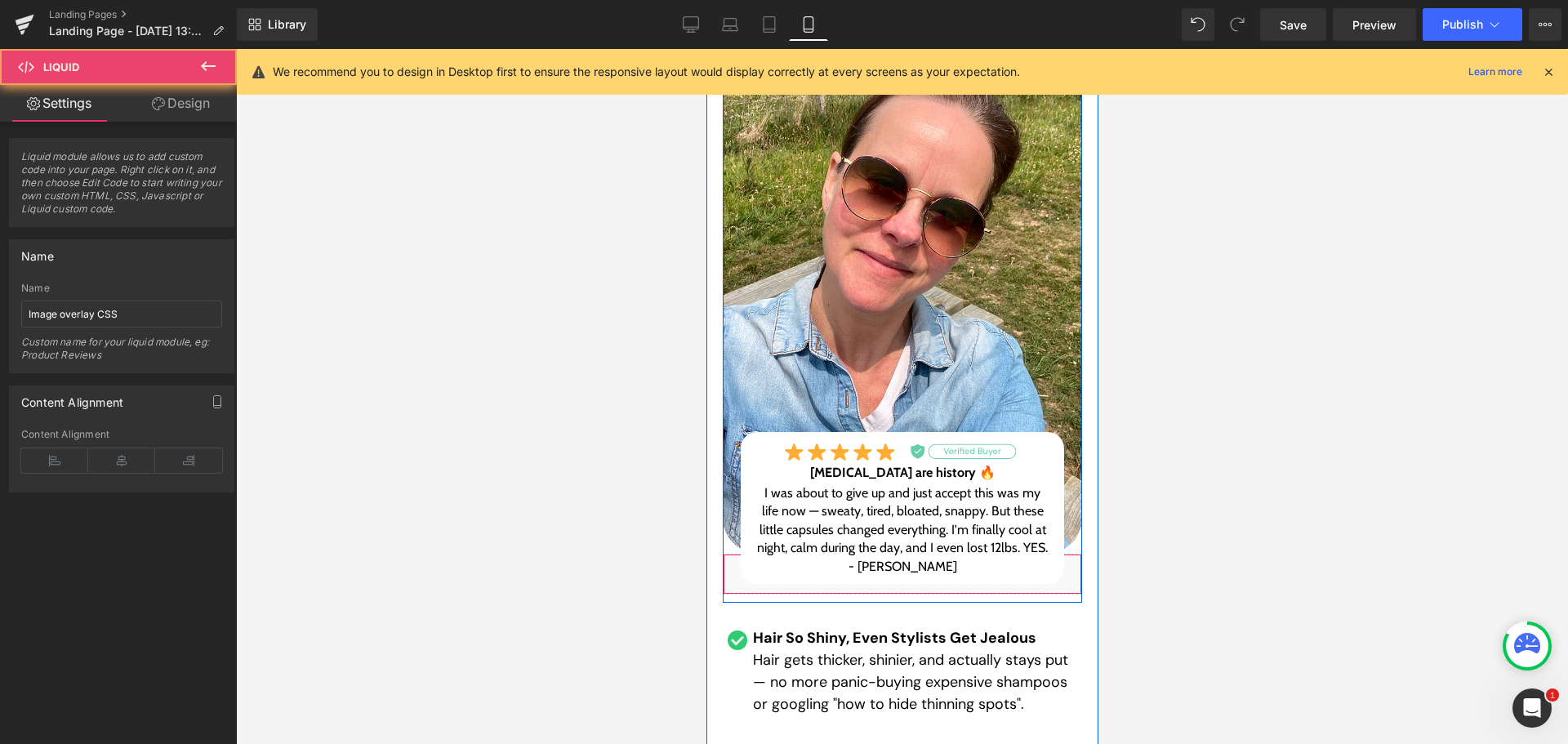click on "Liquid" at bounding box center [902, 574] 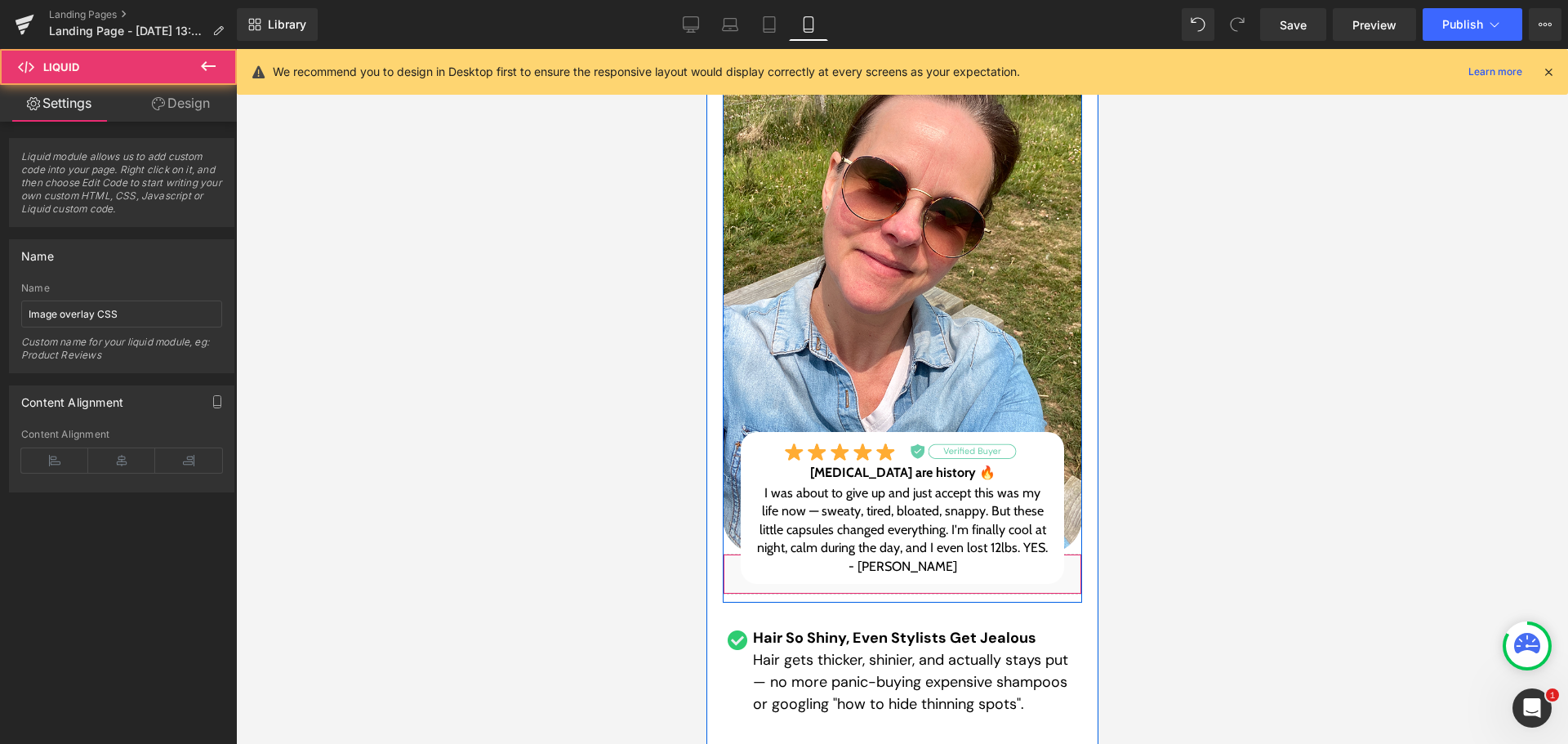 click on "Liquid" at bounding box center [902, 574] 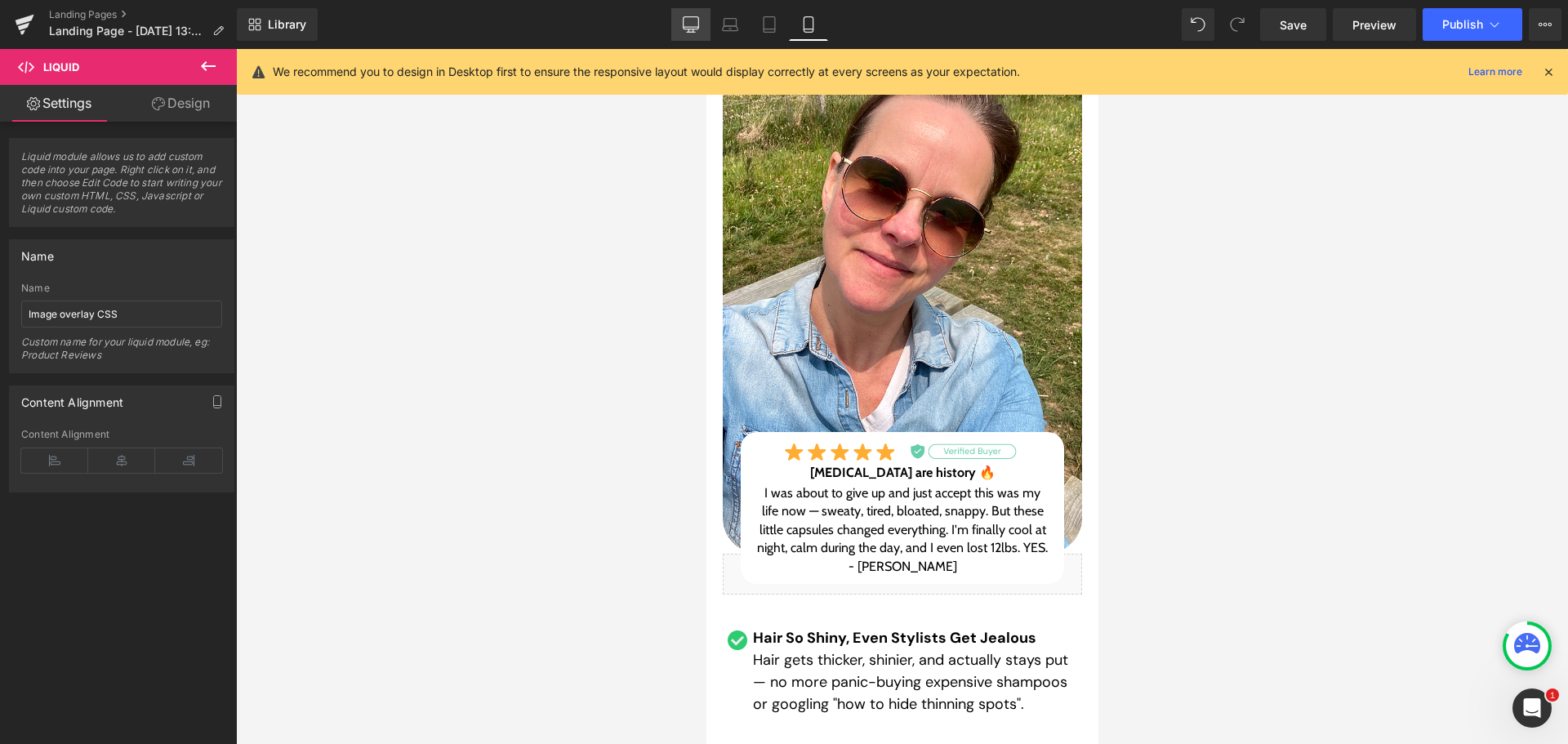 click on "Desktop" at bounding box center (691, 25) 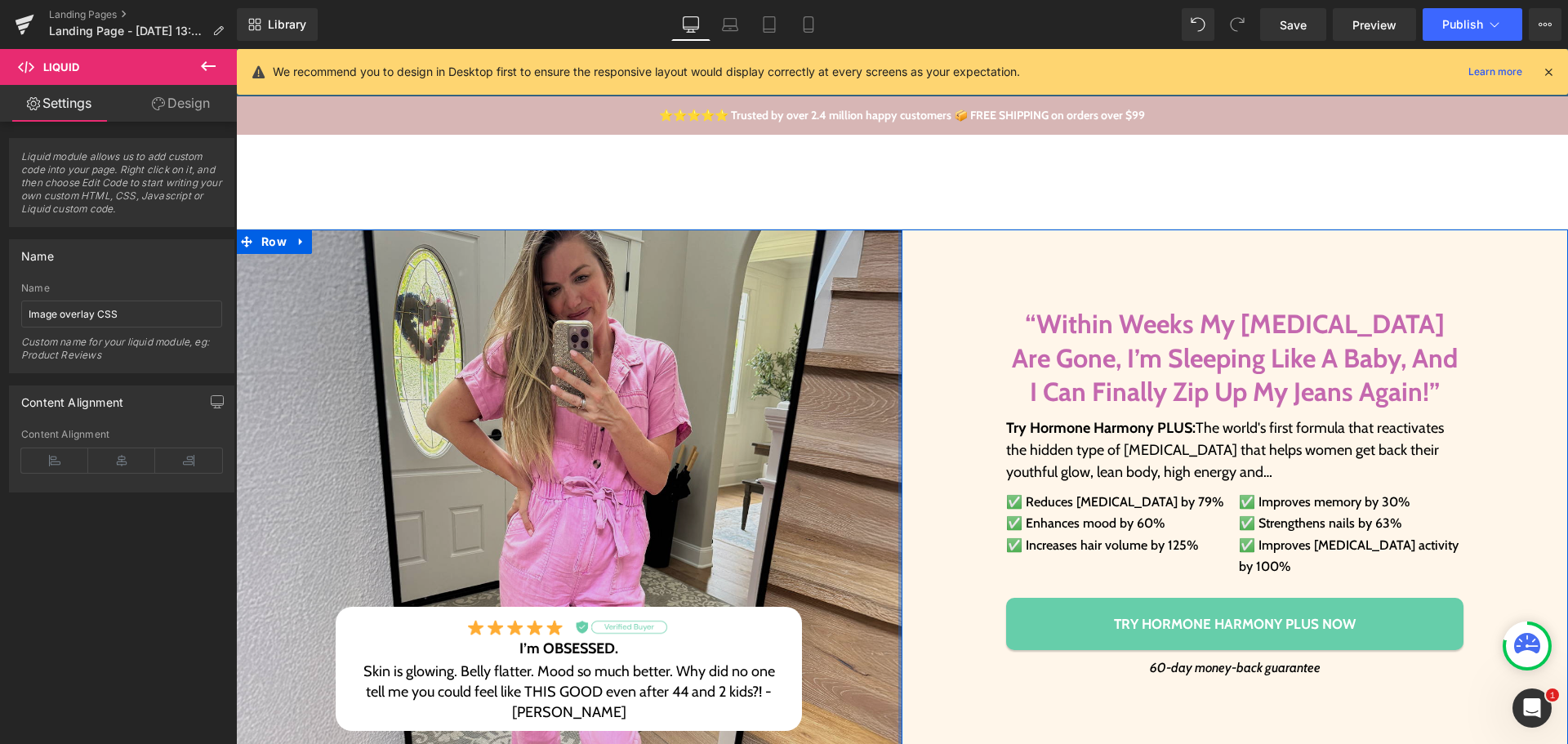 scroll, scrollTop: 572, scrollLeft: 0, axis: vertical 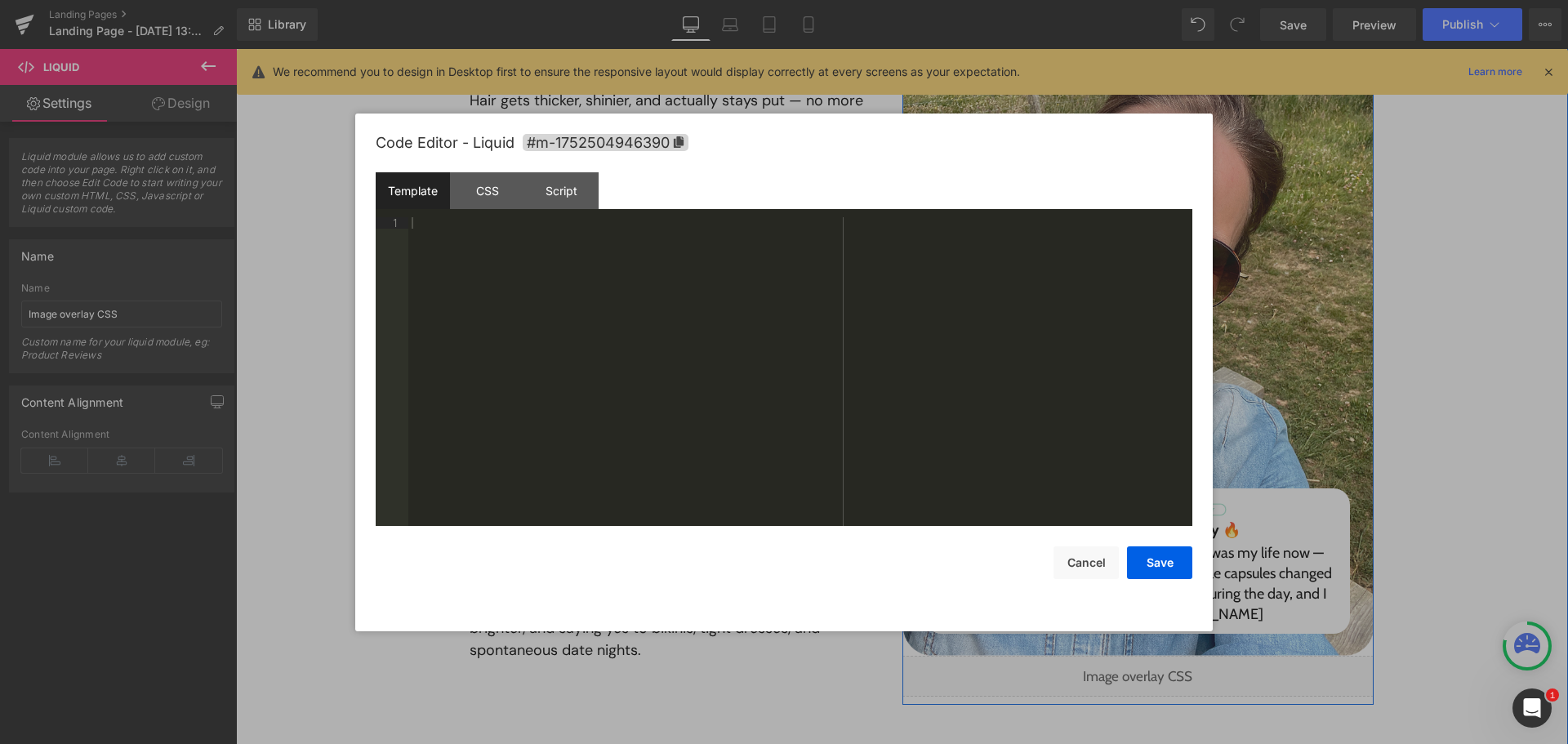 click on "Liquid" at bounding box center [1138, 676] 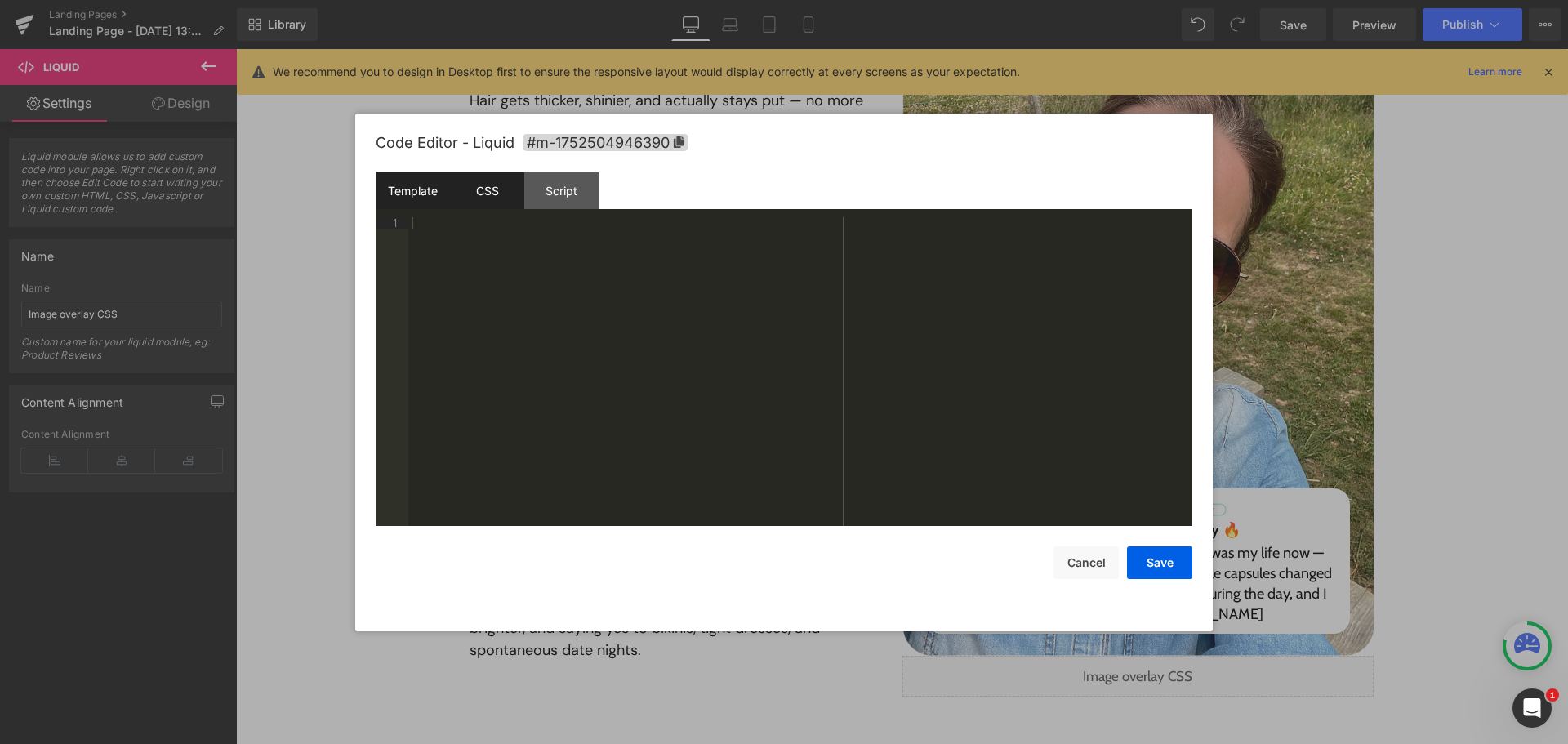 click on "CSS" at bounding box center (487, 190) 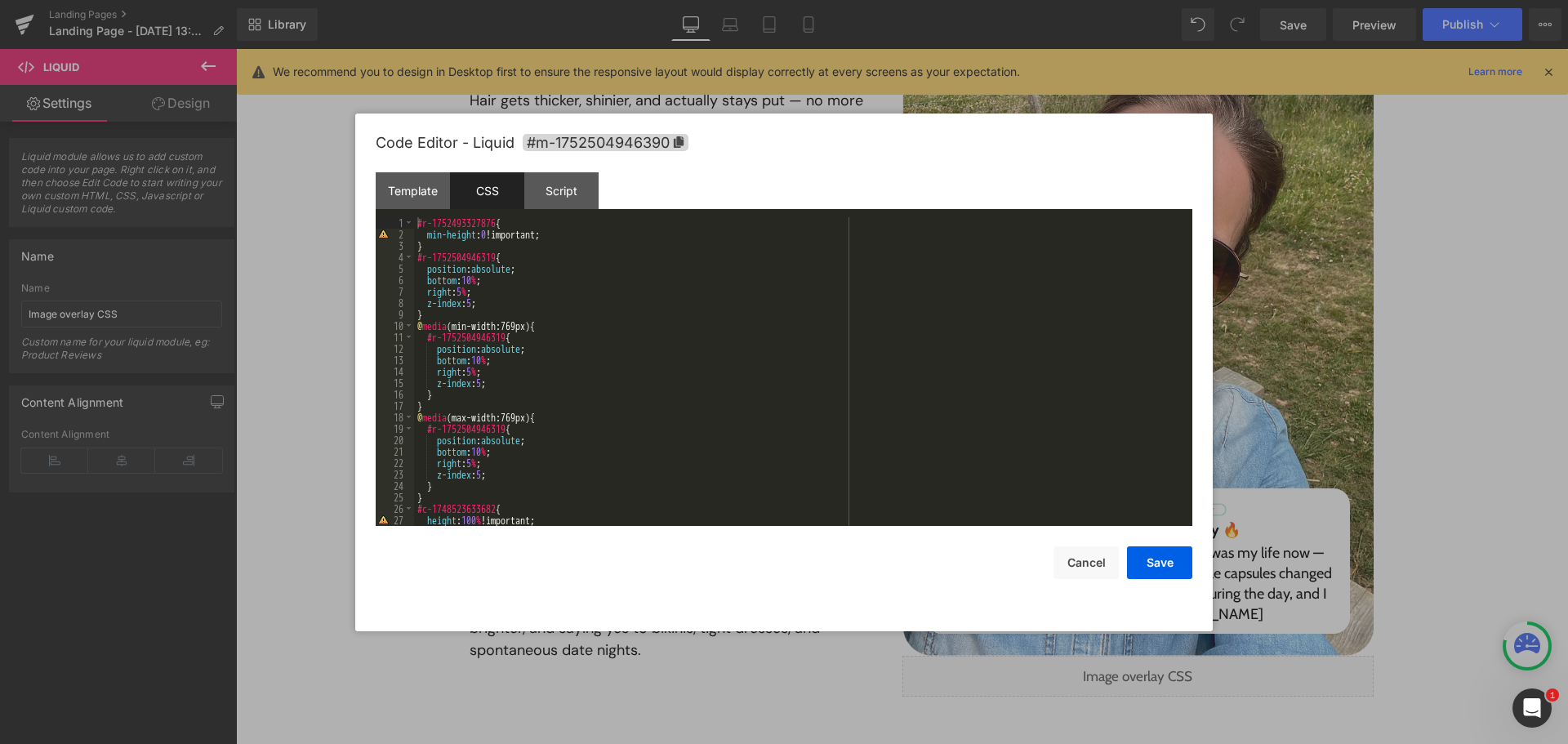scroll, scrollTop: 91, scrollLeft: 0, axis: vertical 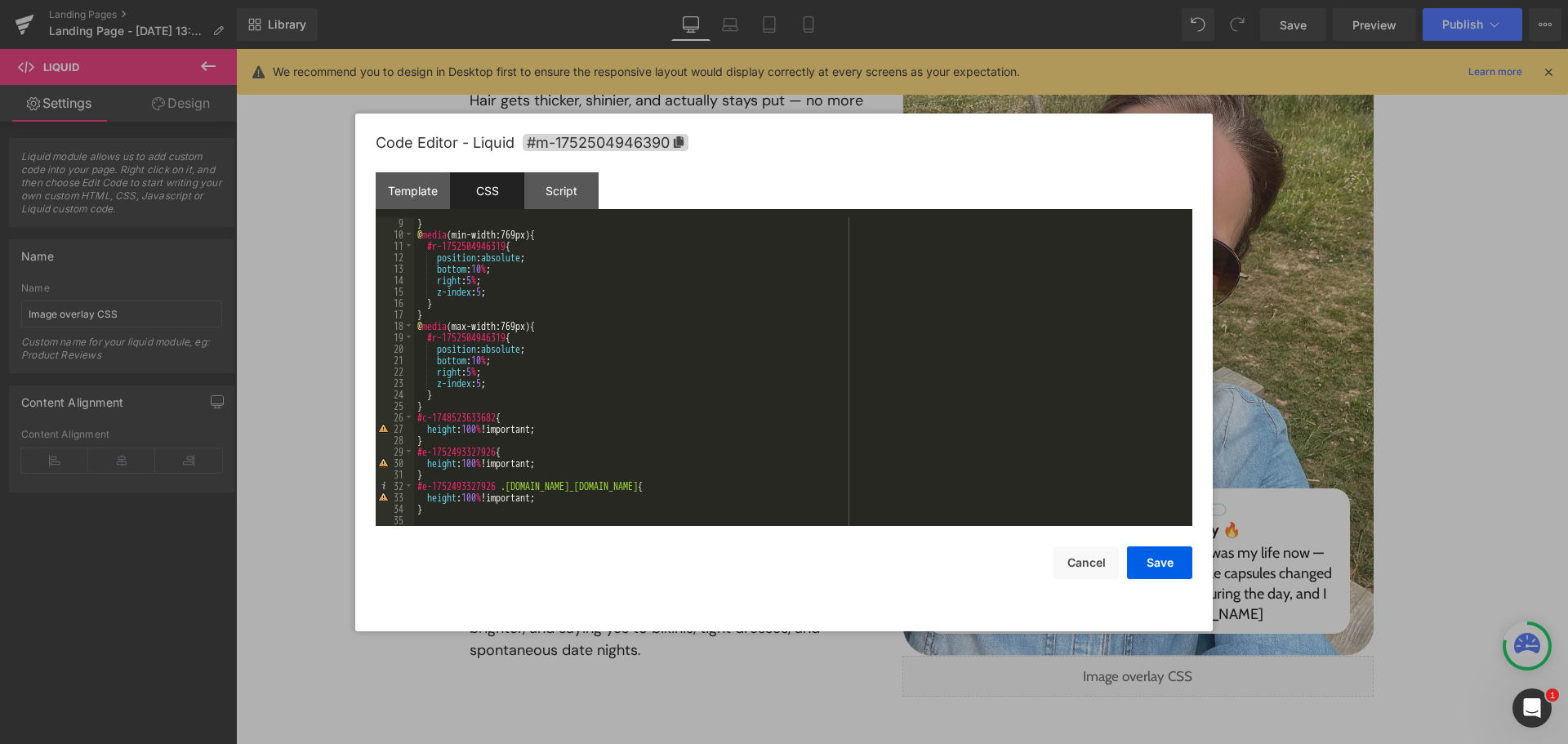 click on "} @ media  (min-width:769px) {    #r-1752504946319 {       position :  absolute ;       bottom :  10 % ;       right :  5 % ;       z-index :  5 ;    } } @ media  (max-width:769px) {    #r-1752504946319 {       position :  absolute ;       bottom :  10 % ;       right :  5 % ;       z-index :  5 ;    } } #c-1748523633682 {    height :  100 %  !important; } #e-1752493327926 {    height :  100 %  !important; } #e-1752493327926   .[DOMAIN_NAME]_[DOMAIN_NAME] {    height :  100 %  !important; }" at bounding box center (800, 383) 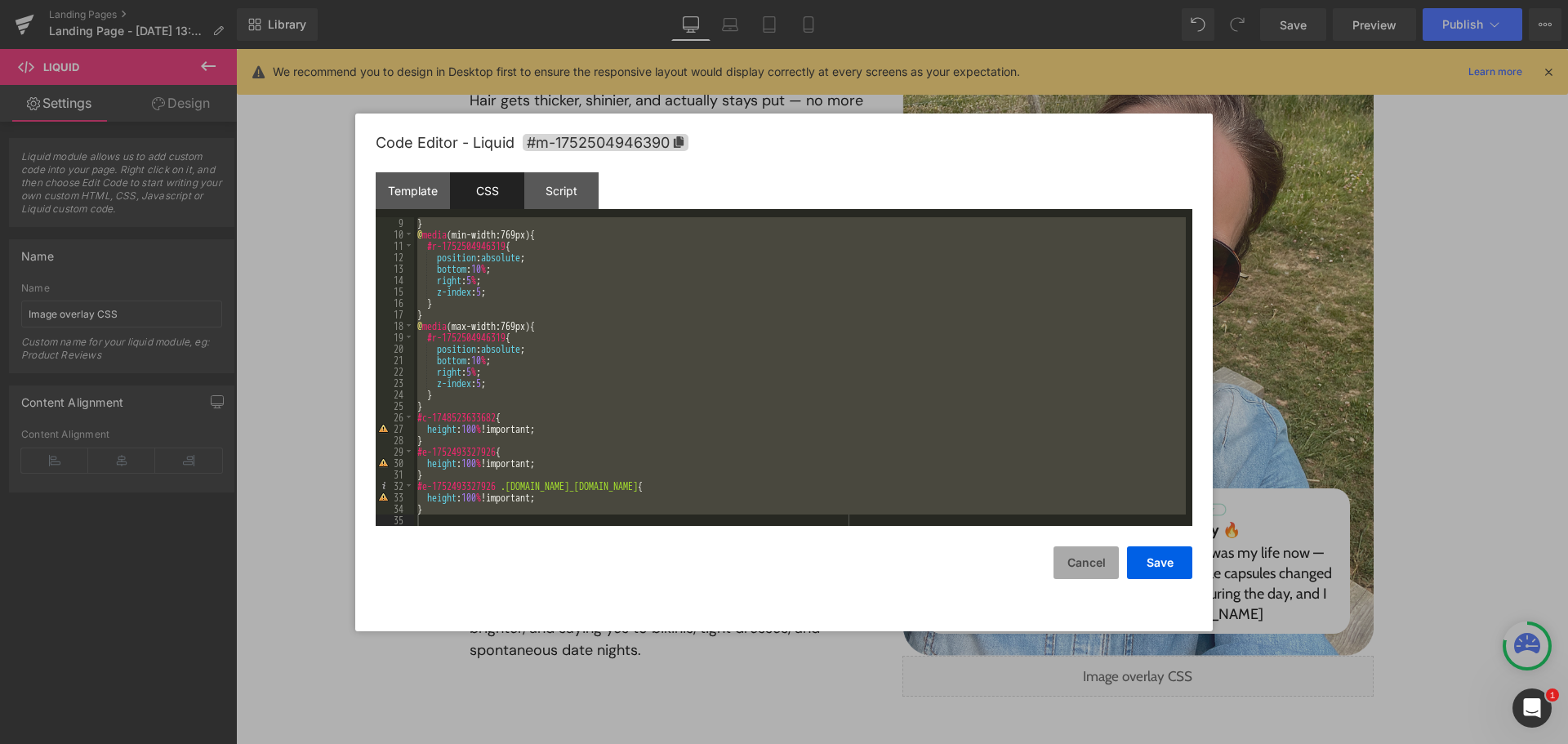 drag, startPoint x: 1088, startPoint y: 558, endPoint x: 858, endPoint y: 483, distance: 241.91941 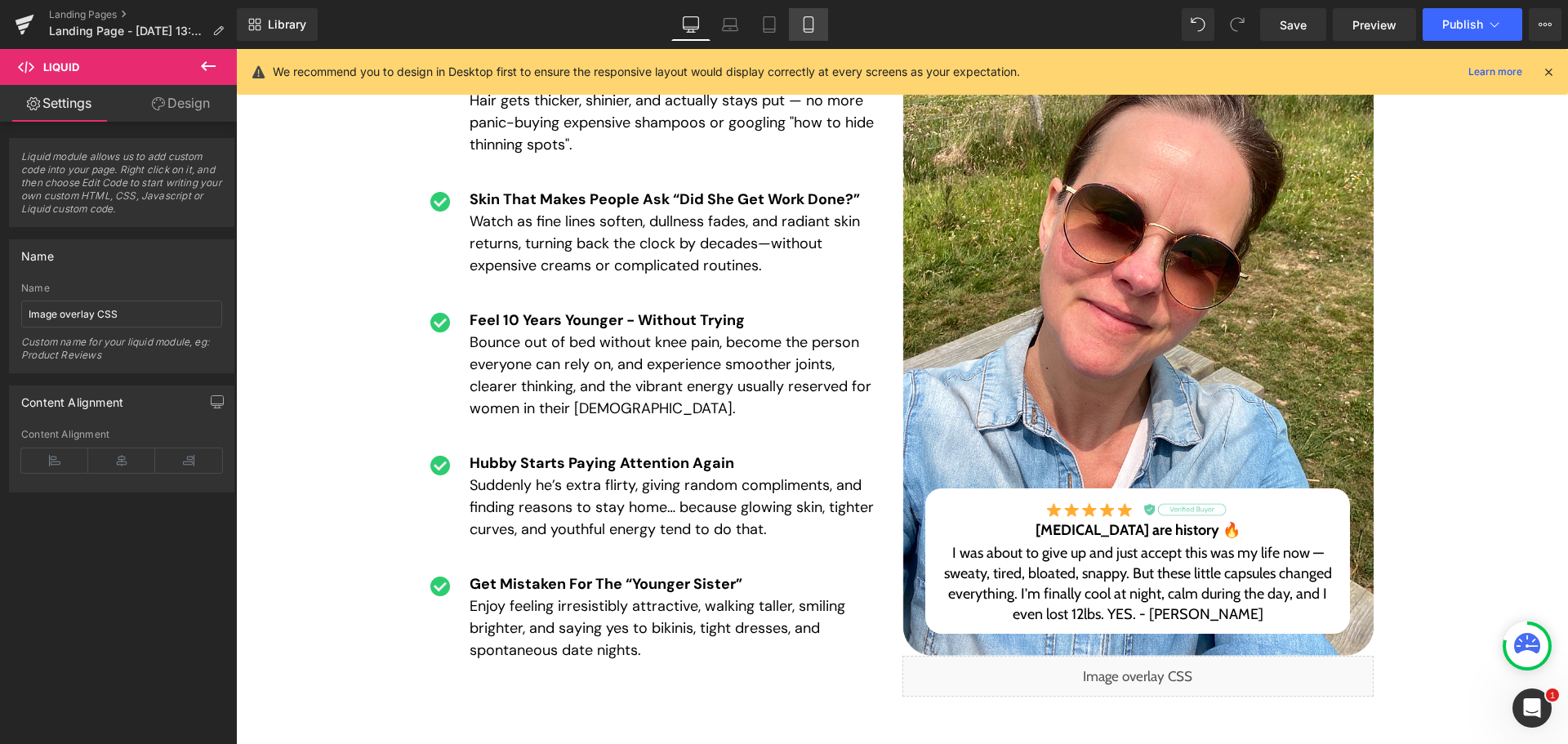 click 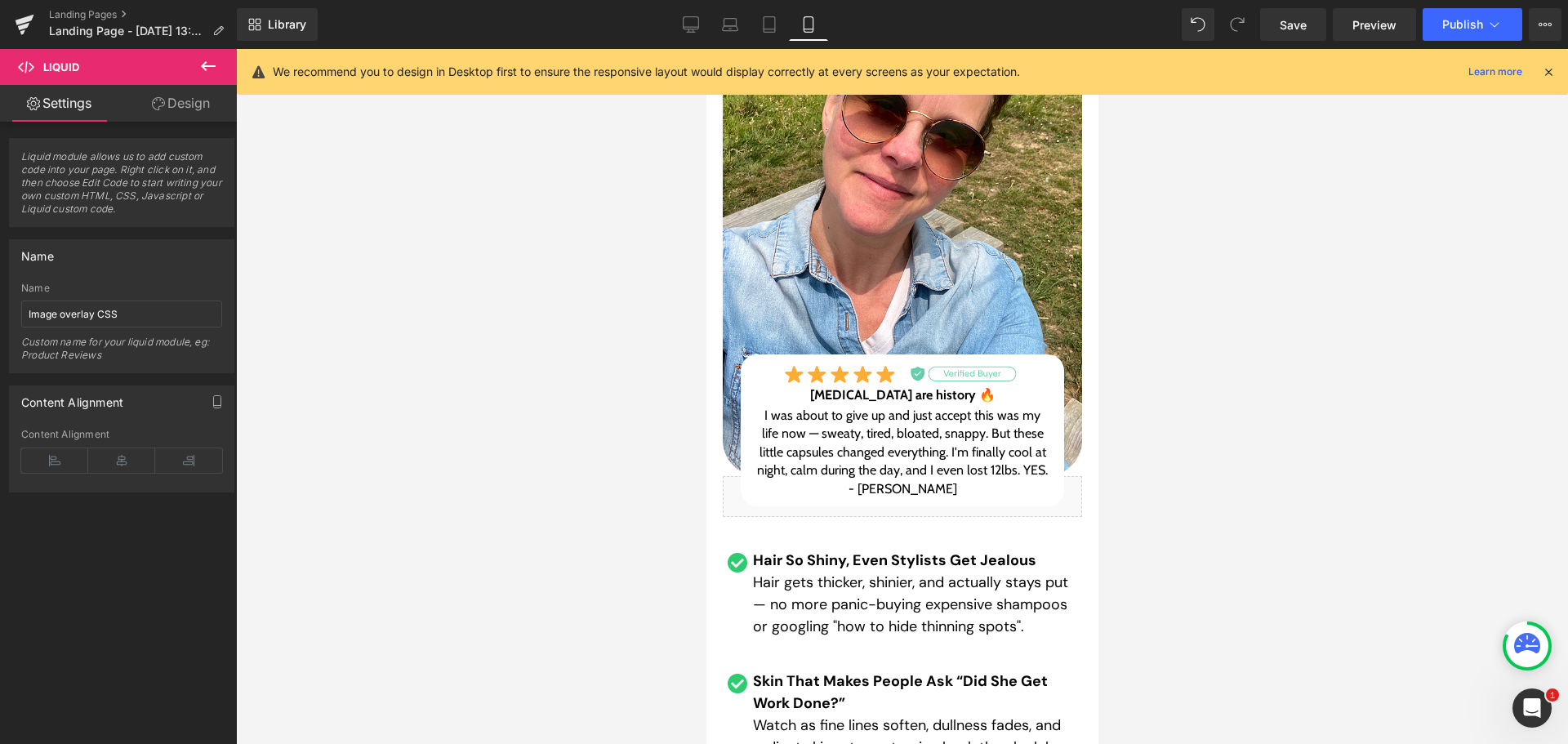 scroll, scrollTop: 15252, scrollLeft: 0, axis: vertical 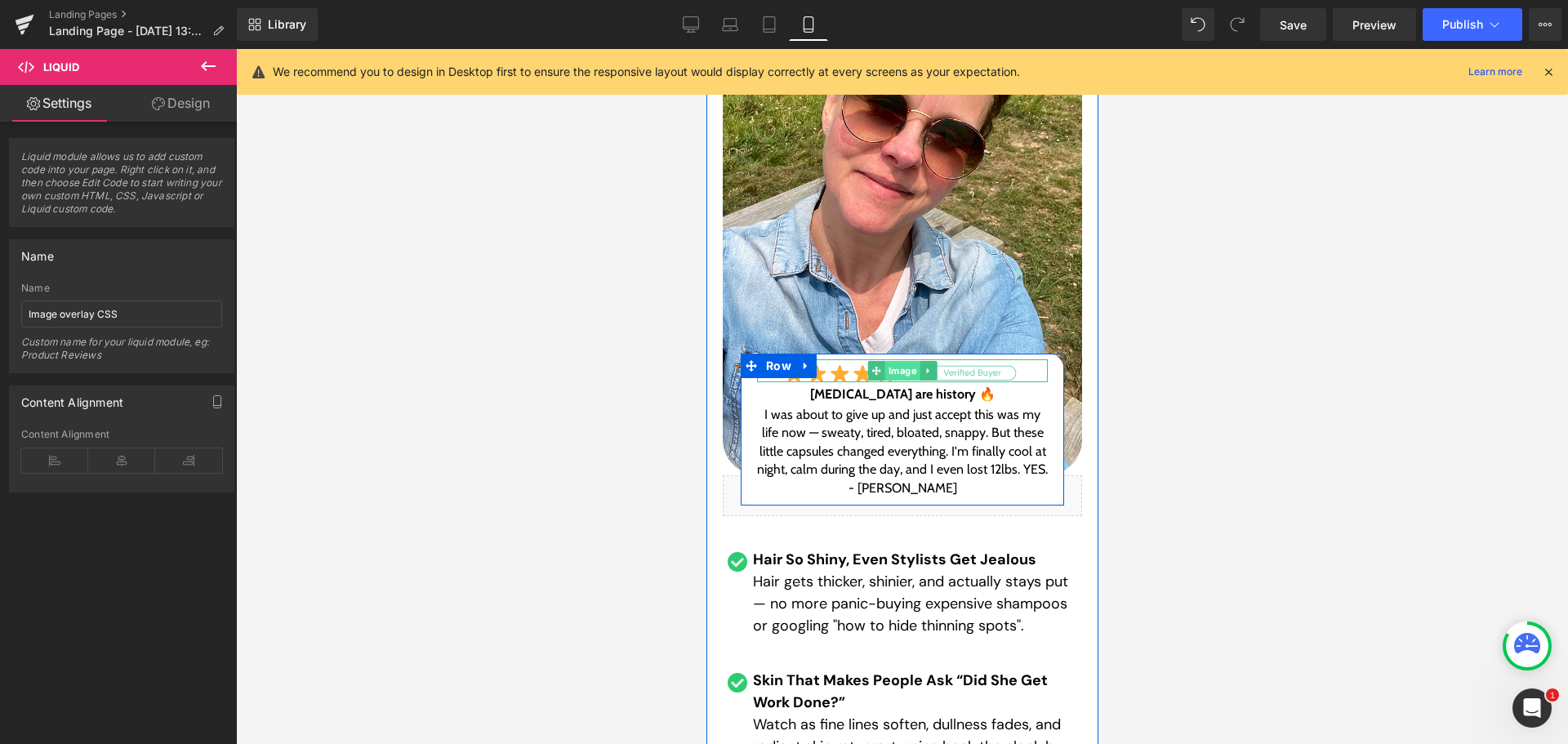 click on "Image" at bounding box center [902, 371] 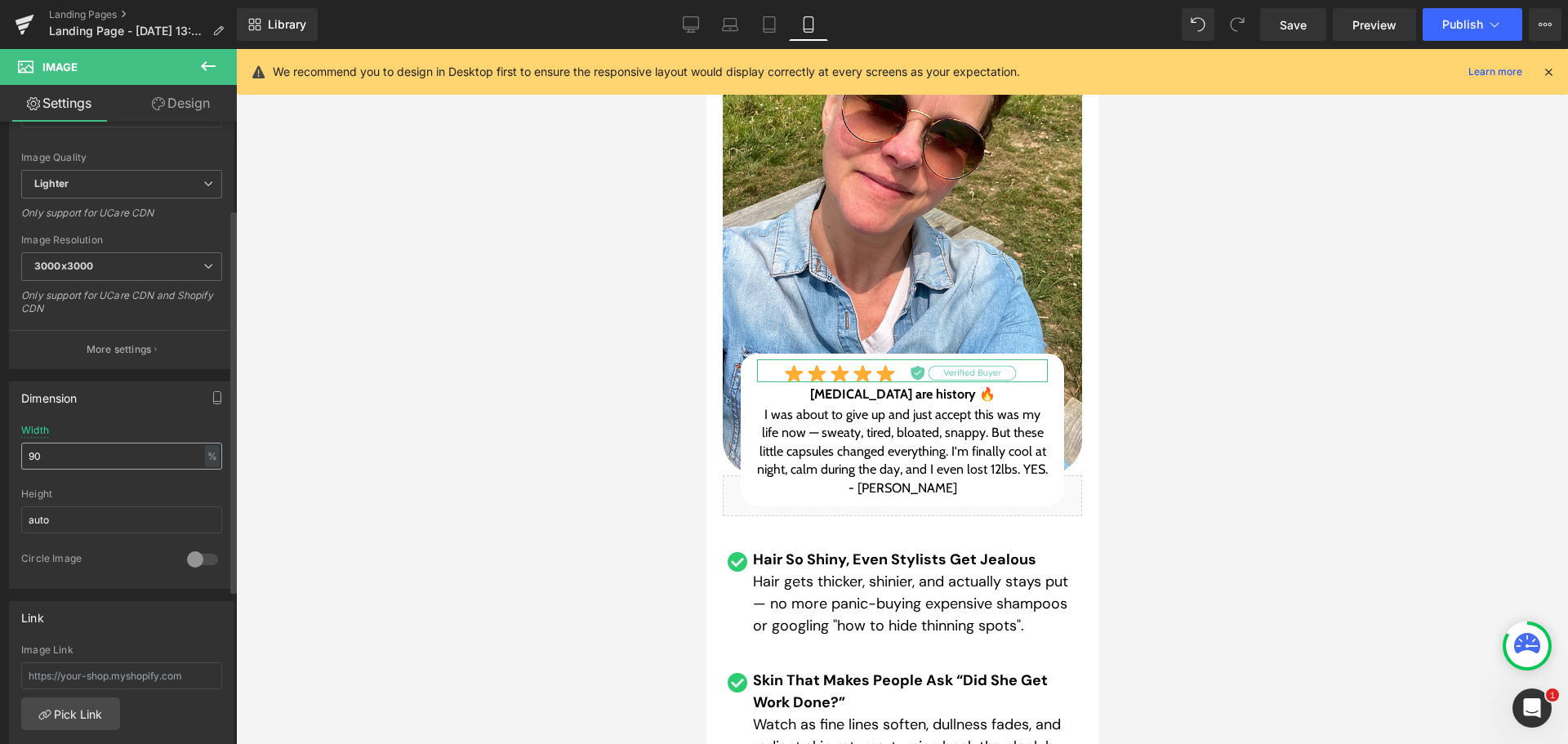 scroll, scrollTop: 245, scrollLeft: 0, axis: vertical 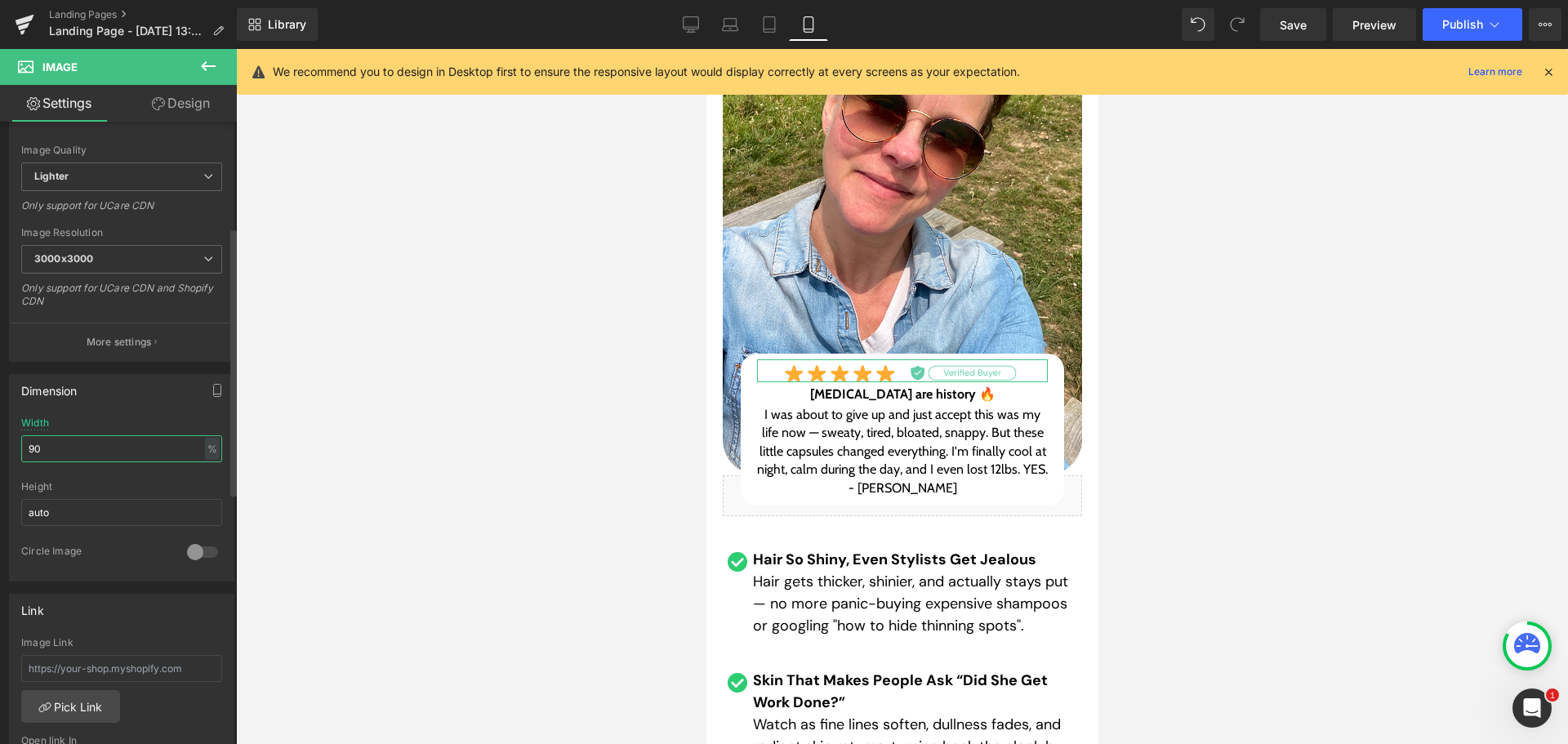 click on "90" at bounding box center (122, 448) 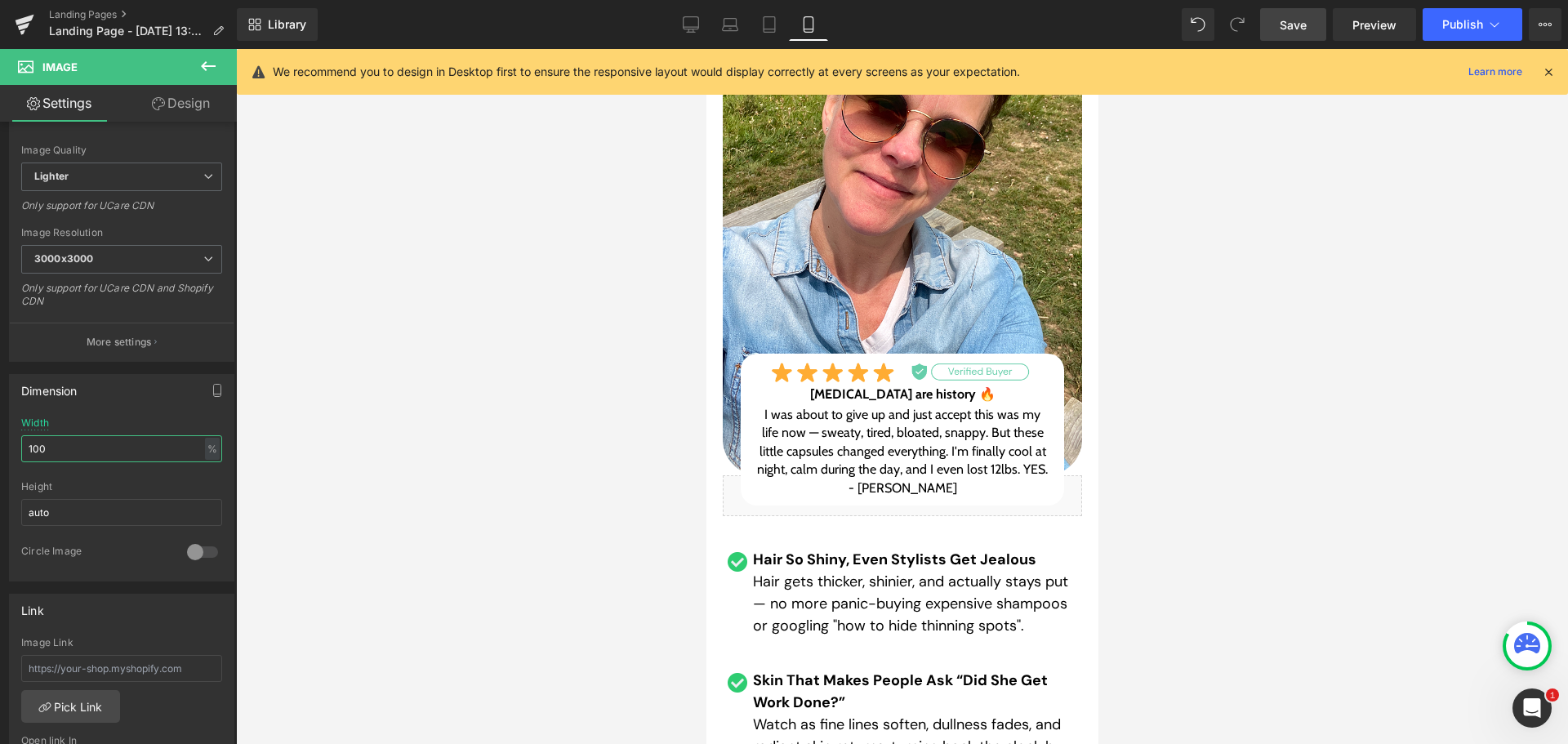type on "100" 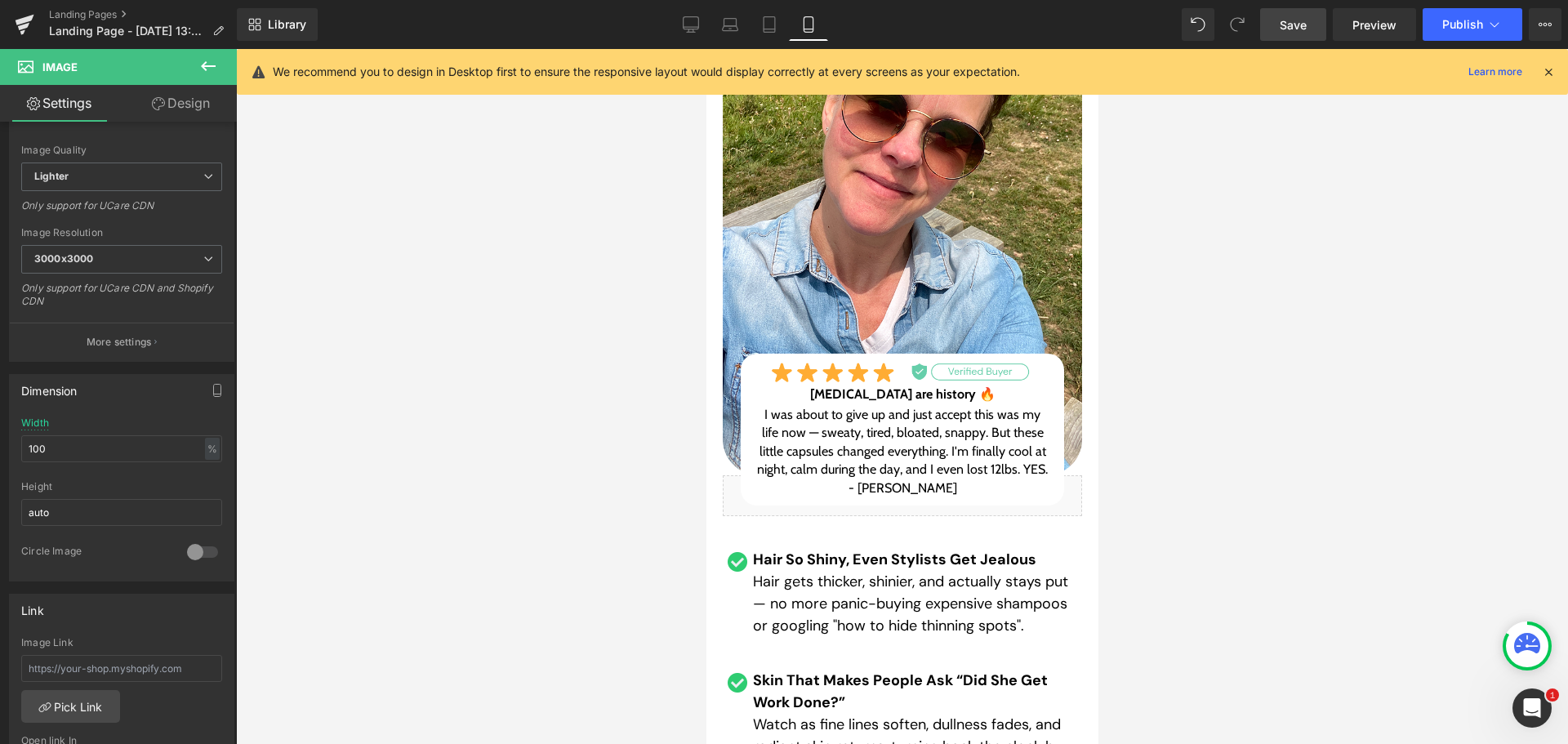click on "Save" at bounding box center (1293, 25) 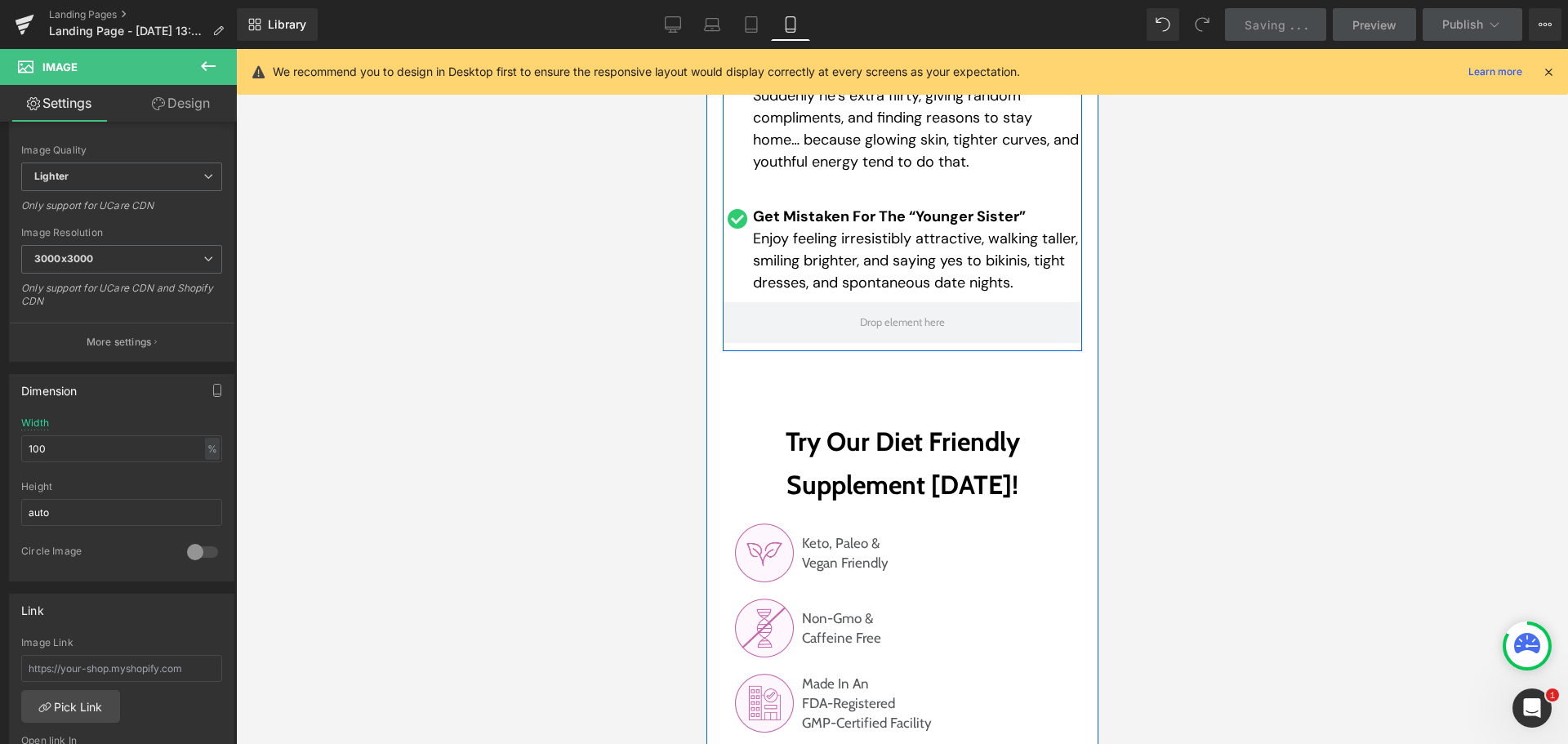 scroll, scrollTop: 16313, scrollLeft: 0, axis: vertical 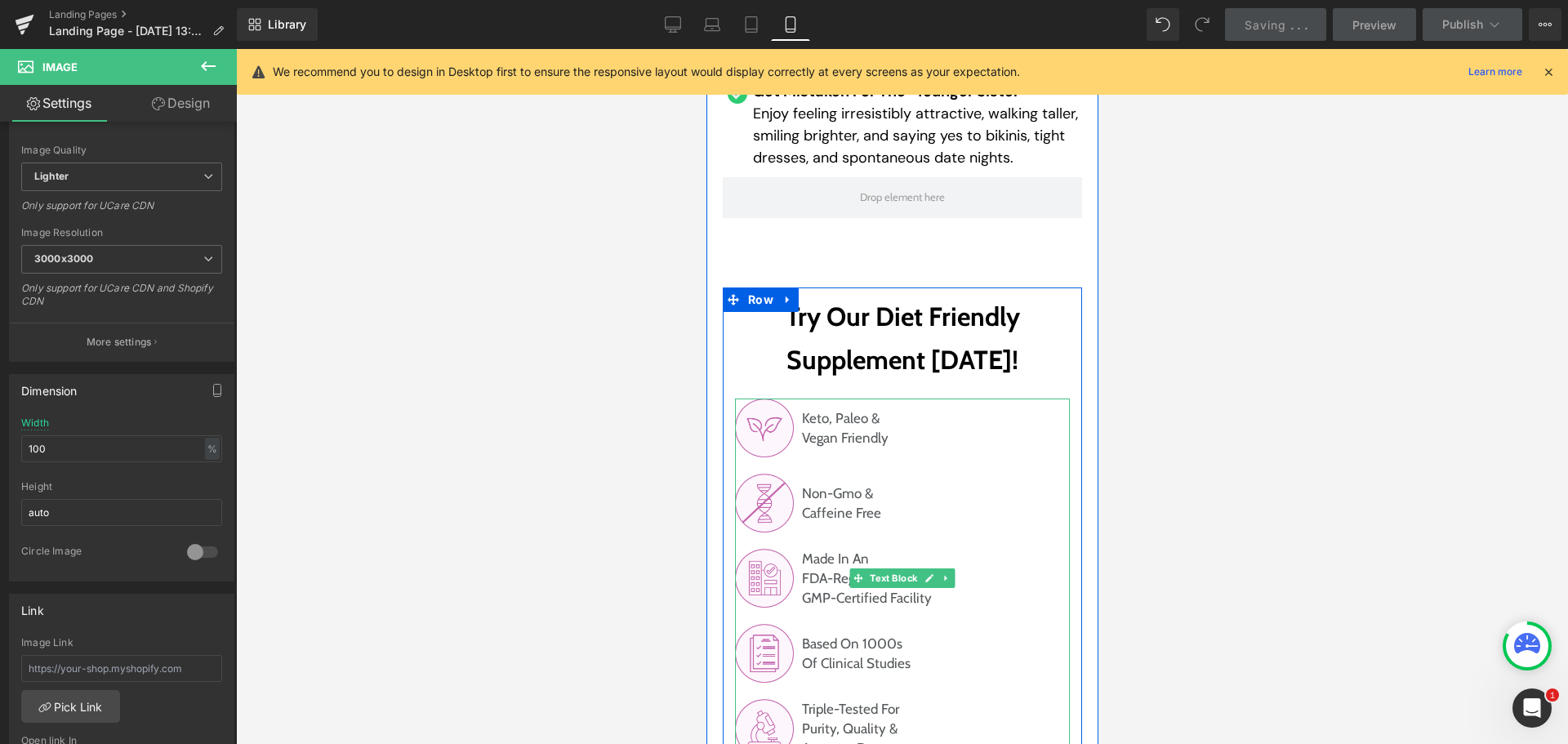 click at bounding box center (764, 428) 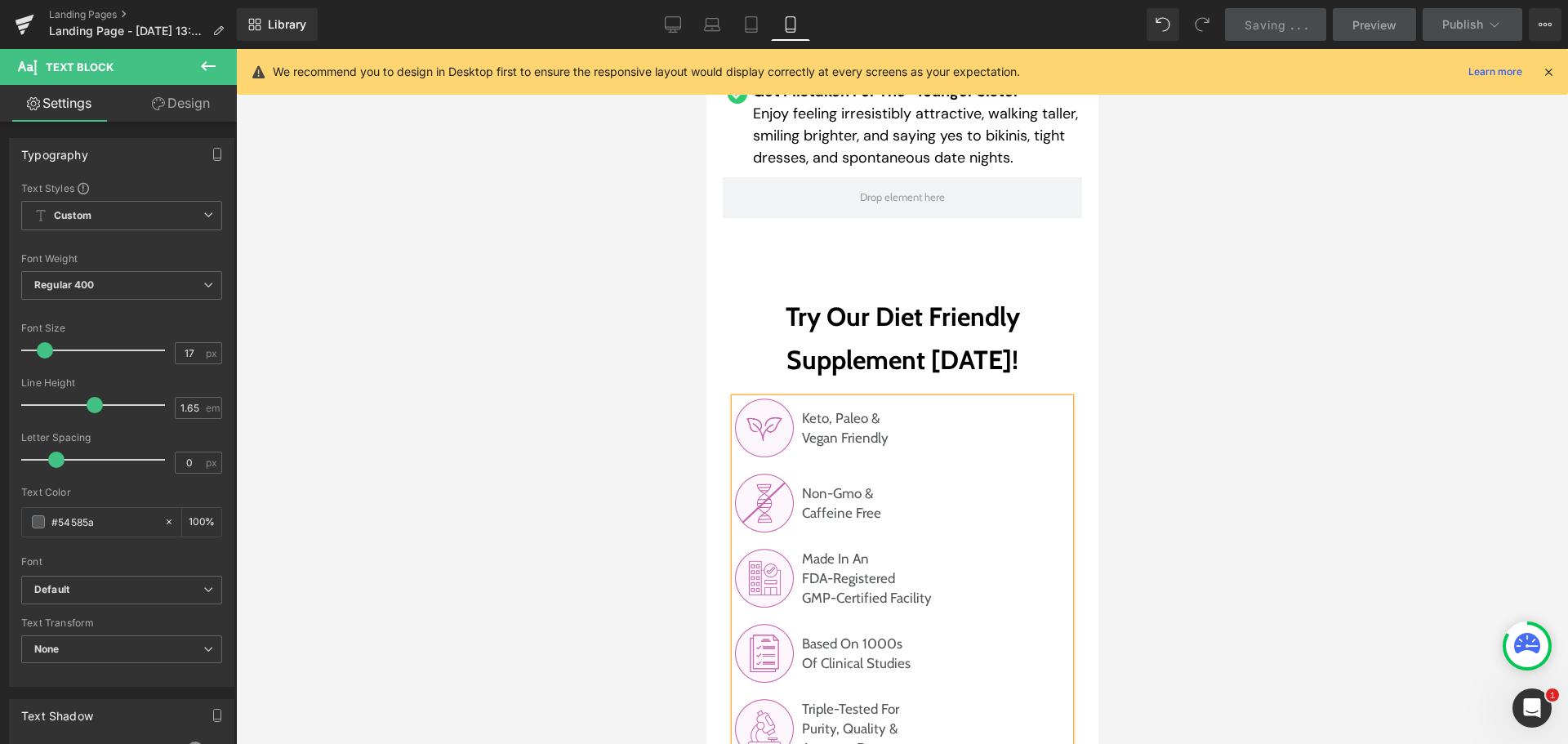 click at bounding box center [902, 396] 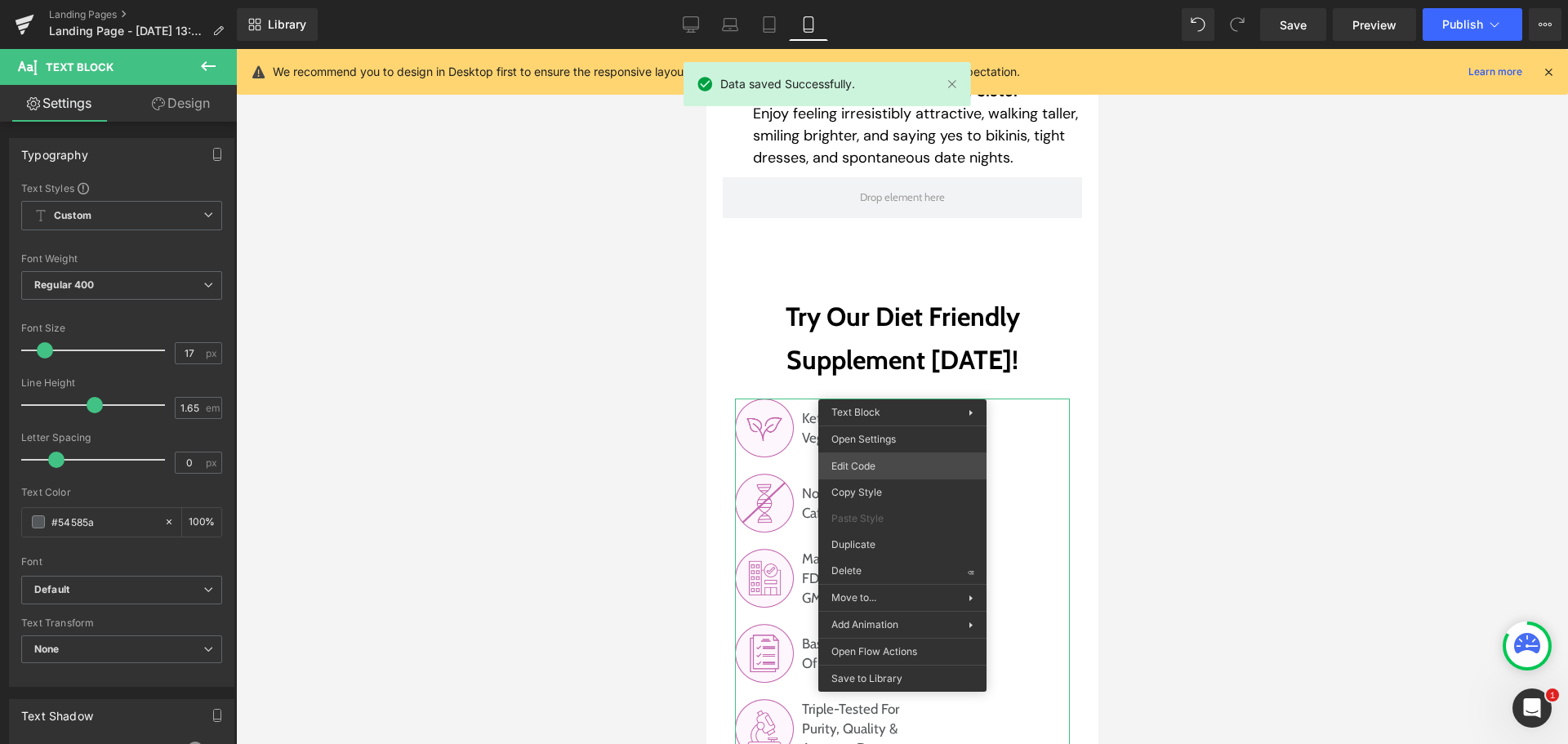 click on "Image  You are previewing how the   will restyle your page. You can not edit Elements in Preset Preview Mode.  Landing Pages Landing Page - [DATE] 13:20:52 Library Mobile Desktop Laptop Tablet Mobile Save Preview Publish Scheduled View Live Page View with current Template Save Template to Library Schedule Publish Publish Settings Shortcuts We recommend you to design in Desktop first to ensure the responsive layout would display correctly at every screens as your expectation. Learn more  Your page can’t be published   You've reached the maximum number of published pages on your plan  (0/0).  You need to upgrade your plan or unpublish all your pages to get 1 publish slot.   Unpublish pages   Upgrade plan
Data saved Successfully.
Elements Global Style Base Row  rows, columns, layouts, div Heading  headings, titles, h1,h2,h3,h4,h5,h6 Text Block  texts, paragraphs, contents, blocks Image  images, photos, alts, uploads Icon  icons, symbols Stack" at bounding box center [784, 0] 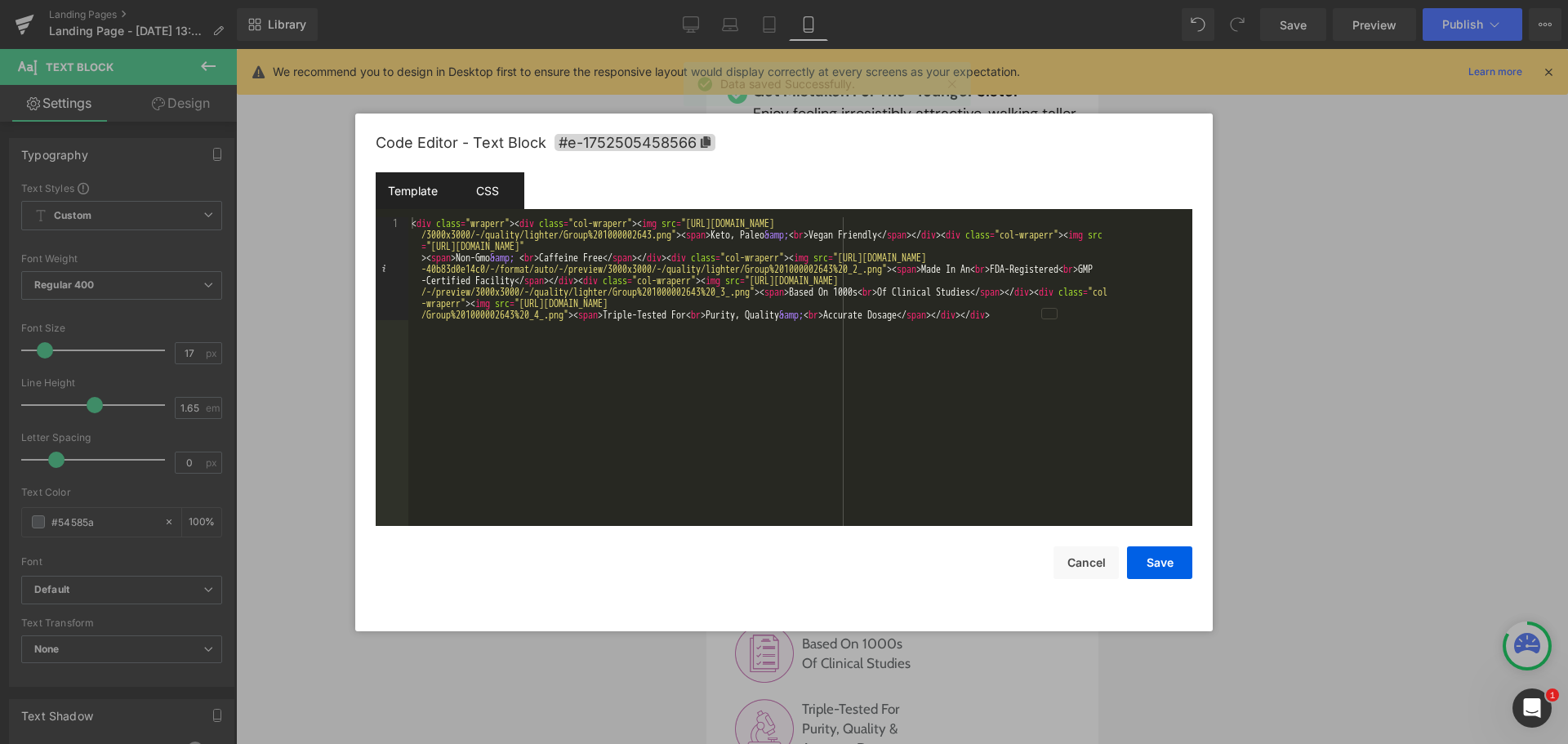 click on "CSS" at bounding box center (487, 190) 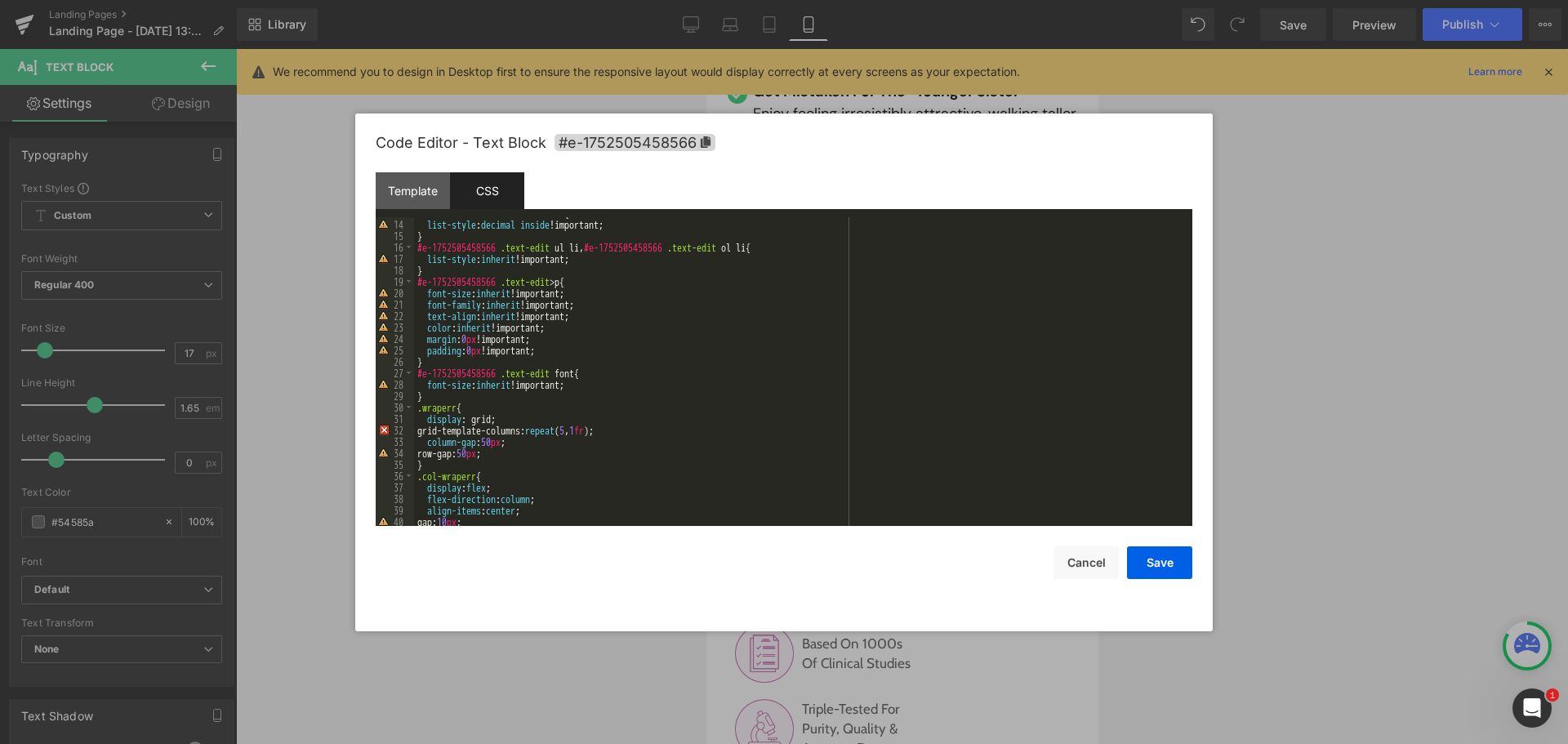 scroll, scrollTop: 147, scrollLeft: 0, axis: vertical 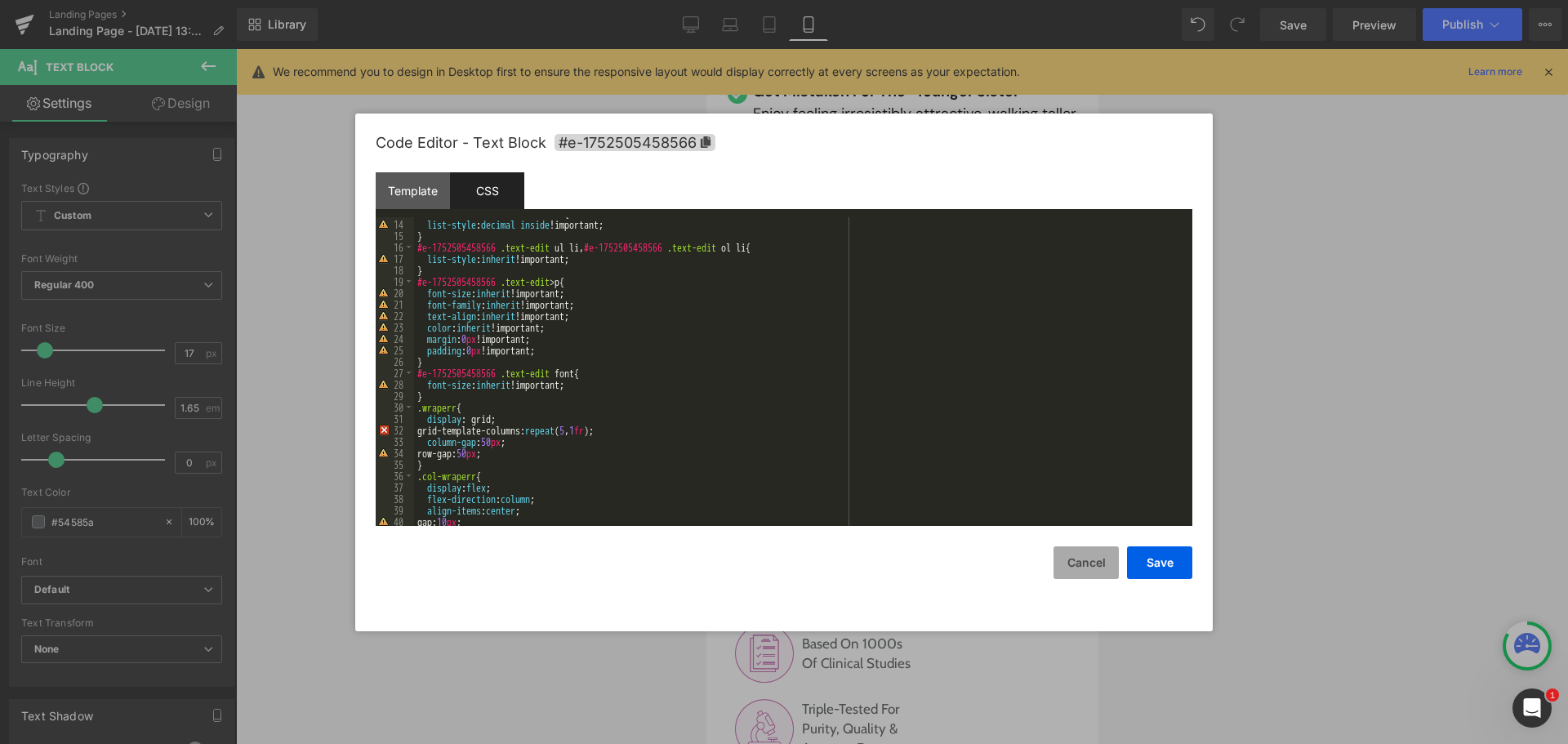 click on "Cancel" at bounding box center (1086, 563) 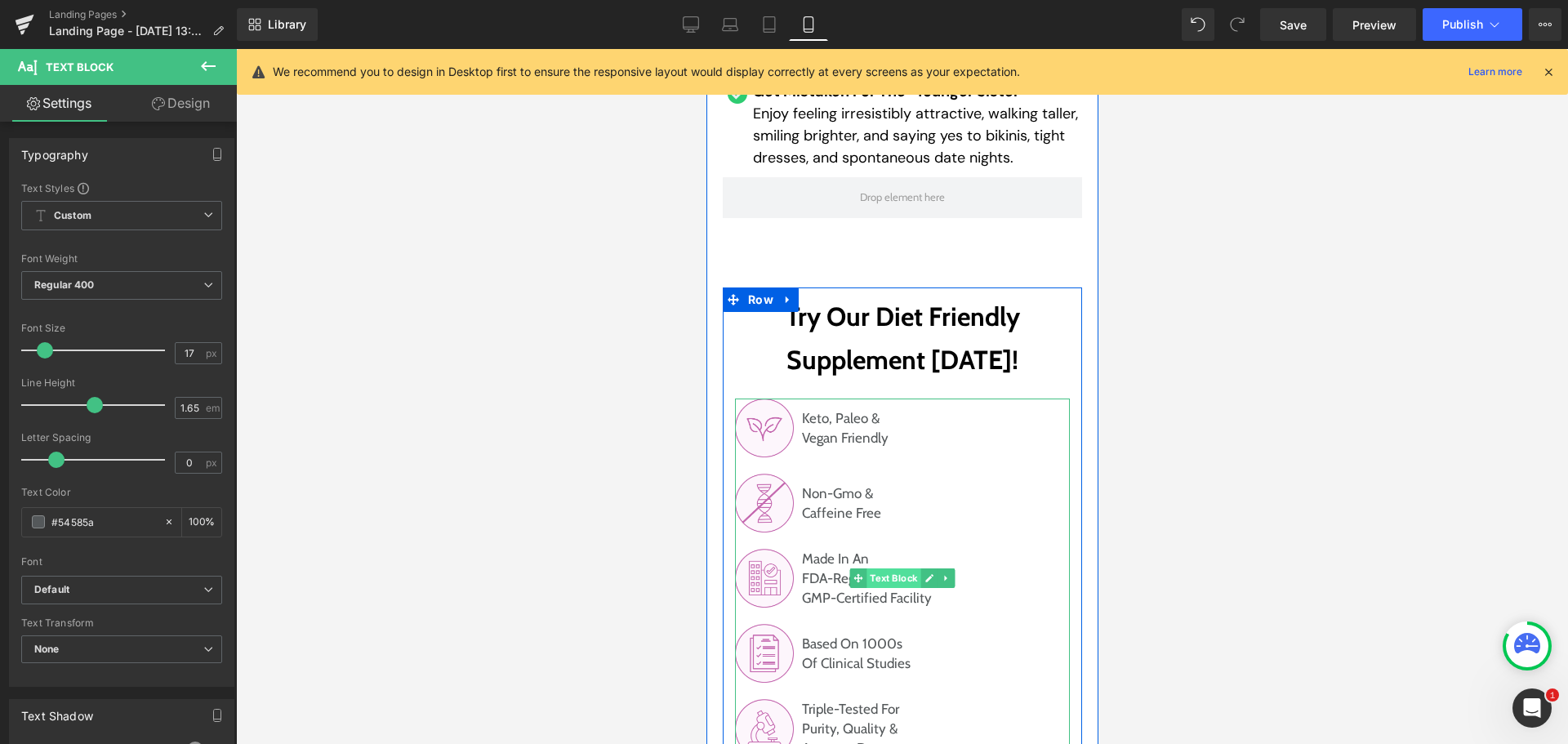 click on "Text Block" at bounding box center (893, 578) 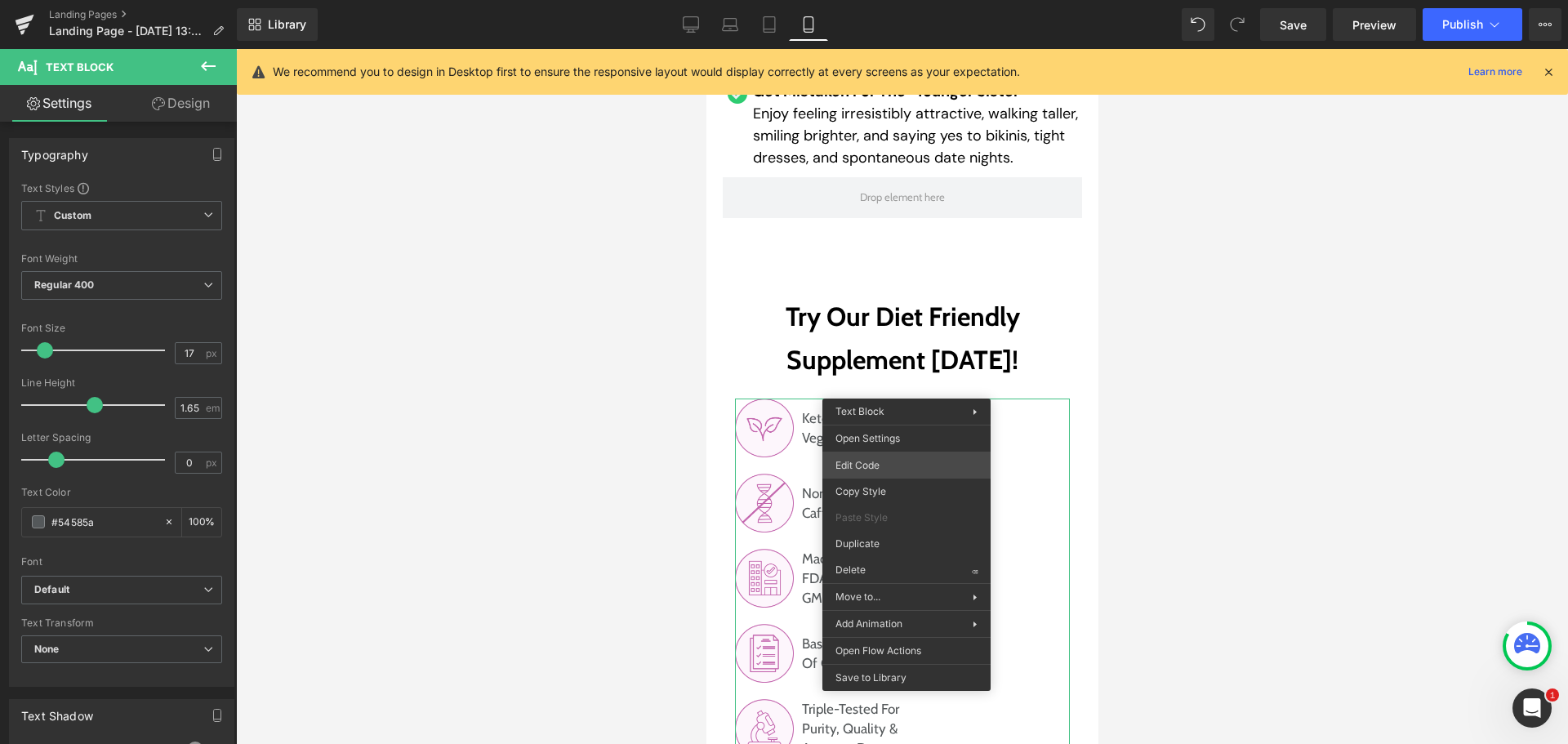 click on "Text Block  You are previewing how the   will restyle your page. You can not edit Elements in Preset Preview Mode.  Landing Pages Landing Page - [DATE] 13:20:52 Library Mobile Desktop Laptop Tablet Mobile Save Preview Publish Scheduled View Live Page View with current Template Save Template to Library Schedule Publish Publish Settings Shortcuts We recommend you to design in Desktop first to ensure the responsive layout would display correctly at every screens as your expectation. Learn more  Your page can’t be published   You've reached the maximum number of published pages on your plan  (0/0).  You need to upgrade your plan or unpublish all your pages to get 1 publish slot.   Unpublish pages   Upgrade plan  Elements Global Style Base Row  rows, columns, layouts, div Heading  headings, titles, h1,h2,h3,h4,h5,h6 Text Block  texts, paragraphs, contents, blocks Image  images, photos, alts, uploads Icon  icons, symbols Button  button, call to action, cta Separator  separators, dividers, horizontal lines Stack" at bounding box center (784, 0) 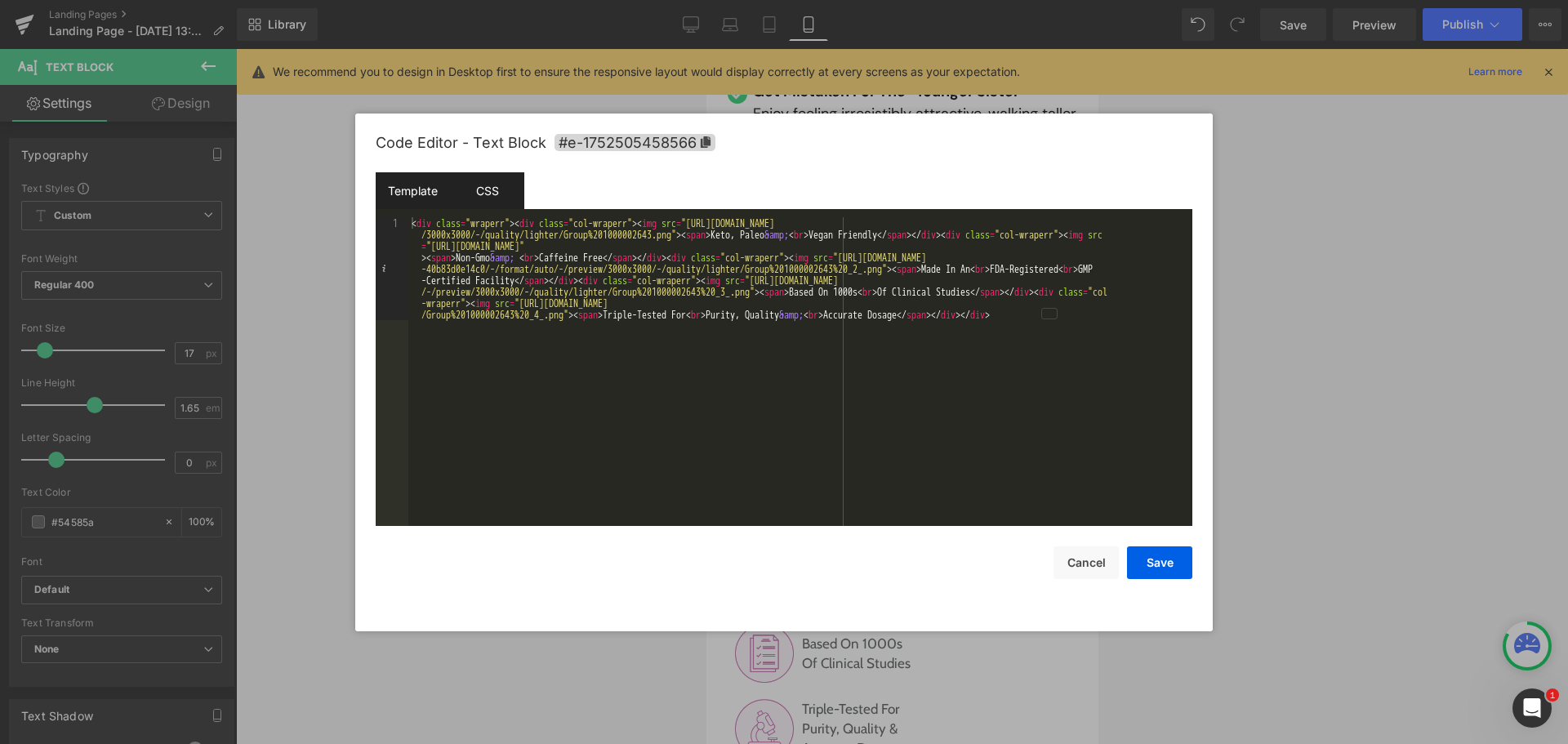 click on "CSS" at bounding box center [487, 190] 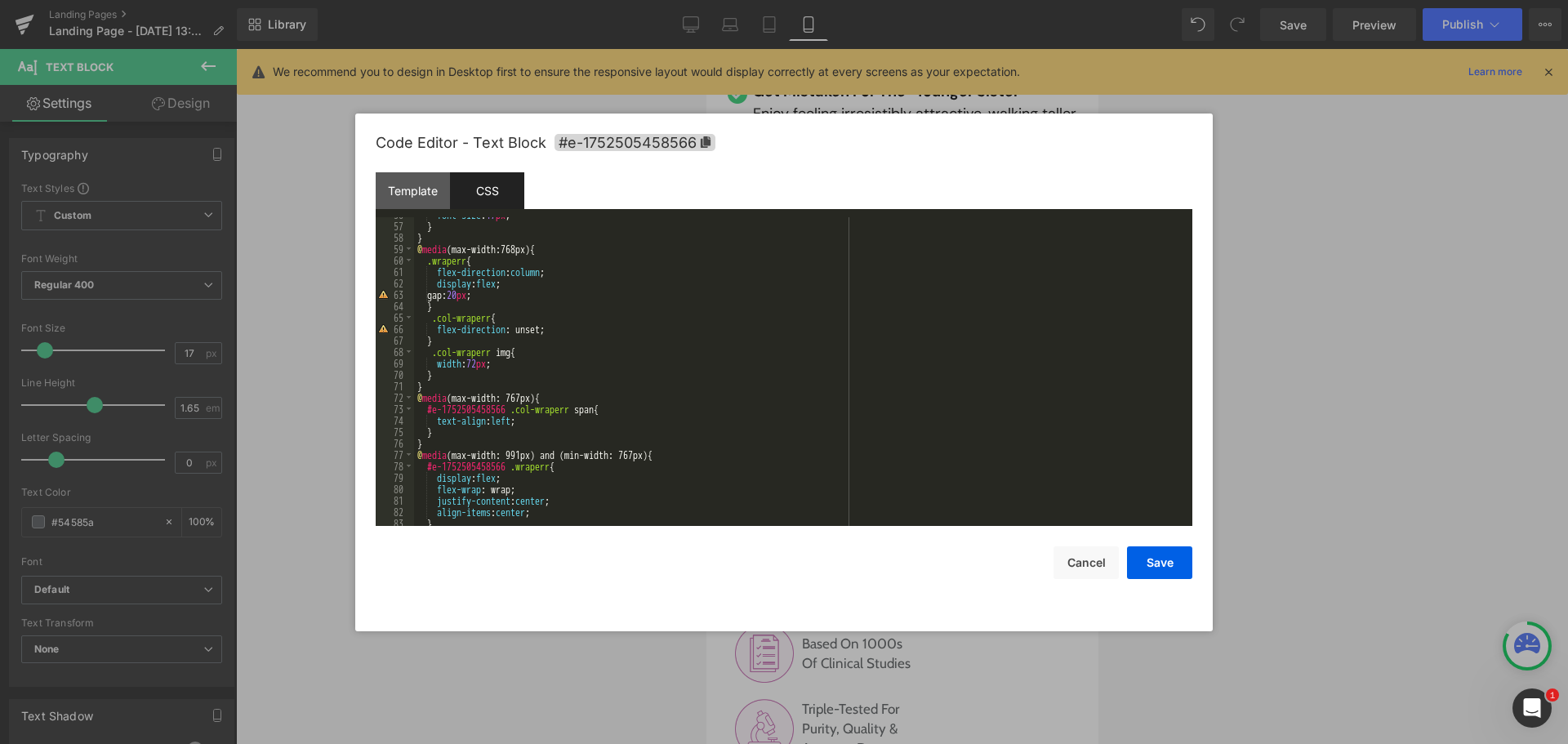 scroll, scrollTop: 686, scrollLeft: 0, axis: vertical 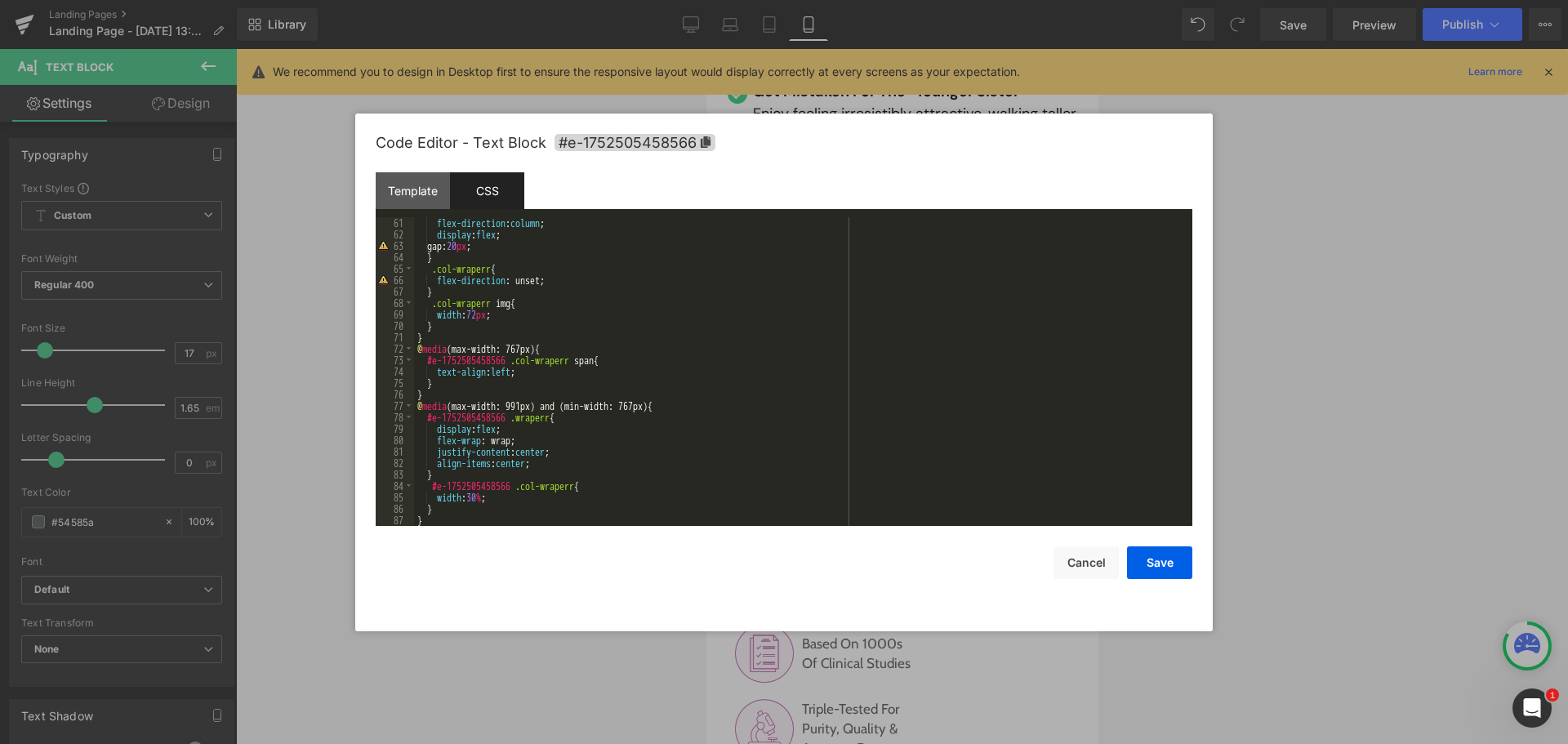 click on "flex-direction :  column ;       display :  flex ;      gap:  20 px ;    }     .col-wraperr {       flex-direction : unset;    }     .col-wraperr   img {       width :  72 px ;    } } @ media  (max-width: 767px) {    #e-1752505458566   .col-wraperr   span {       text-align : left ;    } } @ media  (max-width: 991px) and (min-width: 767px) {    #e-1752505458566   .wraperr {       display :  flex ;       flex-wrap : wrap;       justify-content :  center ;       align-items :  center ;    }     #e-1752505458566   .col-wraperr {       width :  30 % ;    } } @ media  (max-width: 1199px) and (min-width: 992px) {" at bounding box center (800, 383) 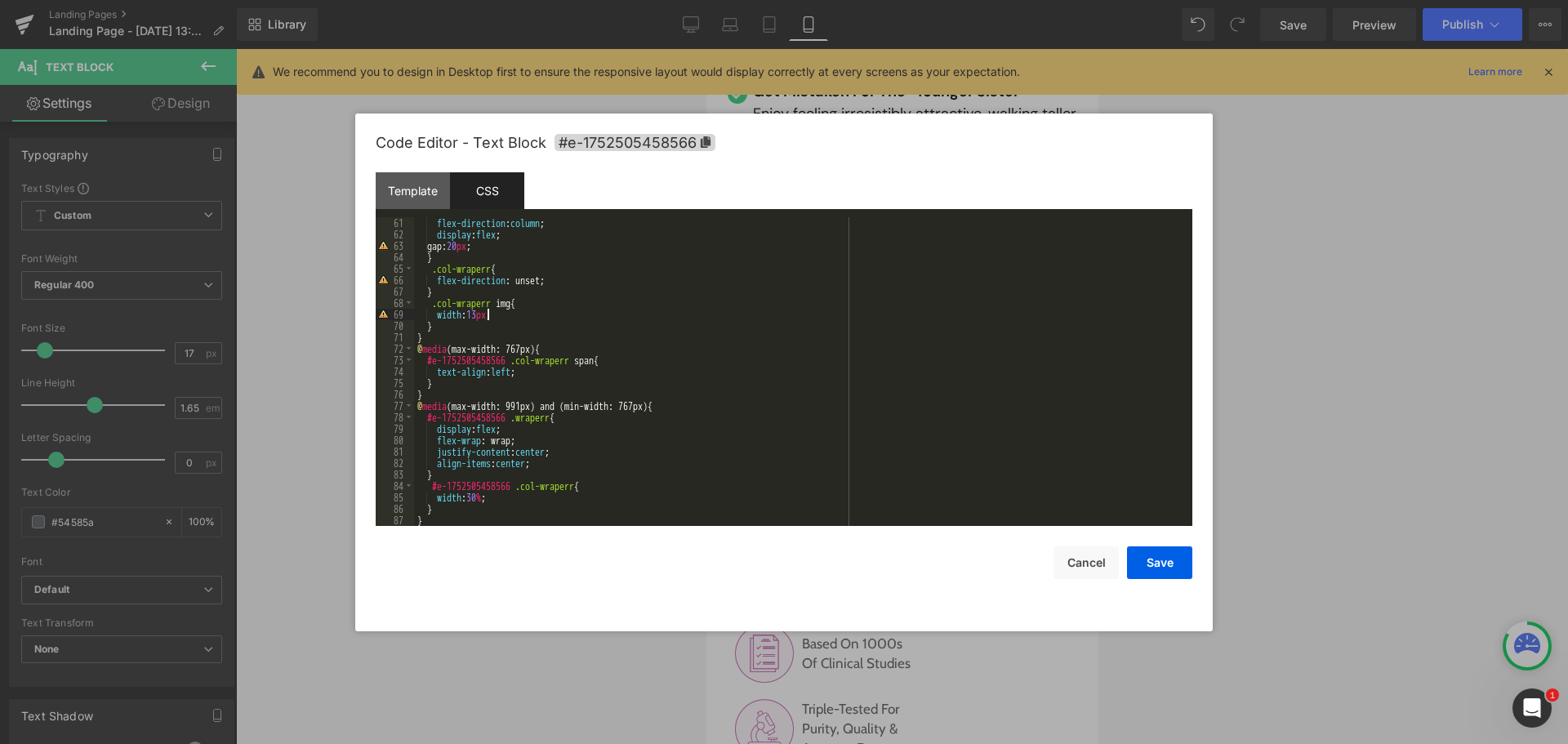 type 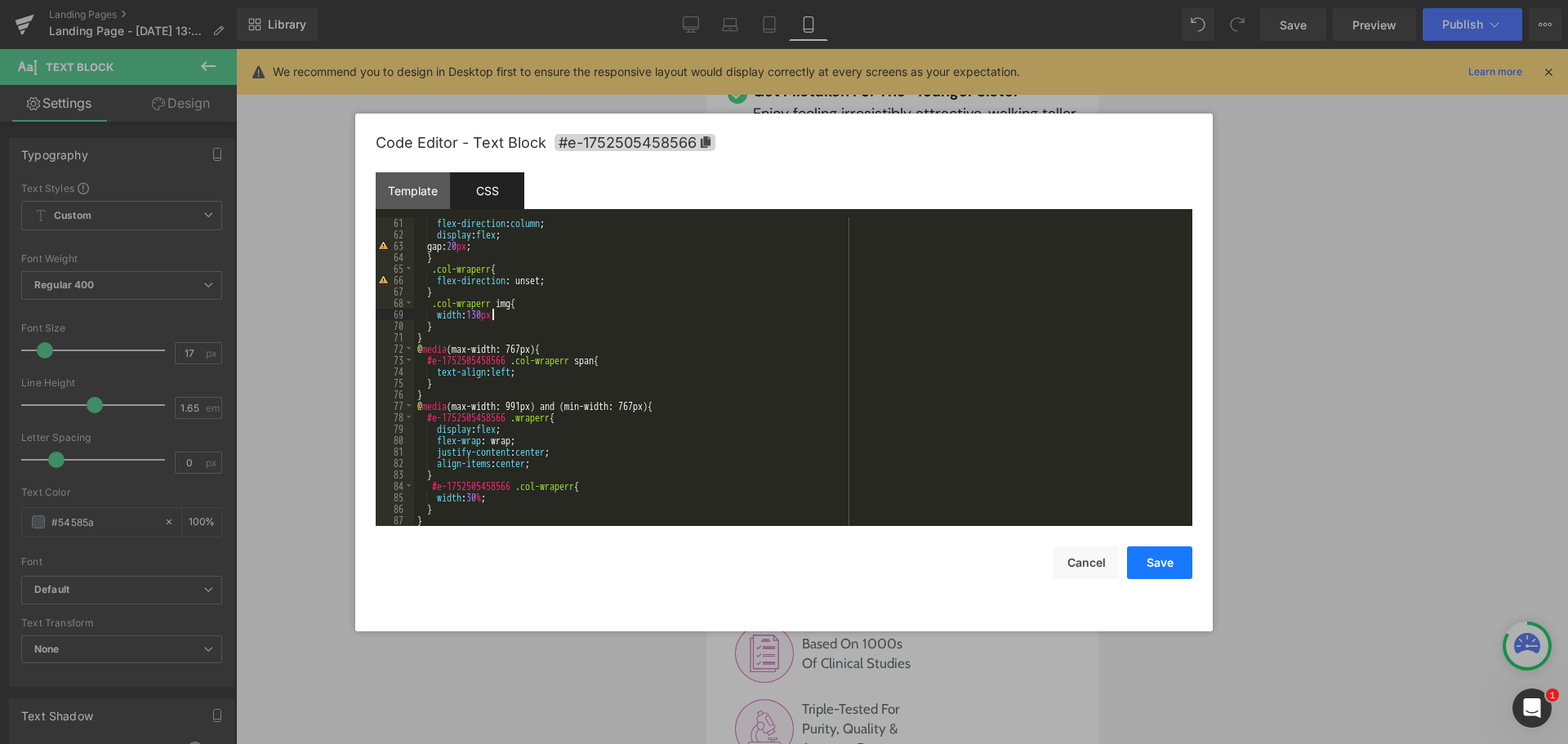 click on "Save" at bounding box center [1160, 563] 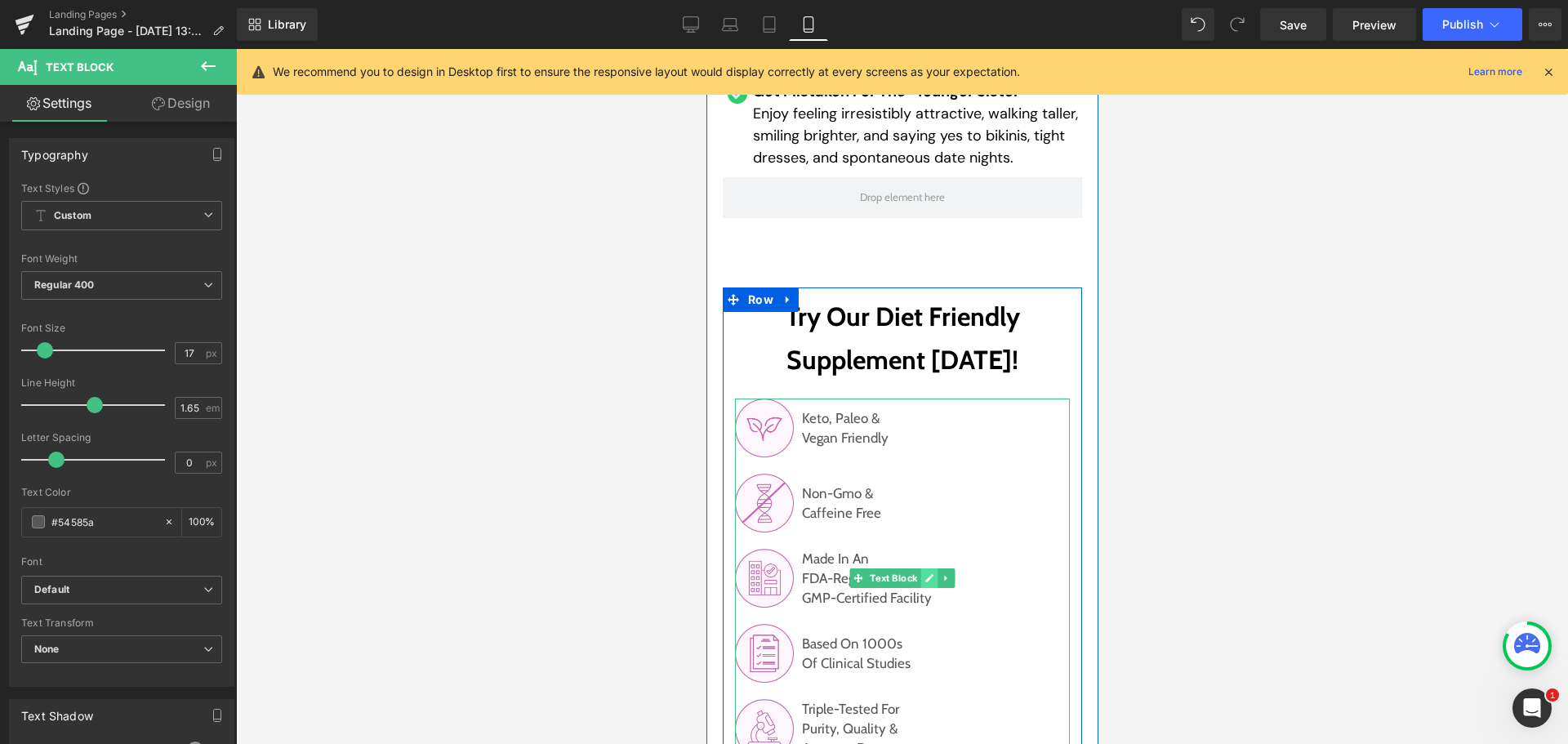 click 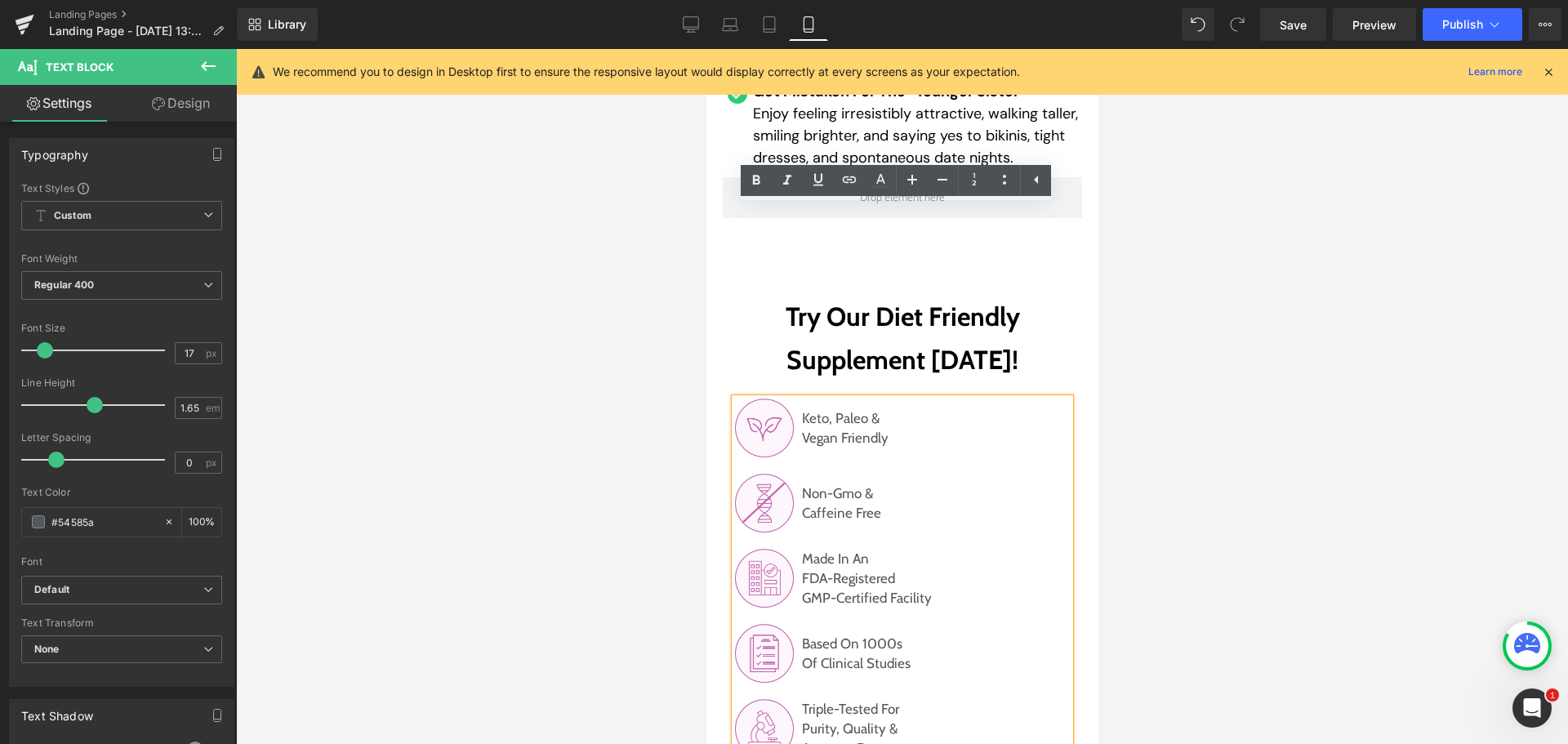 click at bounding box center (902, 396) 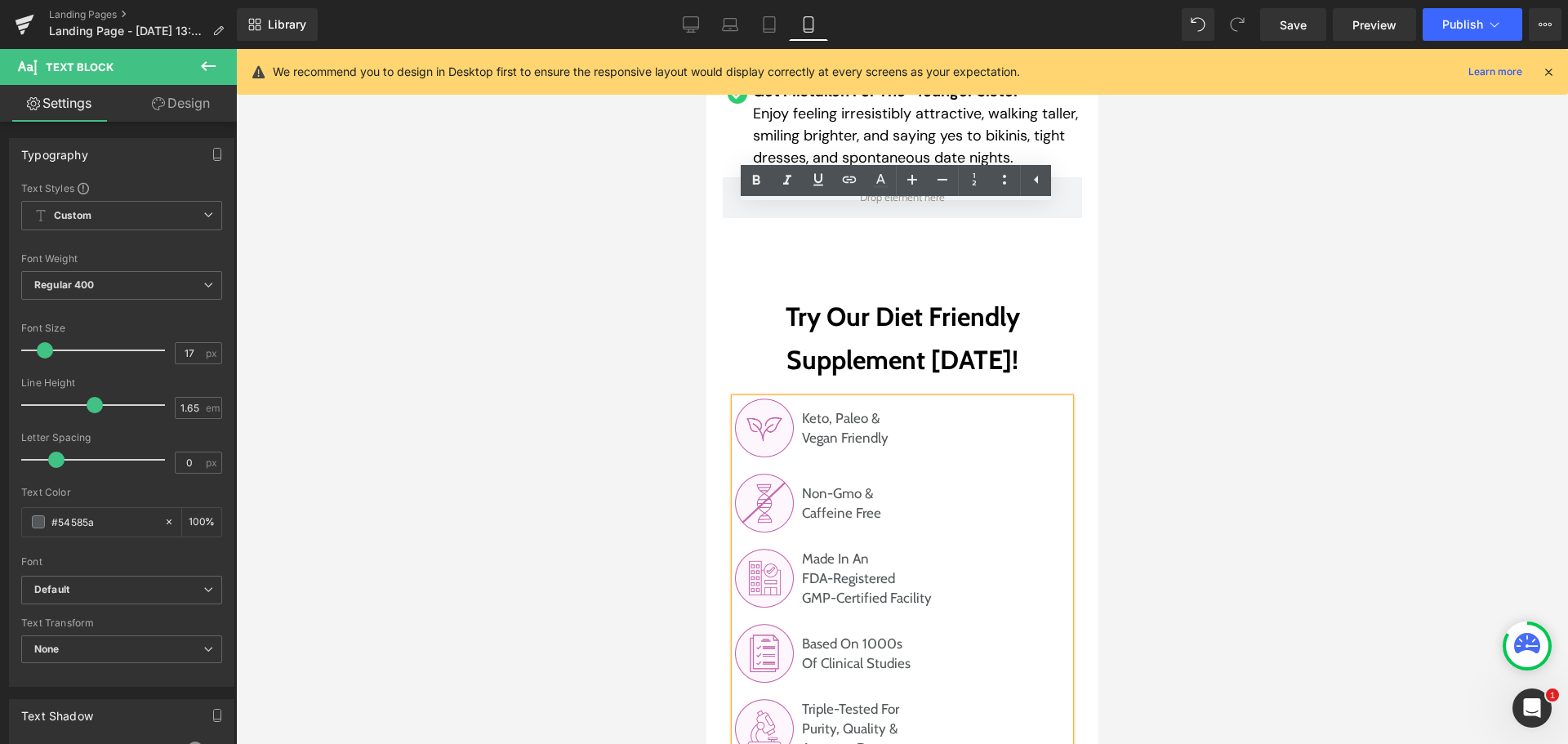 drag, startPoint x: 577, startPoint y: 402, endPoint x: 599, endPoint y: 402, distance: 22 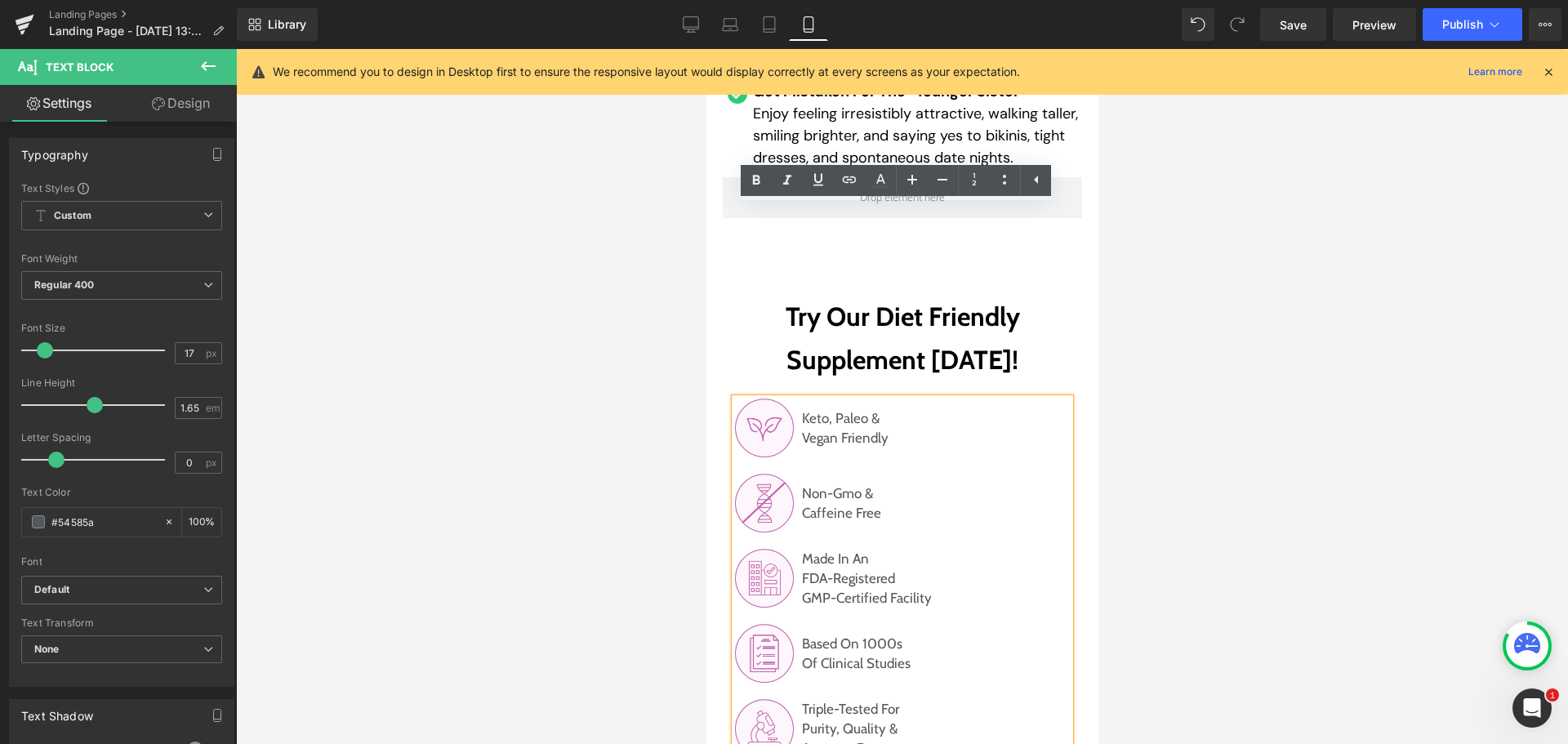 click at bounding box center (902, 396) 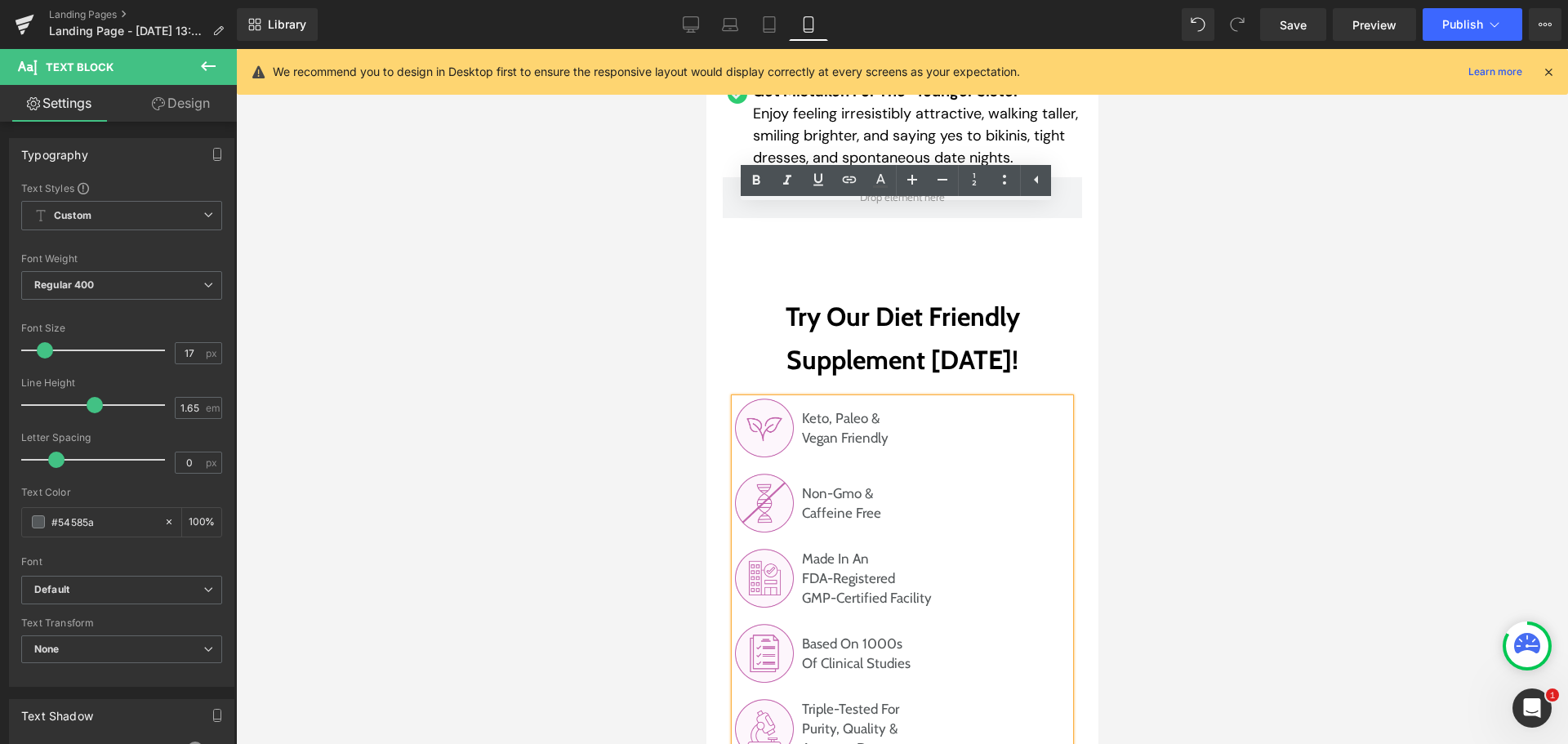 drag, startPoint x: 630, startPoint y: 470, endPoint x: 679, endPoint y: 464, distance: 49.36598 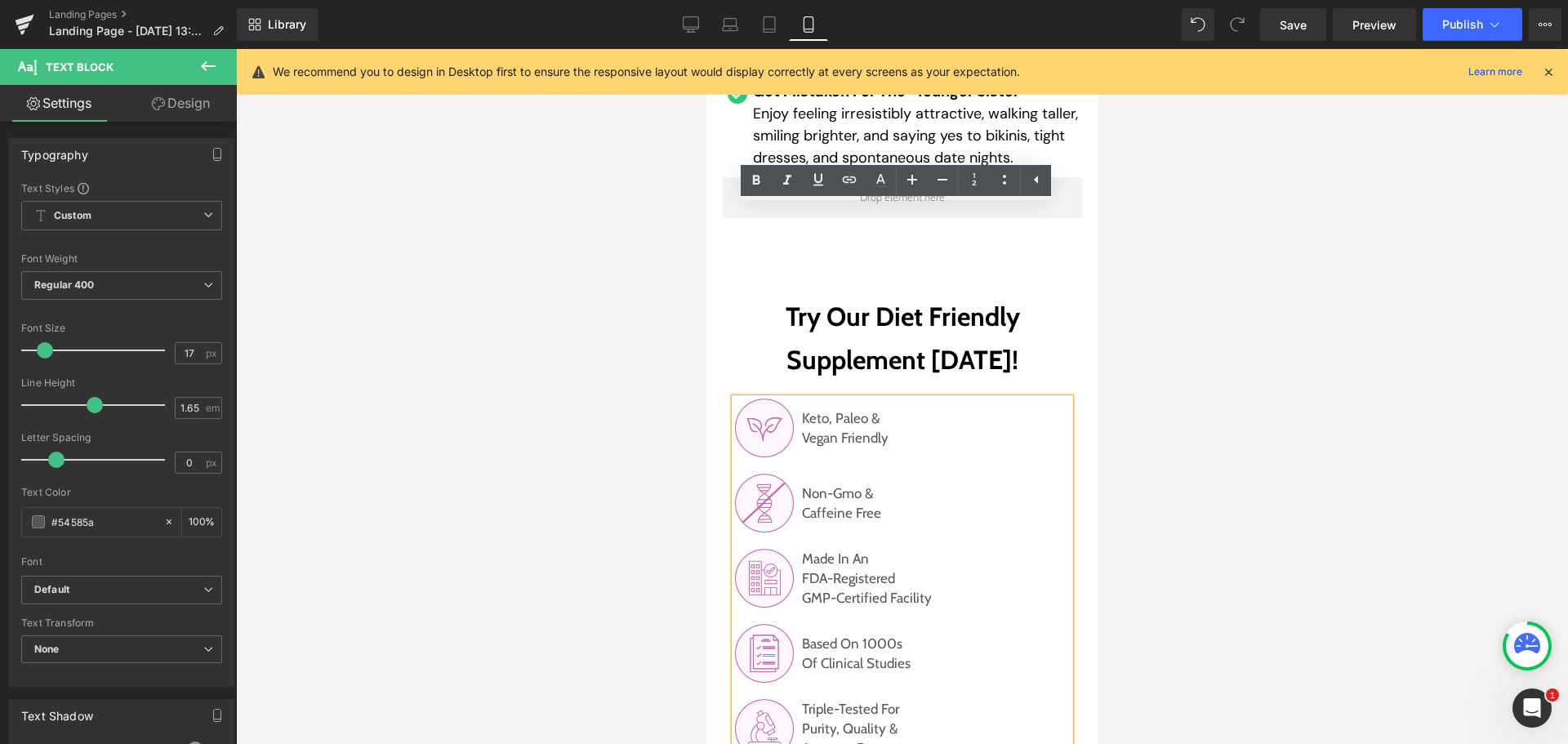 click on "Try Our Diet Friendly Supplement [DATE]! Heading         Keto, Paleo &  Vegan Friendly Non-Gmo &   Caffeine Free Made In An   FDA-Registered   GMP-Certified Facility Based On 1000s   Of Clinical Studies Triple-Tested For  Purity, Quality &  Accurate Dosage Text Block         Keto, Paleo &  Vegan Friendly Non-Gmo &   Caffeine Free Made In An   FDA-Registered   GMP-Certified Facility Based On 1000s   Of Clinical Studies Triple-Tested For  Purity, Quality &  Accurate Dosage Text Block" at bounding box center [902, 527] 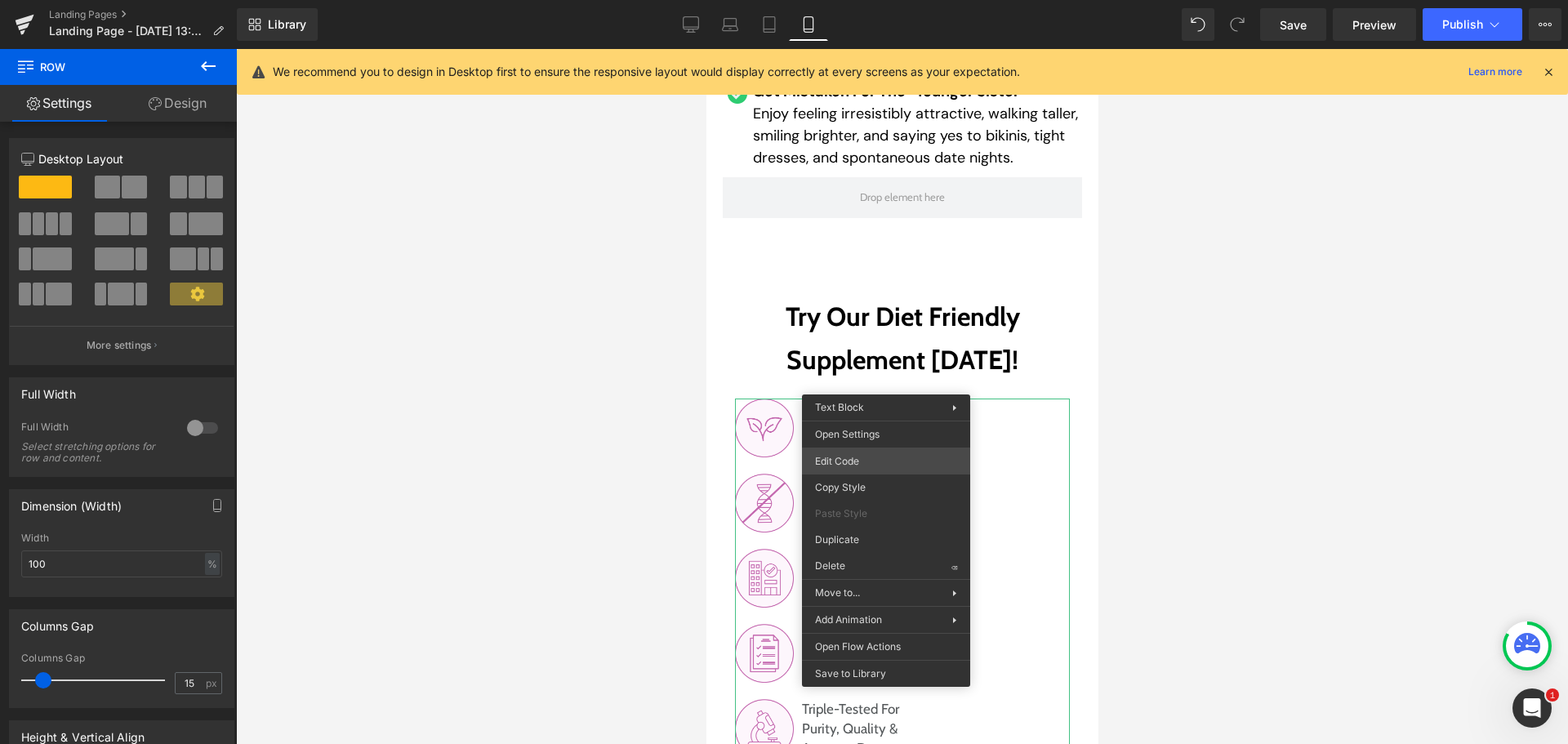 click on "Text Block  You are previewing how the   will restyle your page. You can not edit Elements in Preset Preview Mode.  Landing Pages Landing Page - [DATE] 13:20:52 Library Mobile Desktop Laptop Tablet Mobile Save Preview Publish Scheduled View Live Page View with current Template Save Template to Library Schedule Publish Publish Settings Shortcuts We recommend you to design in Desktop first to ensure the responsive layout would display correctly at every screens as your expectation. Learn more  Your page can’t be published   You've reached the maximum number of published pages on your plan  (0/0).  You need to upgrade your plan or unpublish all your pages to get 1 publish slot.   Unpublish pages   Upgrade plan  Elements Global Style Base Row  rows, columns, layouts, div Heading  headings, titles, h1,h2,h3,h4,h5,h6 Text Block  texts, paragraphs, contents, blocks Image  images, photos, alts, uploads Icon  icons, symbols Button  button, call to action, cta Separator  separators, dividers, horizontal lines Stack" at bounding box center (784, 0) 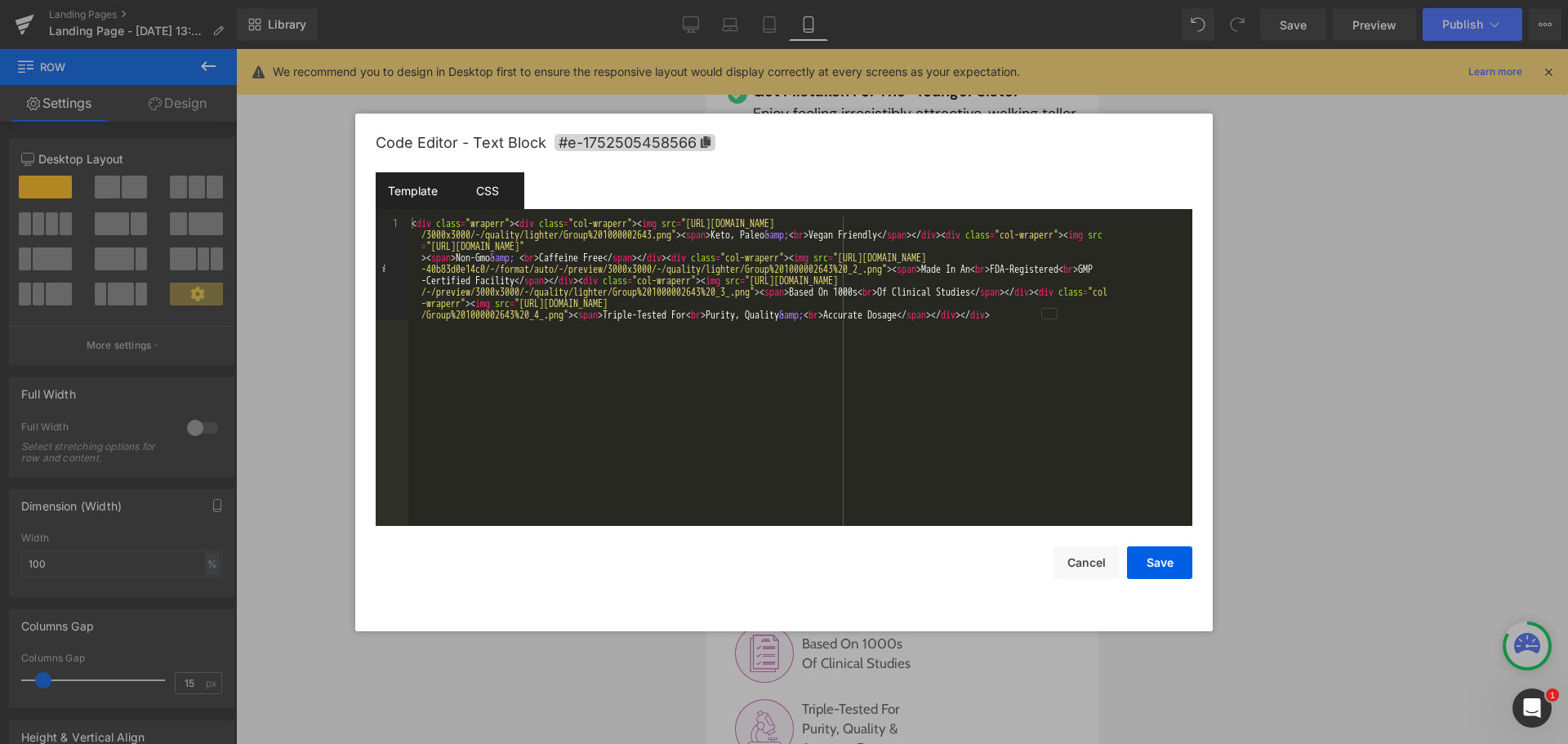 click on "CSS" at bounding box center [487, 190] 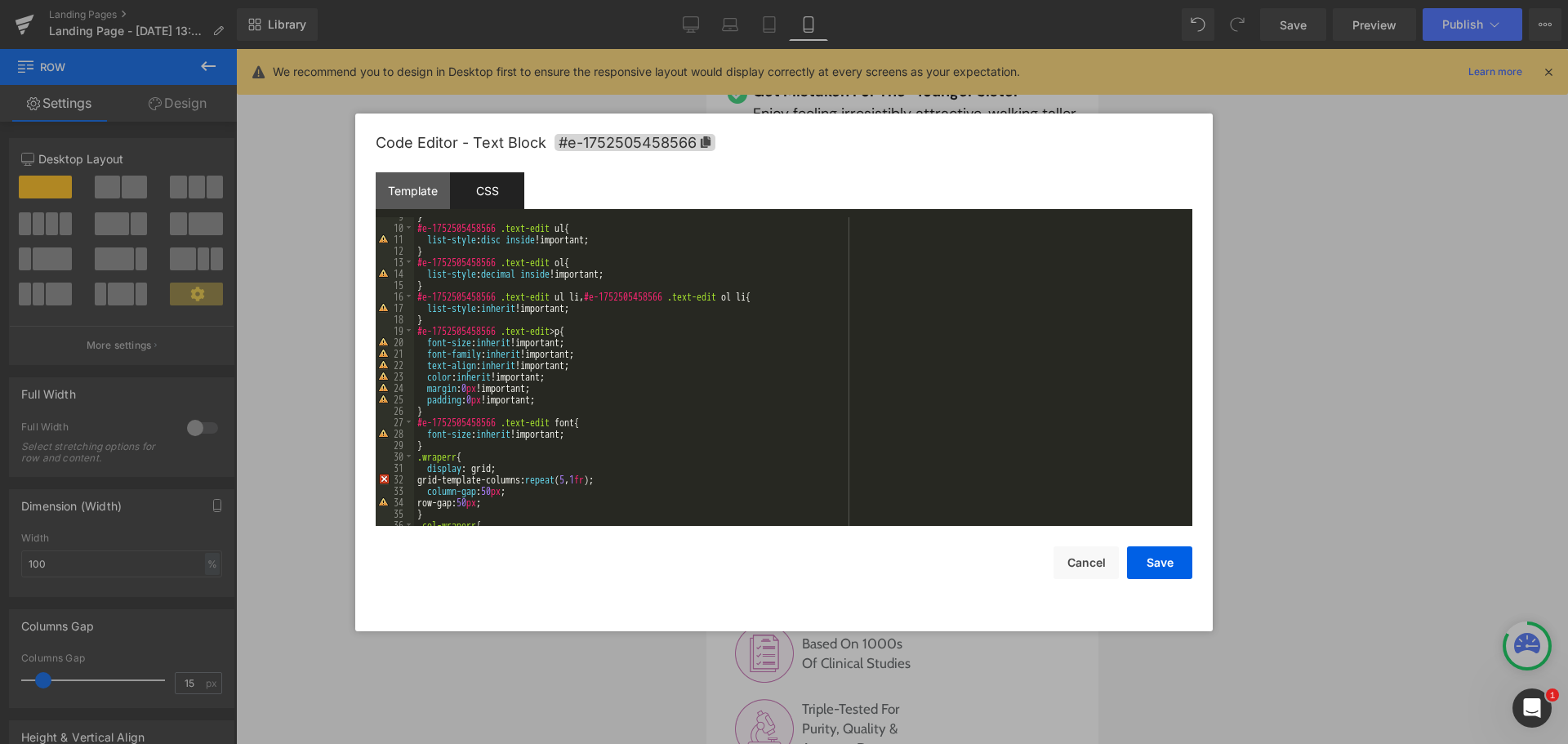 scroll, scrollTop: 196, scrollLeft: 0, axis: vertical 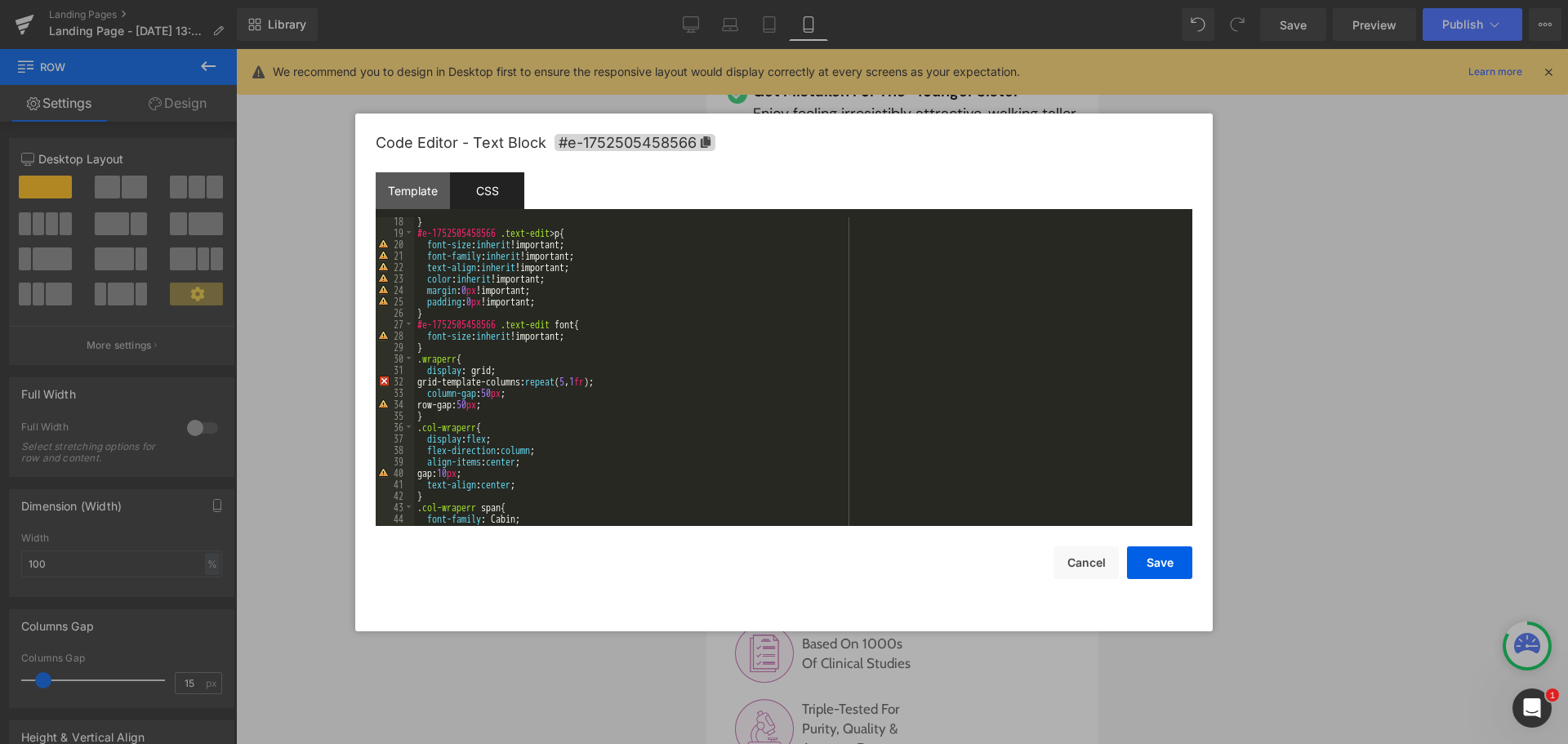 click on "} #e-1752505458566   .text-edit  >  p {    font-size :  inherit !important;    font-family :  inherit !important;    text-align :  inherit !important;    color :  inherit !important;    margin :  0 px !important;    padding :  0 px !important; } #e-1752505458566   .text-edit   font {    font-size :  inherit !important; } .wraperr {    display : grid;   grid-template-columns:  repeat ( 5 ,  1 fr );    column-gap :  50 px ;   row-gap:  50 px ; } .col-wraperr {    display : flex ;    flex-direction : column ;    align-items : center ;   gap: 10 px ;    text-align : center ; } .col-wraperr   span {    font-family : Cabin;    font-size :  20 px ;" at bounding box center [800, 381] 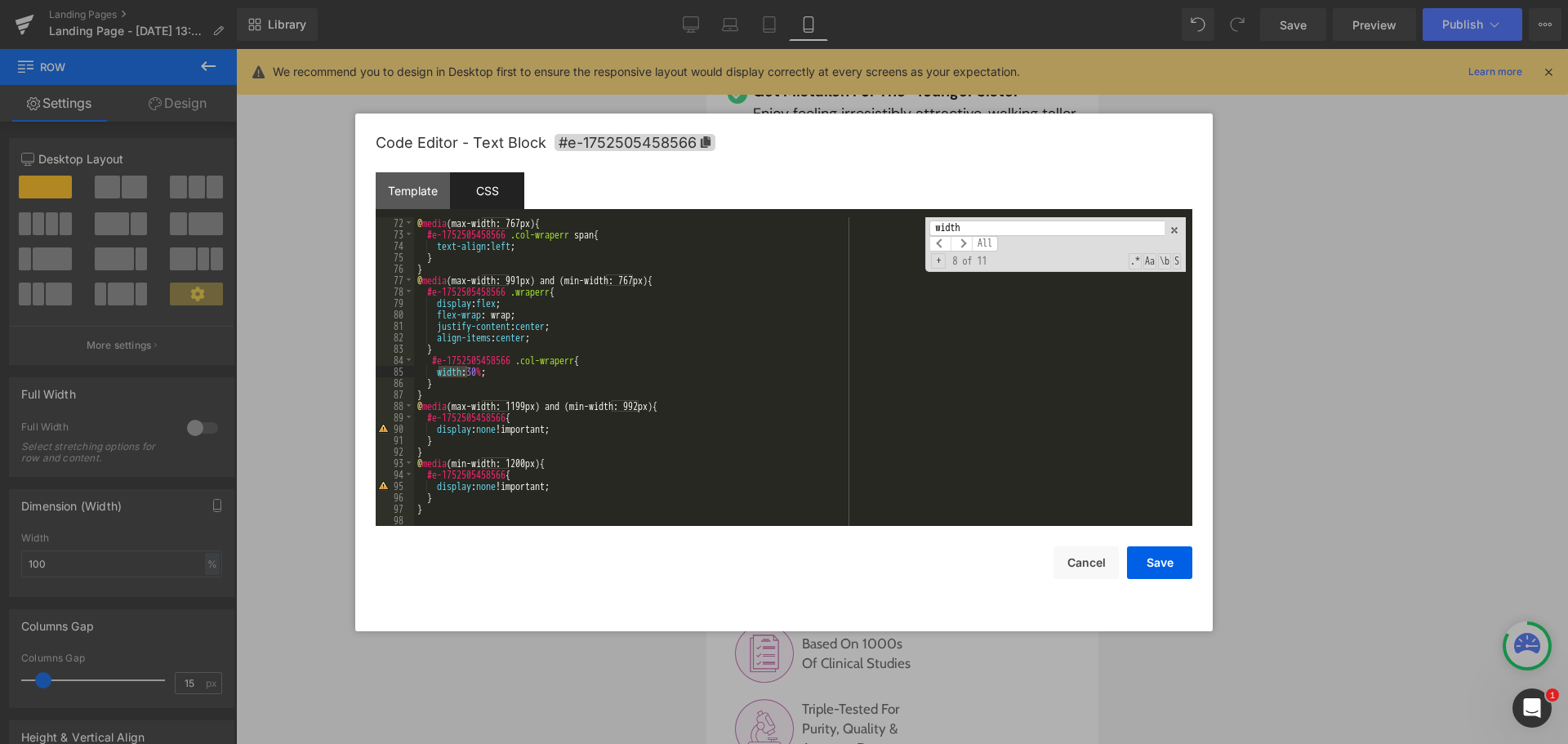scroll, scrollTop: 812, scrollLeft: 0, axis: vertical 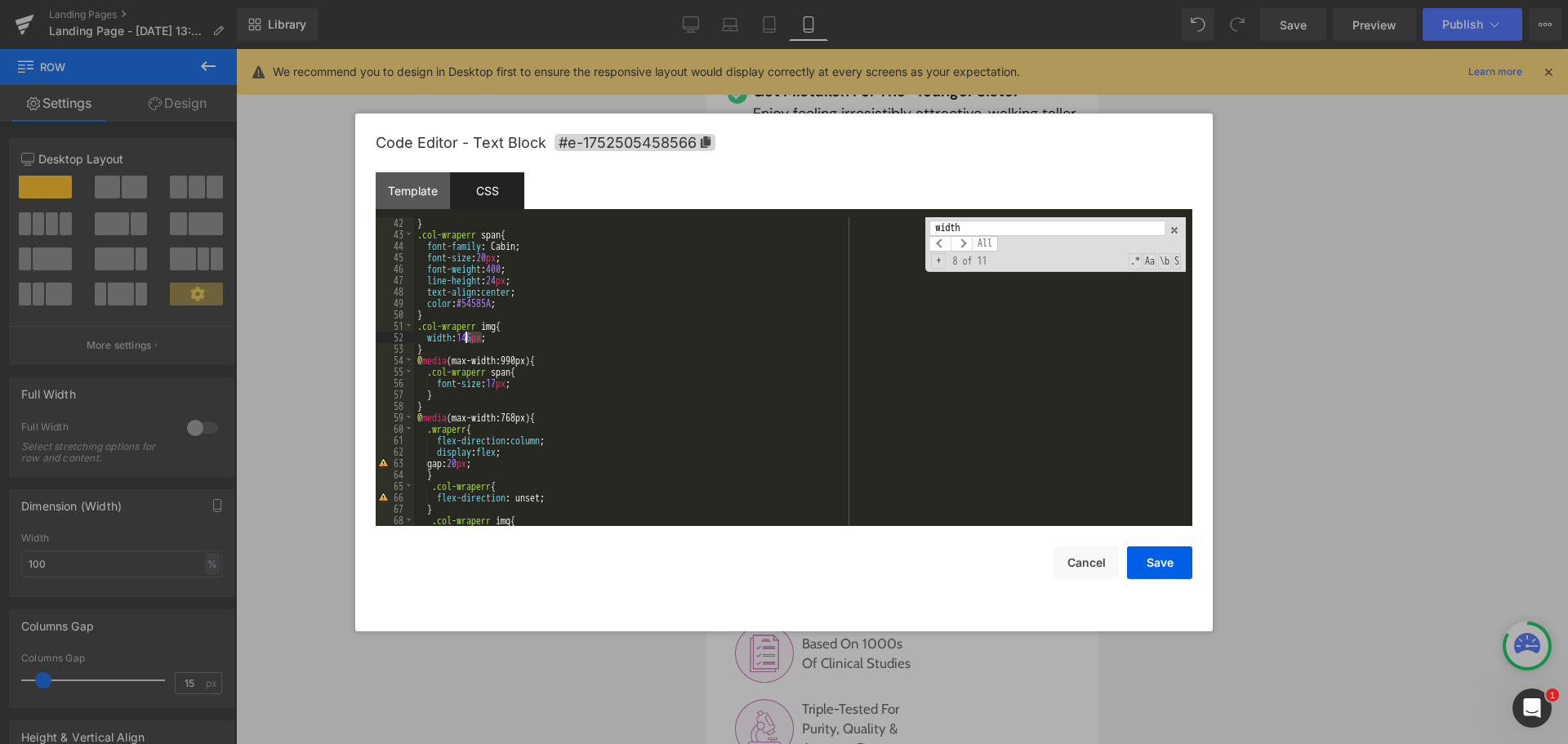 drag, startPoint x: 479, startPoint y: 336, endPoint x: 468, endPoint y: 336, distance: 11 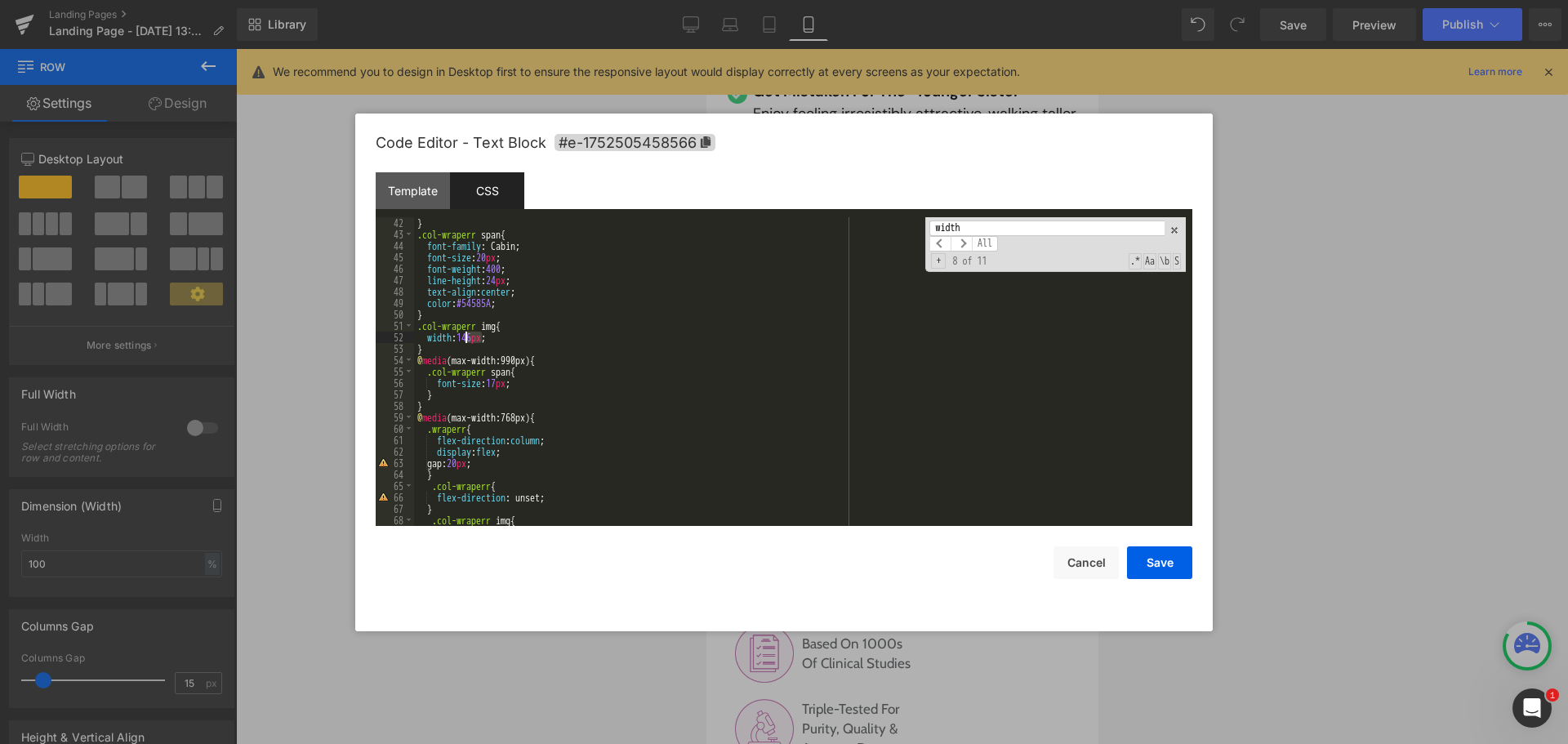 click on "} .col-wraperr   span {    font-family : Cabin;    font-size :  20 px ;    font-weight :  400 ;    line-height :  24 px ;    text-align :  center ;    color :  #54585A ; } .col-wraperr   img {    width :  146 px ; } @ media  (max-width:990px) {    .col-wraperr   span {       font-size : 17 px ;    } } @ media  (max-width:768px) {    .wraperr {       flex-direction :  column ;       display :  flex ;      gap:  20 px ;    }     .col-wraperr {       flex-direction : unset;    }     .col-wraperr   img {       width :  130 px ;" at bounding box center (800, 383) 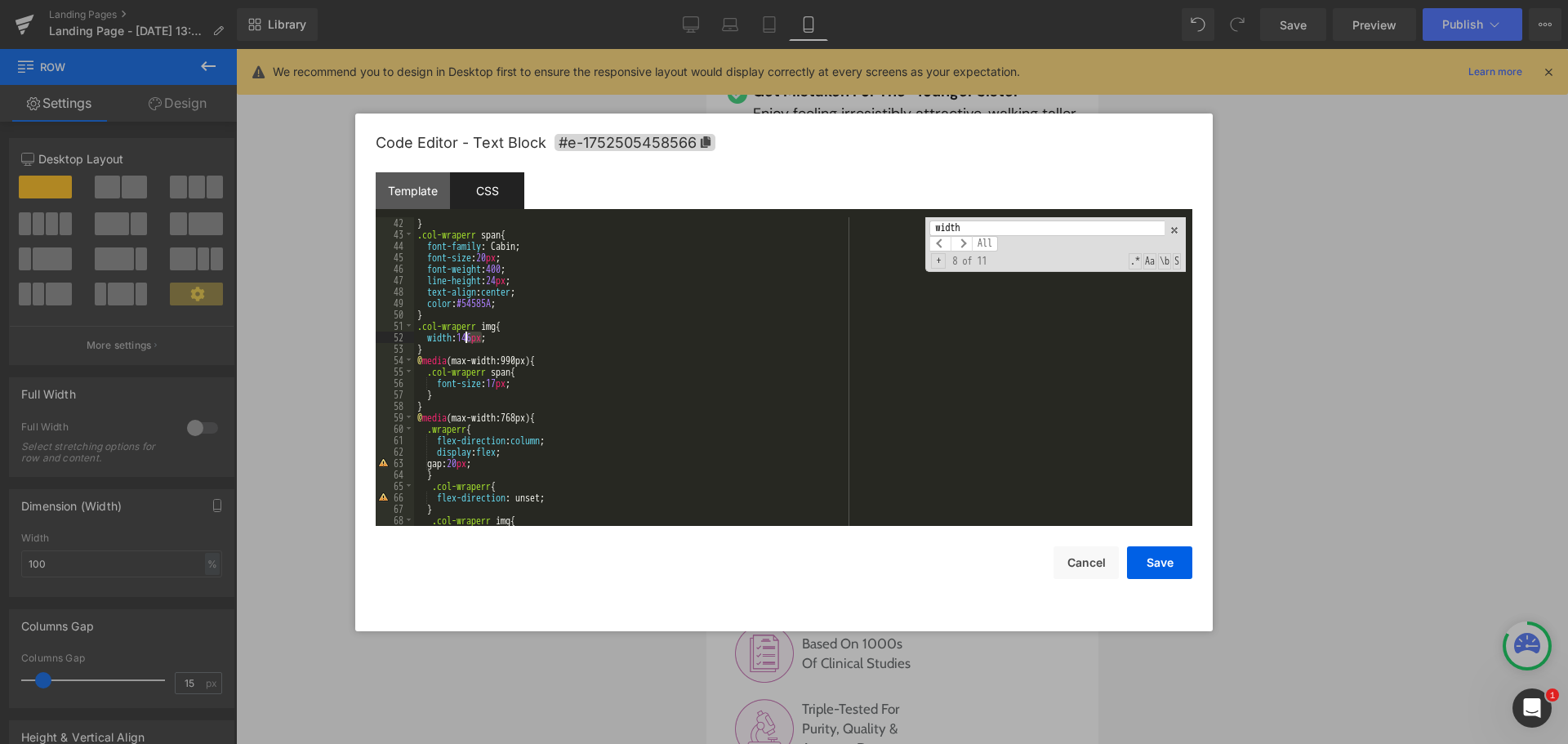type 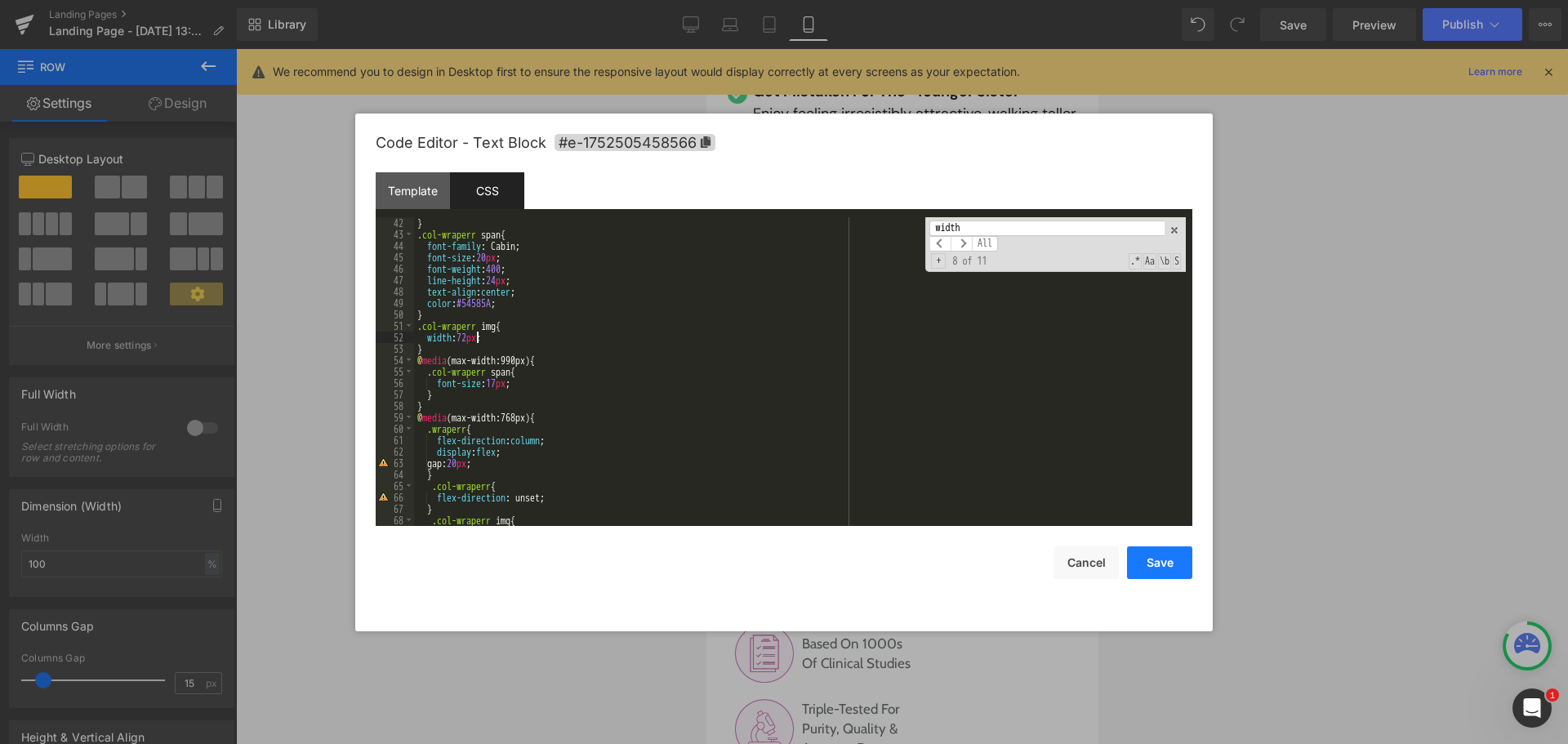 click on "Save" at bounding box center (1160, 563) 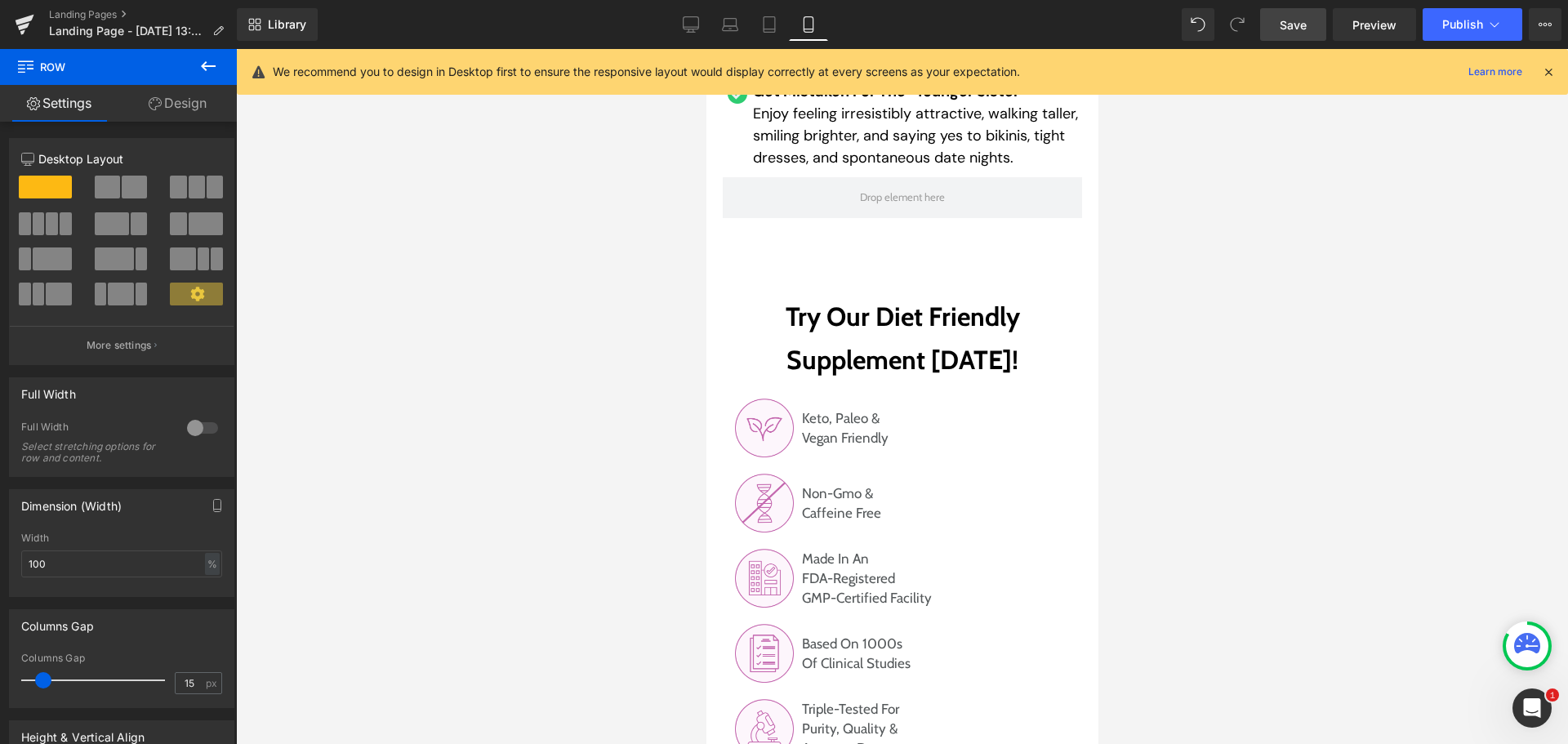 drag, startPoint x: 1298, startPoint y: 25, endPoint x: 274, endPoint y: 283, distance: 1056.0019 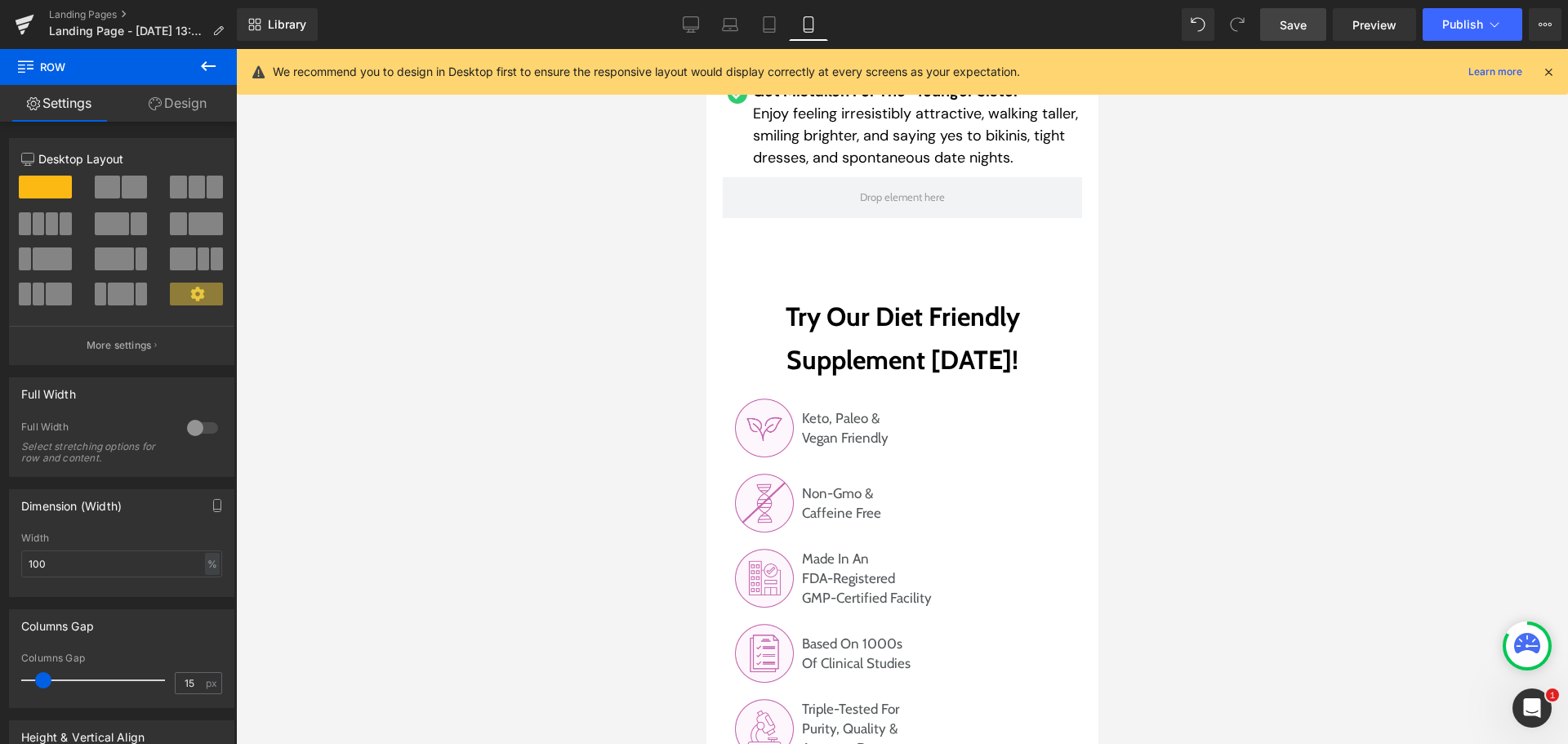 click on "Save" at bounding box center [1293, 25] 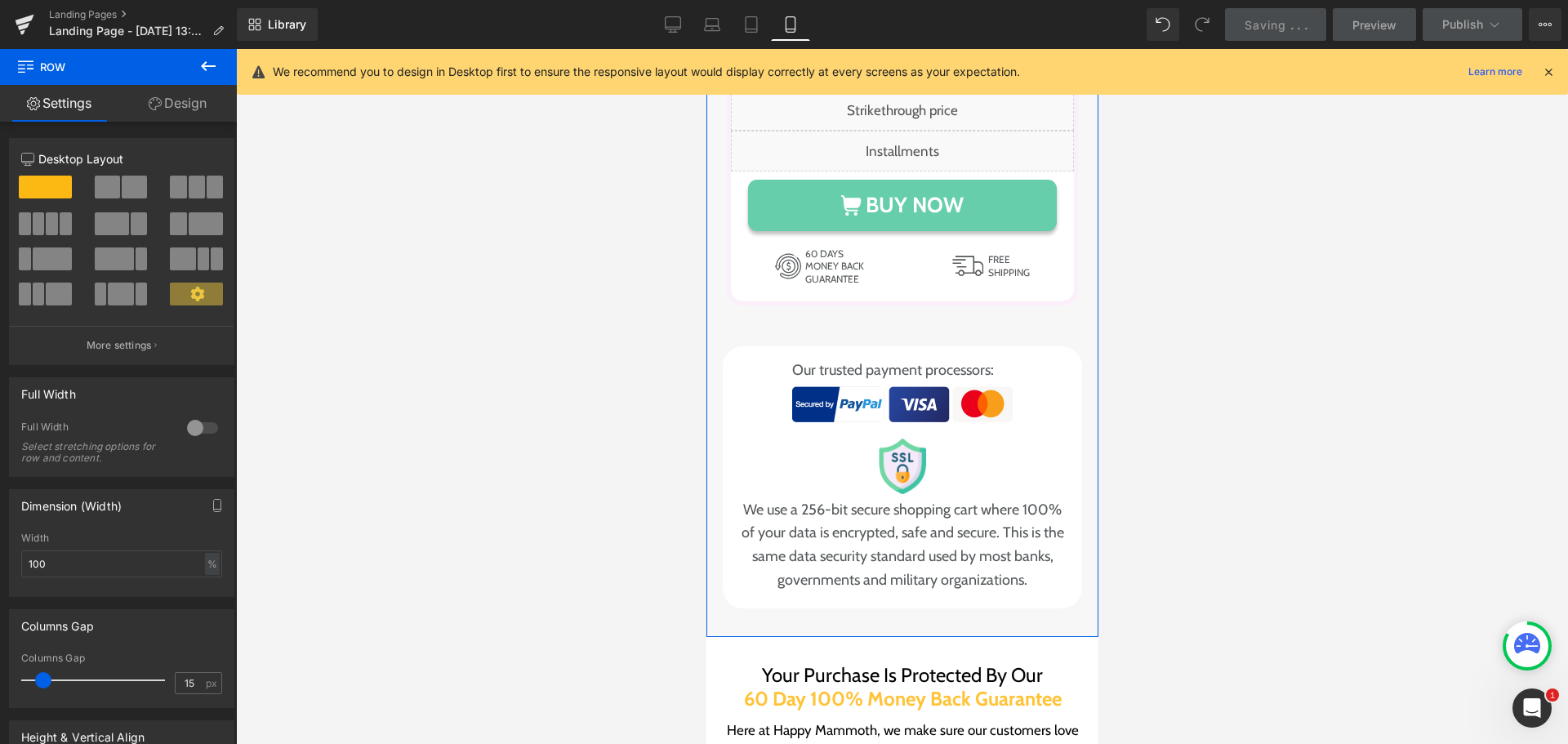 scroll, scrollTop: 18518, scrollLeft: 0, axis: vertical 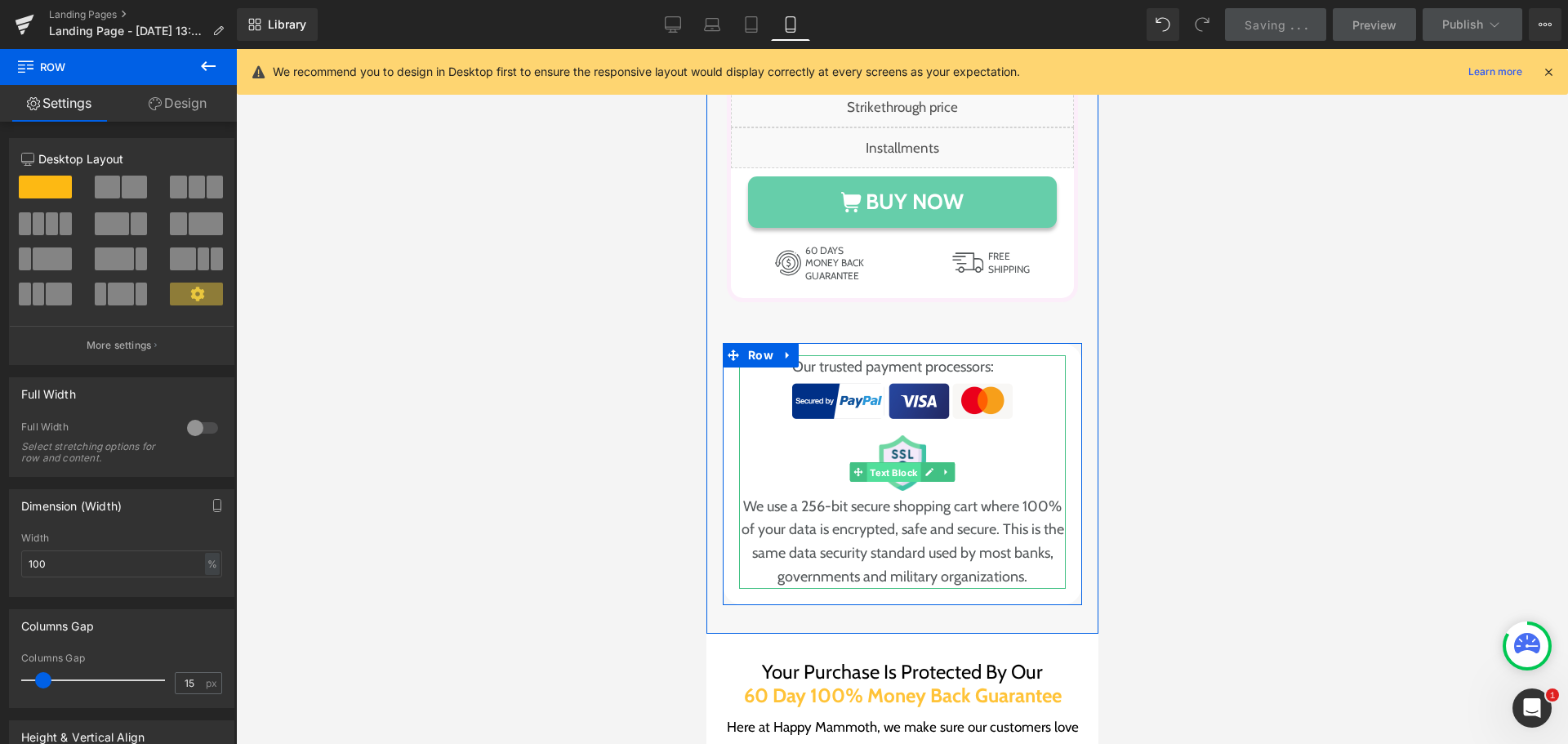 click on "Text Block" at bounding box center [893, 473] 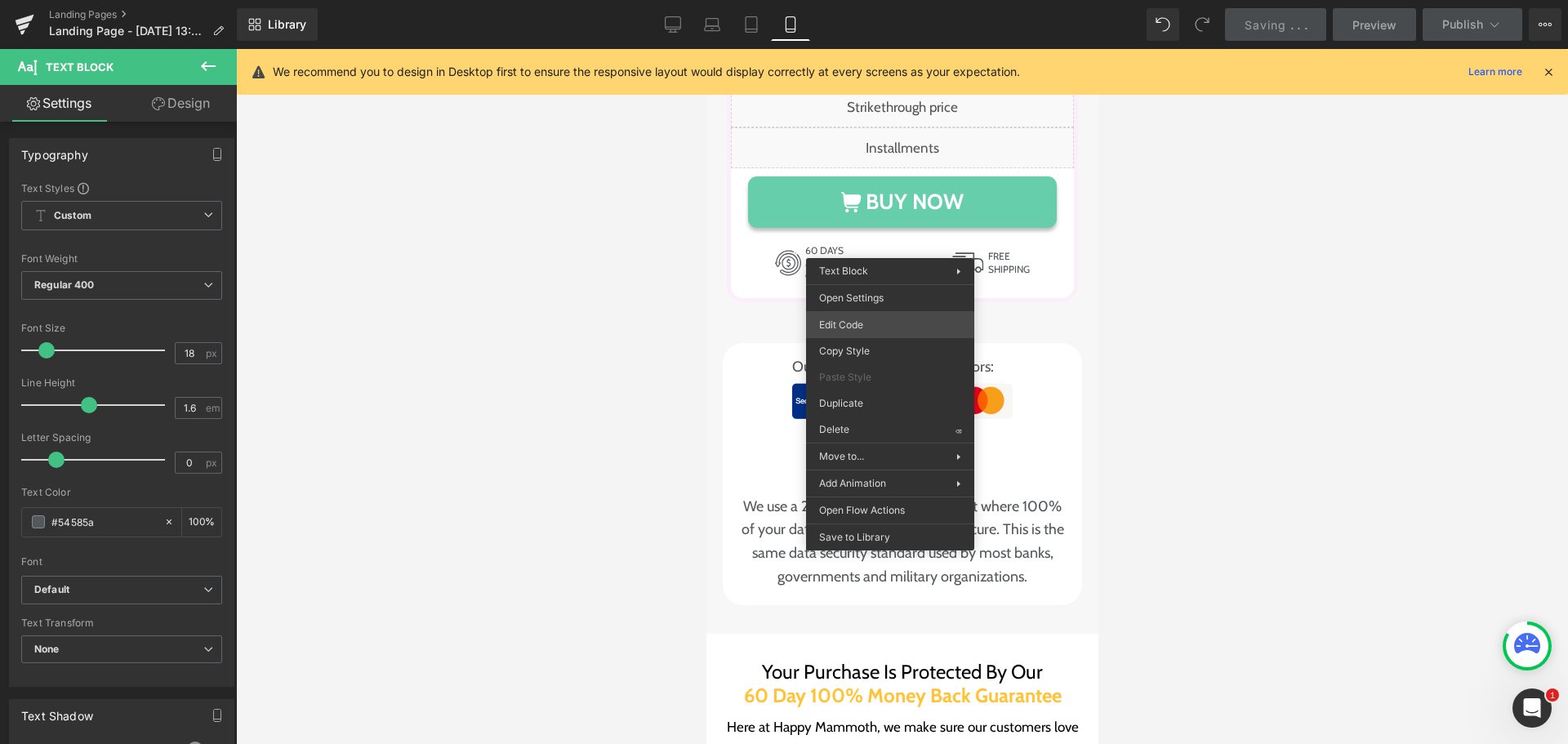 click on "Text Block  You are previewing how the   will restyle your page. You can not edit Elements in Preset Preview Mode.  Landing Pages Landing Page - [DATE] 13:20:52 Library Mobile Desktop Laptop Tablet Mobile   Saving   .   .   .   Preview Publish Scheduled View Live Page View with current Template Save Template to Library Schedule Publish Publish Settings Shortcuts We recommend you to design in Desktop first to ensure the responsive layout would display correctly at every screens as your expectation. Learn more  Your page can’t be published   You've reached the maximum number of published pages on your plan  (0/0).  You need to upgrade your plan or unpublish all your pages to get 1 publish slot.   Unpublish pages   Upgrade plan  Elements Global Style Base Row  rows, columns, layouts, div Heading  headings, titles, h1,h2,h3,h4,h5,h6 Text Block  texts, paragraphs, contents, blocks Image  images, photos, alts, uploads Icon  icons, symbols Button  button, call to action, cta Separator  Liquid  Banner Parallax" at bounding box center [784, 0] 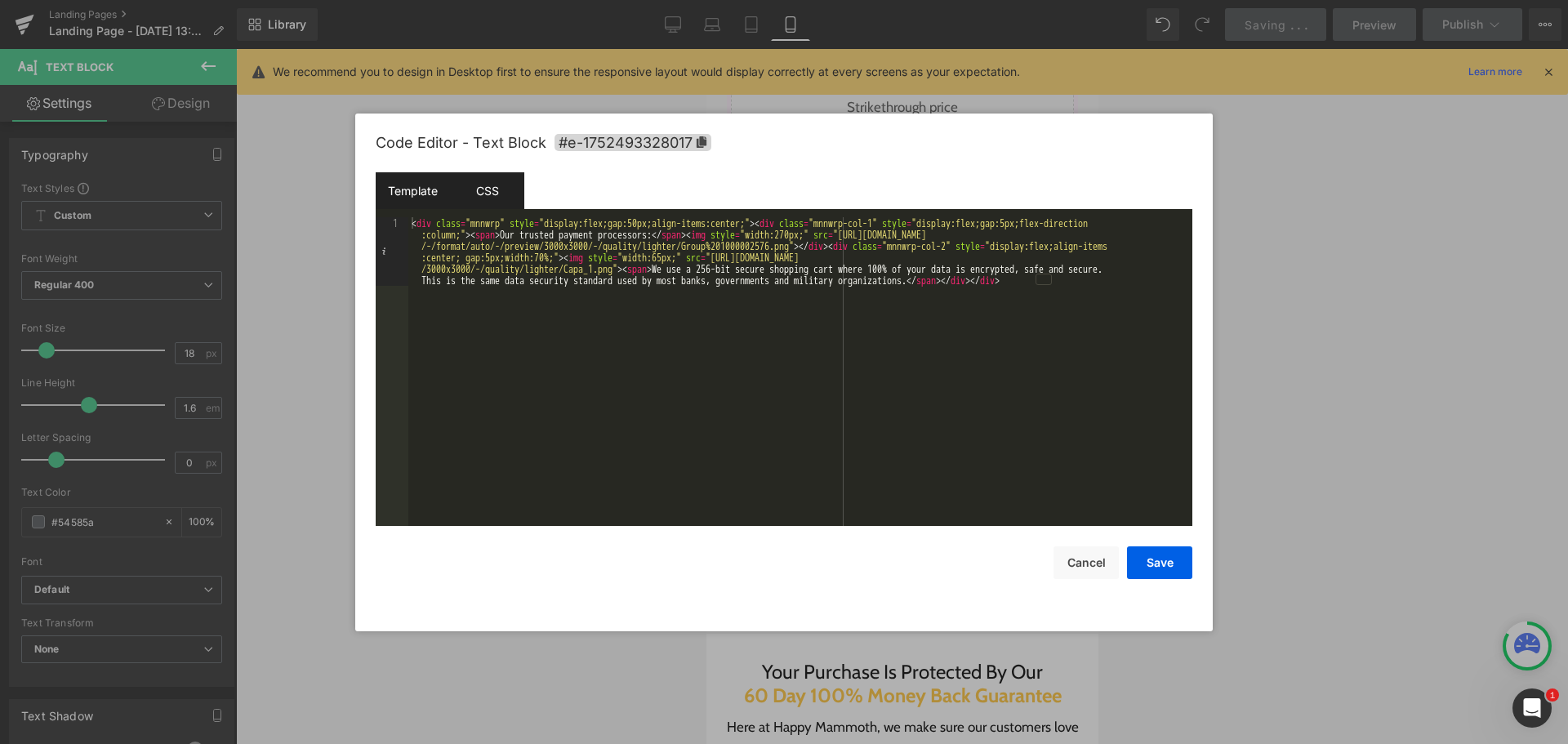 click on "CSS" at bounding box center (487, 190) 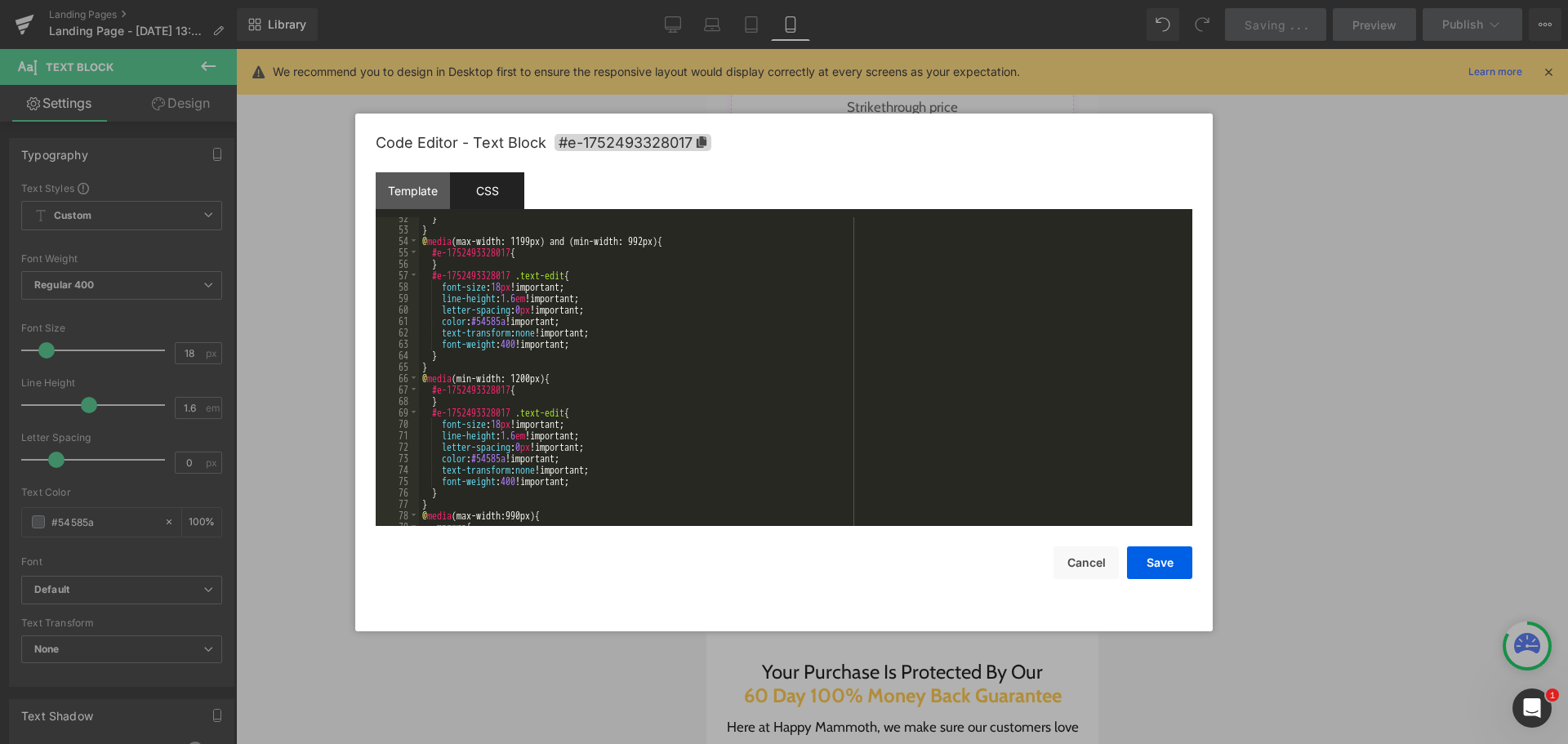 scroll, scrollTop: 588, scrollLeft: 0, axis: vertical 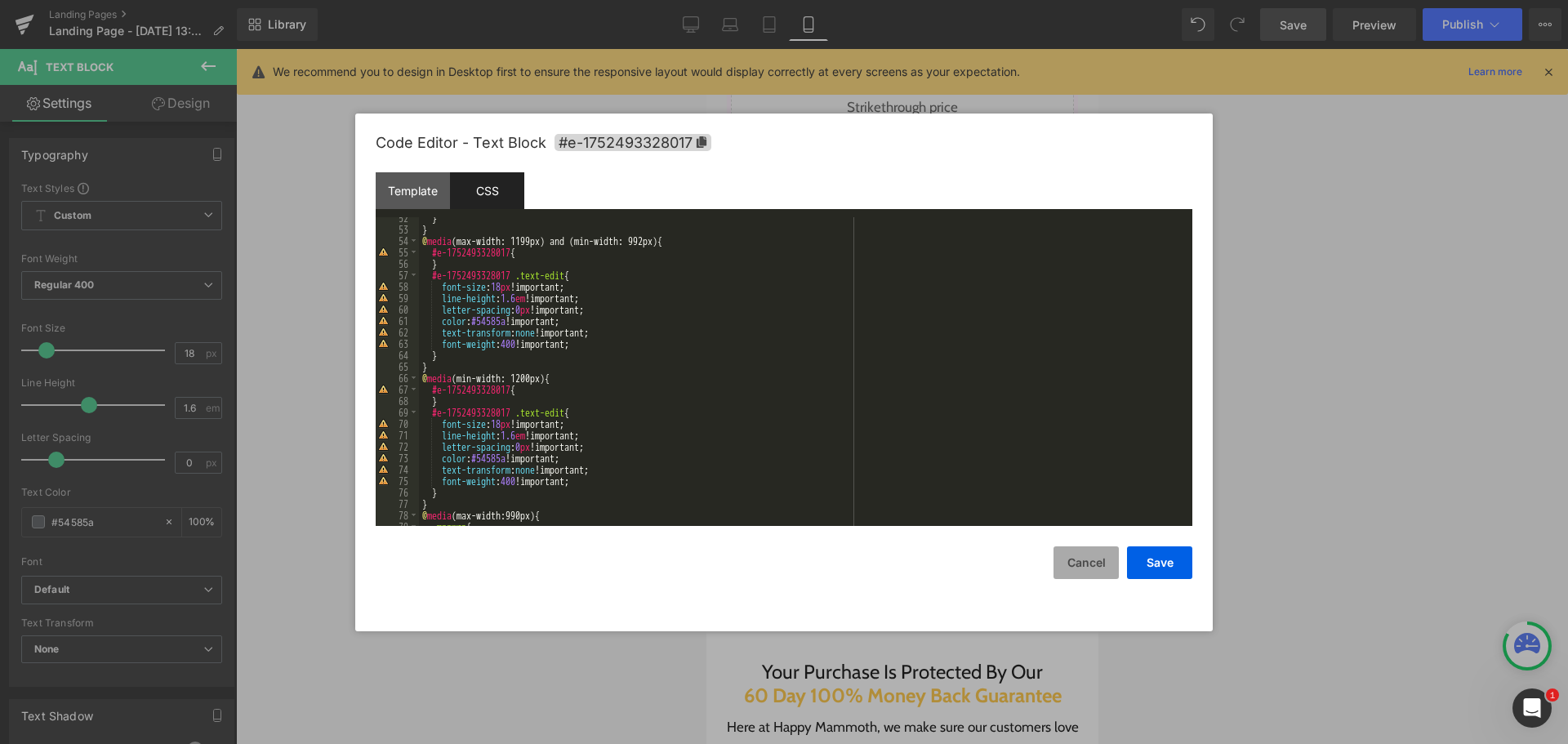 click on "Cancel" at bounding box center (1086, 563) 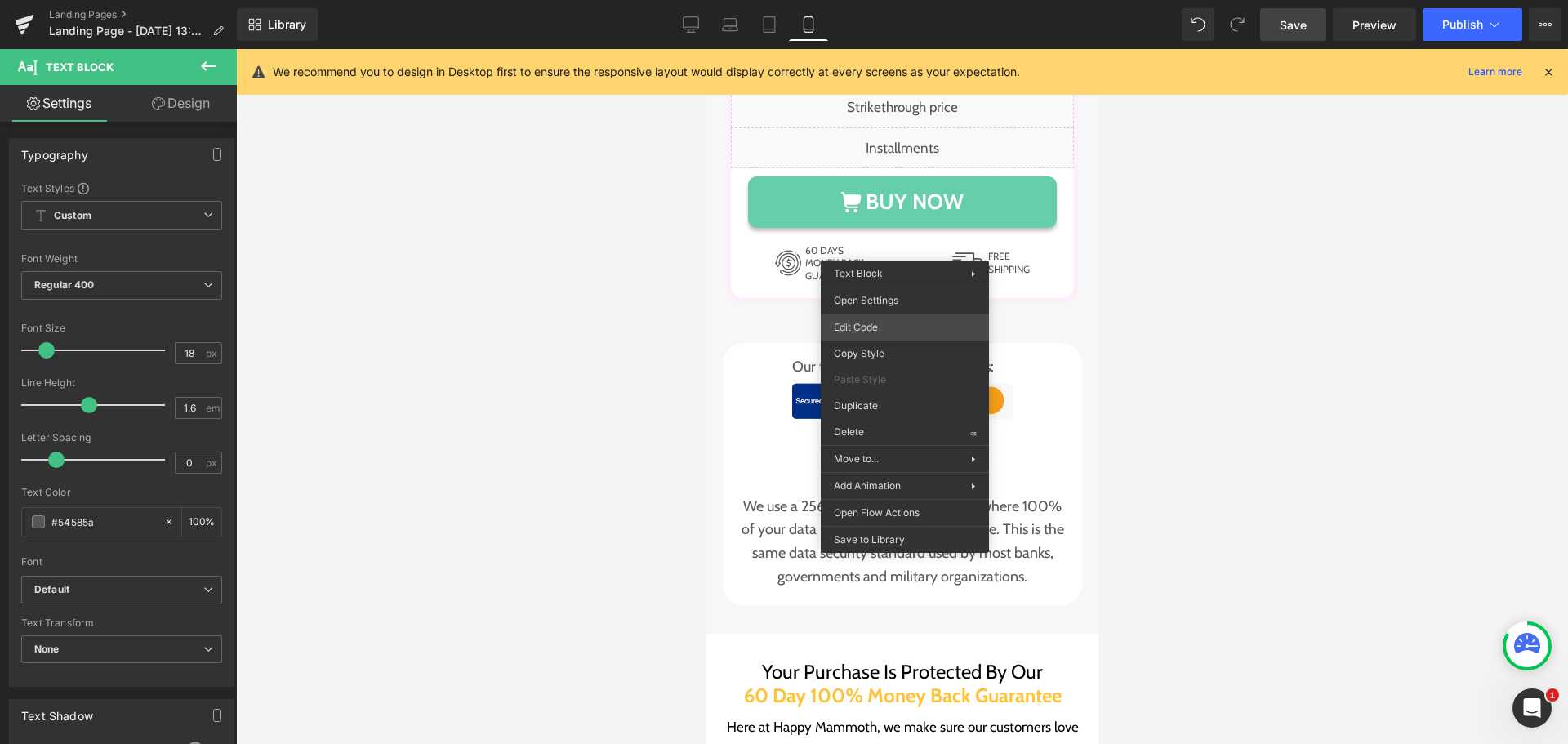 click on "Text Block  You are previewing how the   will restyle your page. You can not edit Elements in Preset Preview Mode.  Landing Pages Landing Page - [DATE] 13:20:52 Library Mobile Desktop Laptop Tablet Mobile Save Preview Publish Scheduled View Live Page View with current Template Save Template to Library Schedule Publish Publish Settings Shortcuts We recommend you to design in Desktop first to ensure the responsive layout would display correctly at every screens as your expectation. Learn more  Your page can’t be published   You've reached the maximum number of published pages on your plan  (0/0).  You need to upgrade your plan or unpublish all your pages to get 1 publish slot.   Unpublish pages   Upgrade plan  Elements Global Style Base Row  rows, columns, layouts, div Heading  headings, titles, h1,h2,h3,h4,h5,h6 Text Block  texts, paragraphs, contents, blocks Image  images, photos, alts, uploads Icon  icons, symbols Button  button, call to action, cta Separator  separators, dividers, horizontal lines Stack" at bounding box center (784, 0) 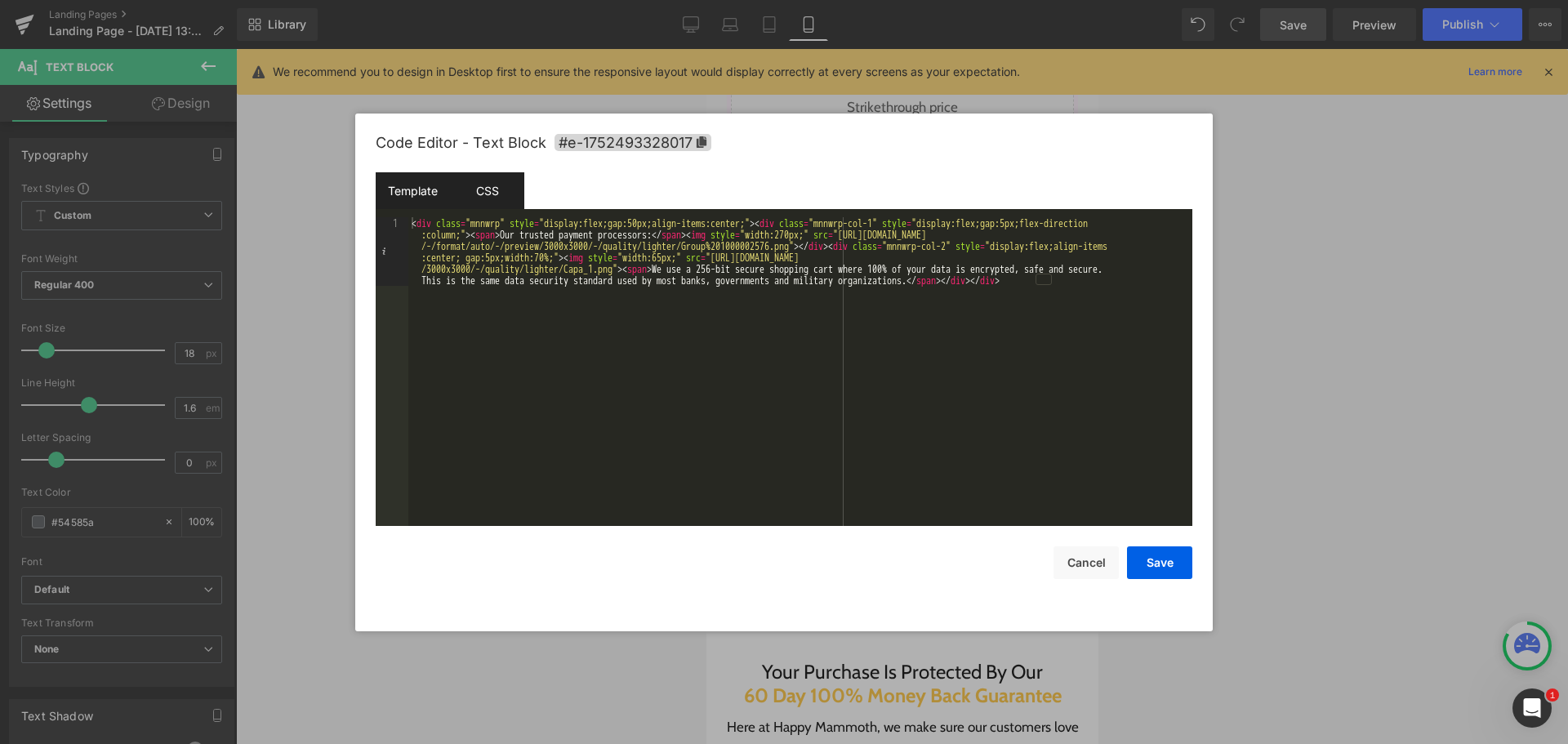 click on "CSS" at bounding box center (487, 190) 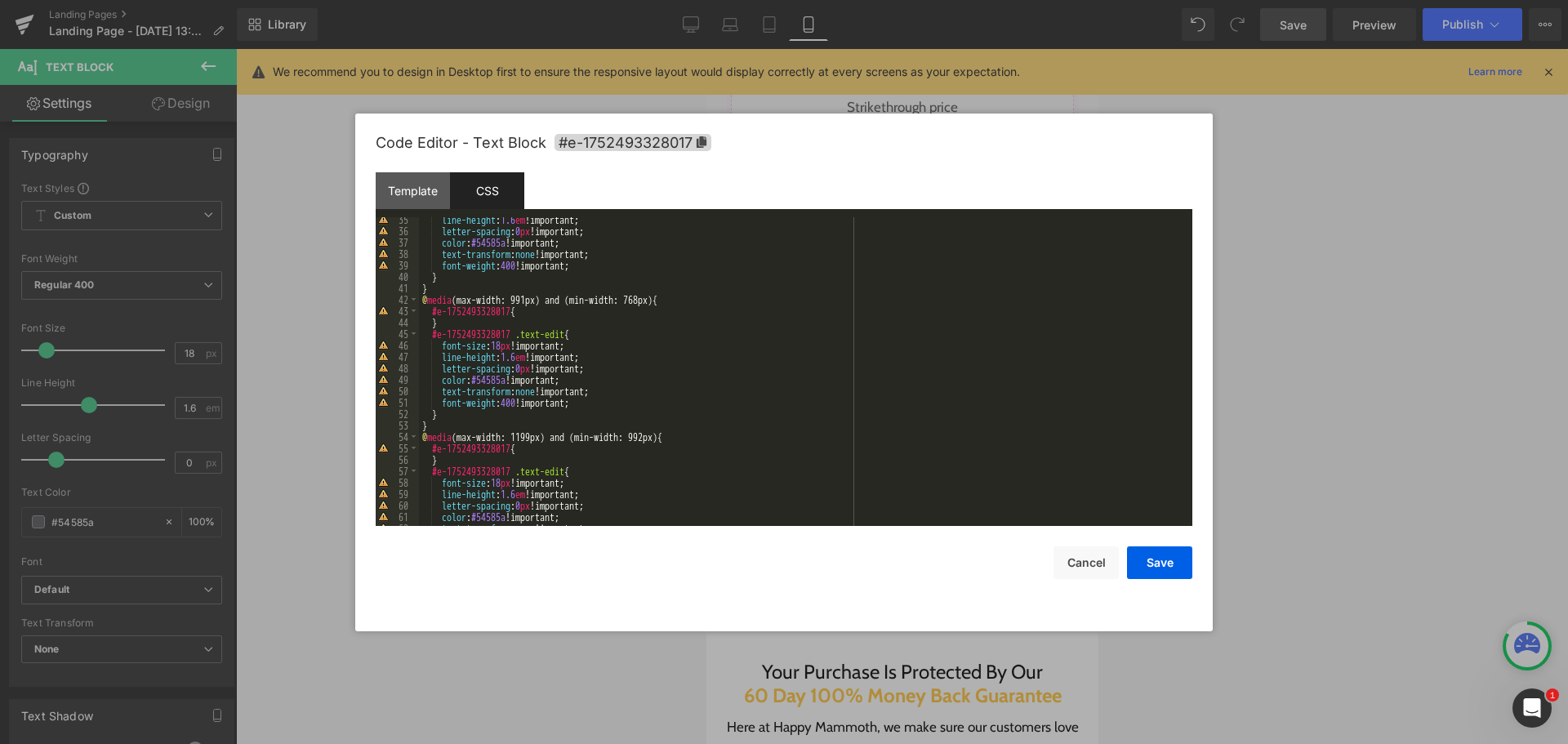 scroll, scrollTop: 490, scrollLeft: 0, axis: vertical 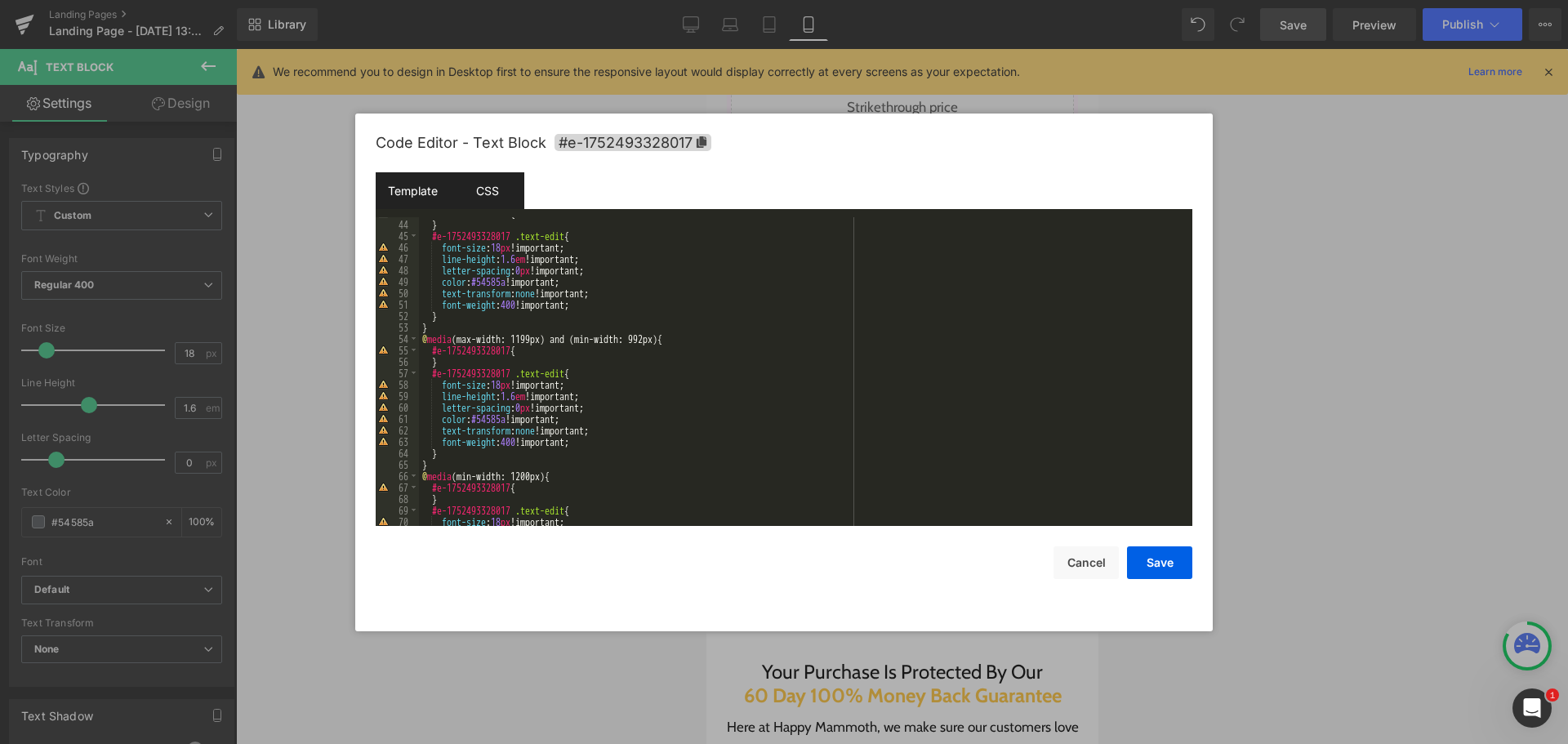 click on "Template" at bounding box center (412, 190) 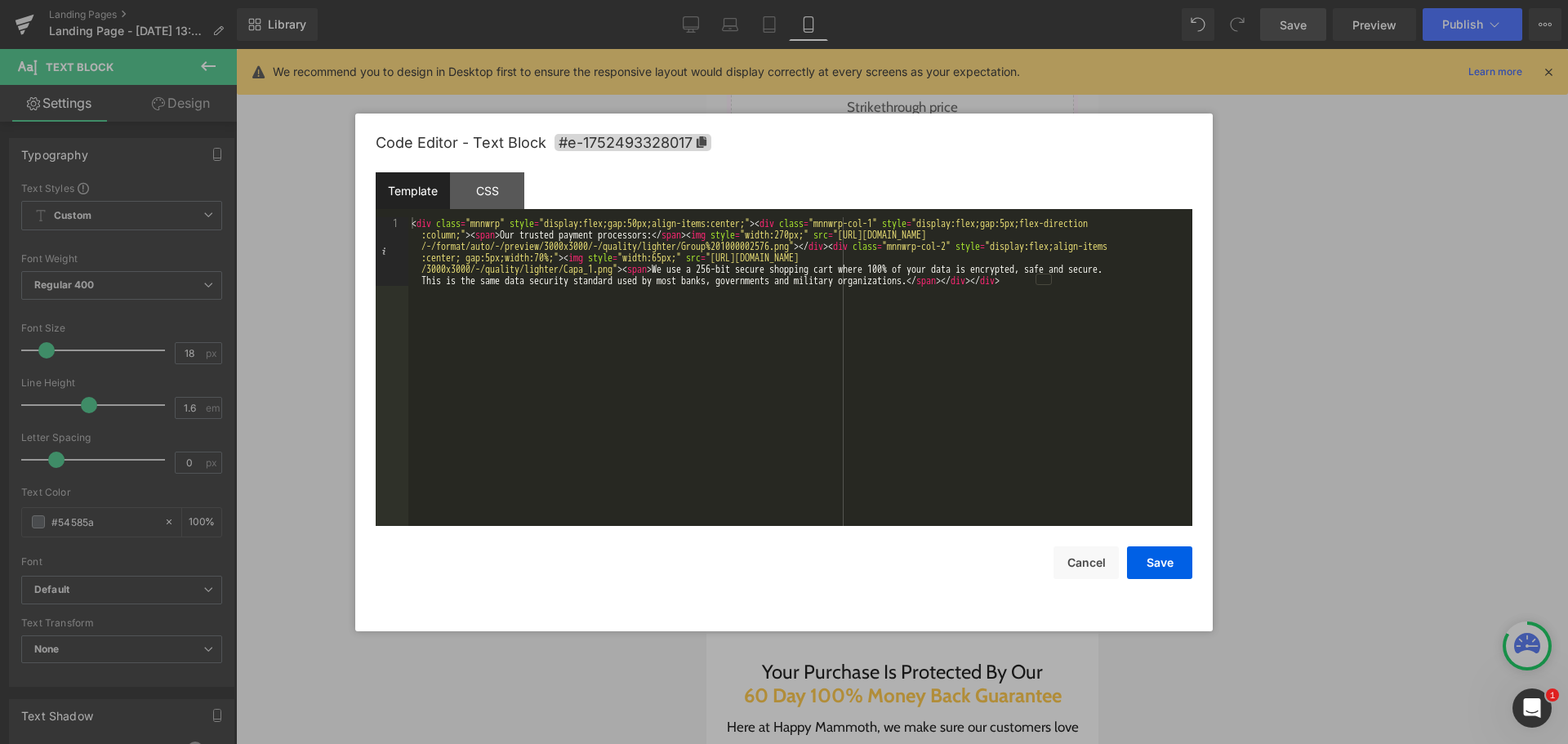 click on "< div   class = "mnnwrp"   style = "display:flex;gap:50px;align-items:center;" > < div   class = "mnnwrp-col-1"   style = "display:flex;gap:5px;flex-direction    :column;" > < span > Our trusted payment processors: </ span > < img   style = "width:270px;"   src = "[URL][DOMAIN_NAME]    /-/format/auto/-/preview/3000x3000/-/quality/lighter/Group%201000002576.png" > </ div > < div   class = "mnnwrp-col-2"   style = "display:flex;align-items    :center; gap:5px;width:70%;" > < img   style = "width:65px;"   src = "[URL][DOMAIN_NAME]    /3000x3000/-/quality/lighter/Capa_1.png" > < span > We use a 256-bit secure shopping cart where 100% of your data is encrypted, safe and secure.     This is the same data security standard used by most banks, governments and military organizations. </ span > </ div > </ div >" at bounding box center [800, 440] 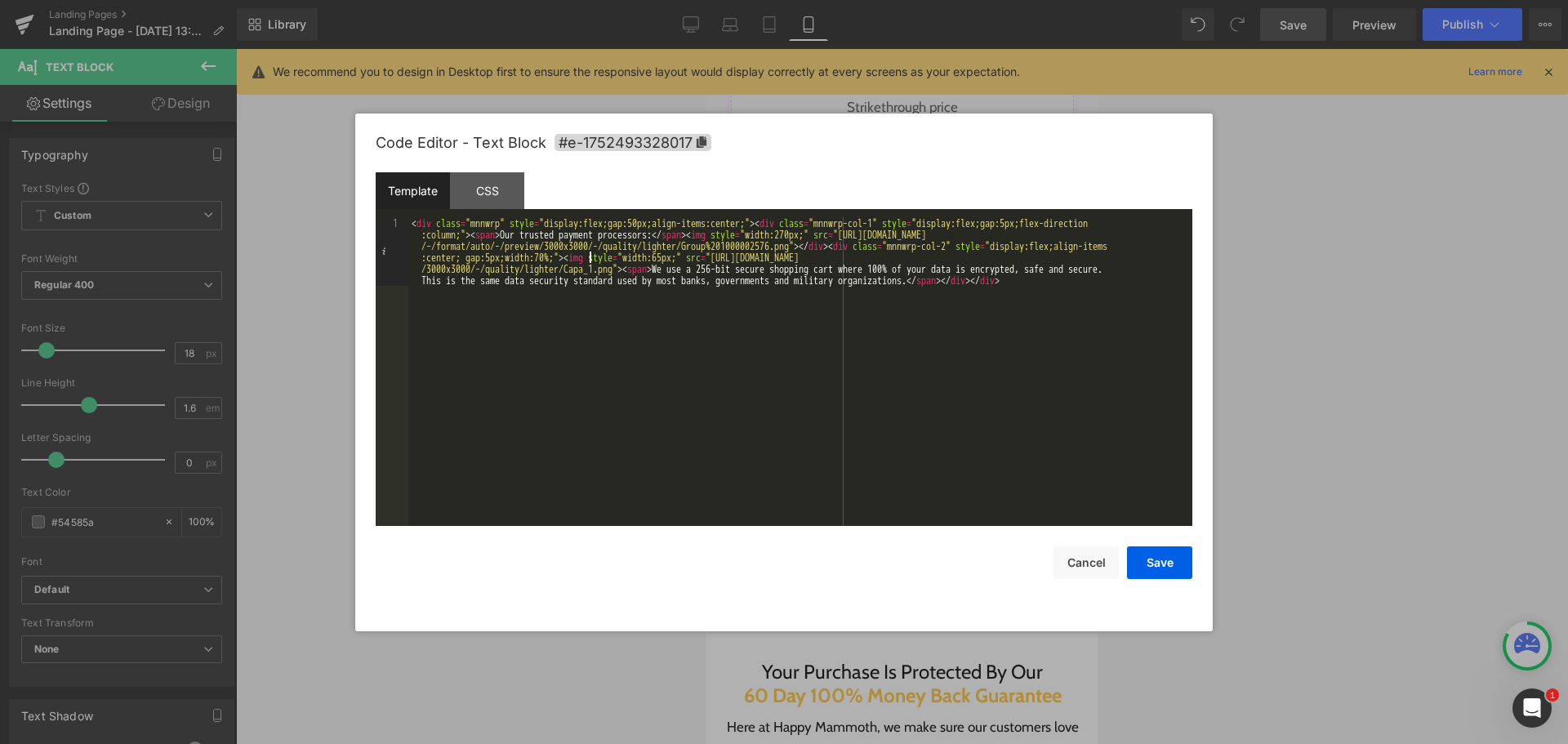 click on "< div   class = "mnnwrp"   style = "display:flex;gap:50px;align-items:center;" > < div   class = "mnnwrp-col-1"   style = "display:flex;gap:5px;flex-direction    :column;" > < span > Our trusted payment processors: </ span > < img   style = "width:270px;"   src = "[URL][DOMAIN_NAME]    /-/format/auto/-/preview/3000x3000/-/quality/lighter/Group%201000002576.png" > </ div > < div   class = "mnnwrp-col-2"   style = "display:flex;align-items    :center; gap:5px;width:70%;" > < img   style = "width:65px;"   src = "[URL][DOMAIN_NAME]    /3000x3000/-/quality/lighter/Capa_1.png" > < span > We use a 256-bit secure shopping cart where 100% of your data is encrypted, safe and secure.     This is the same data security standard used by most banks, governments and military organizations. </ span > </ div > </ div >" at bounding box center [800, 440] 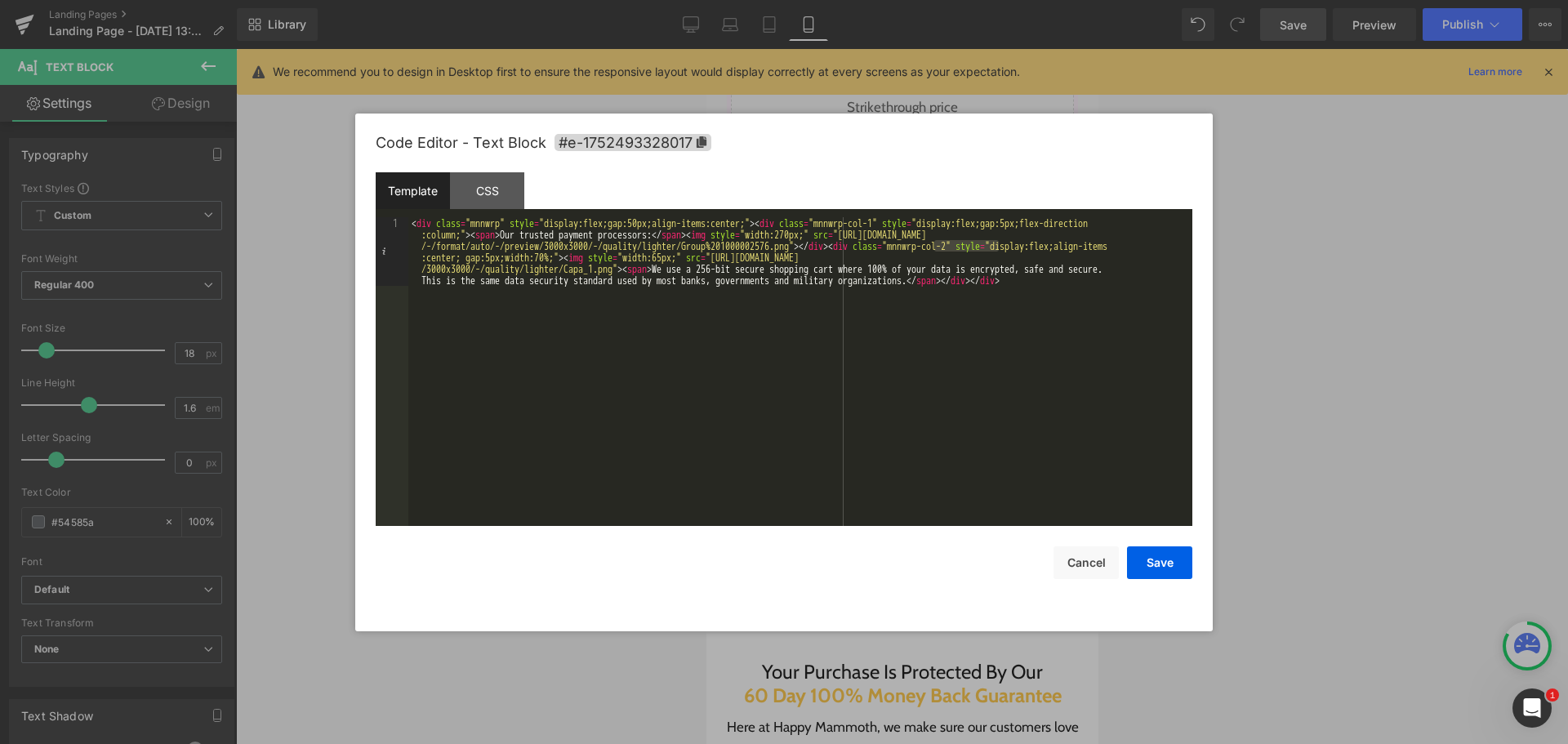 drag, startPoint x: 998, startPoint y: 243, endPoint x: 937, endPoint y: 268, distance: 65.9242 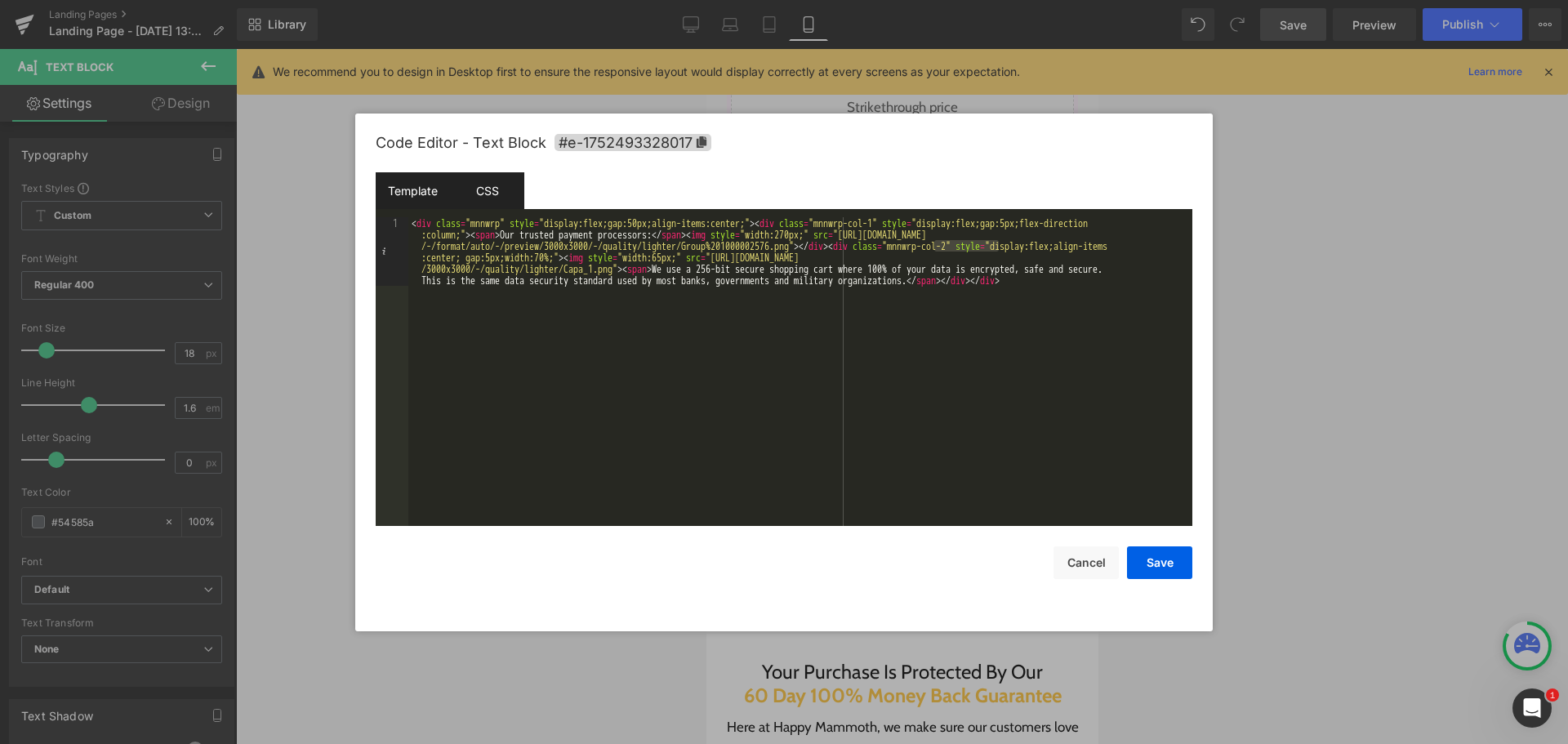 click on "CSS" at bounding box center (487, 190) 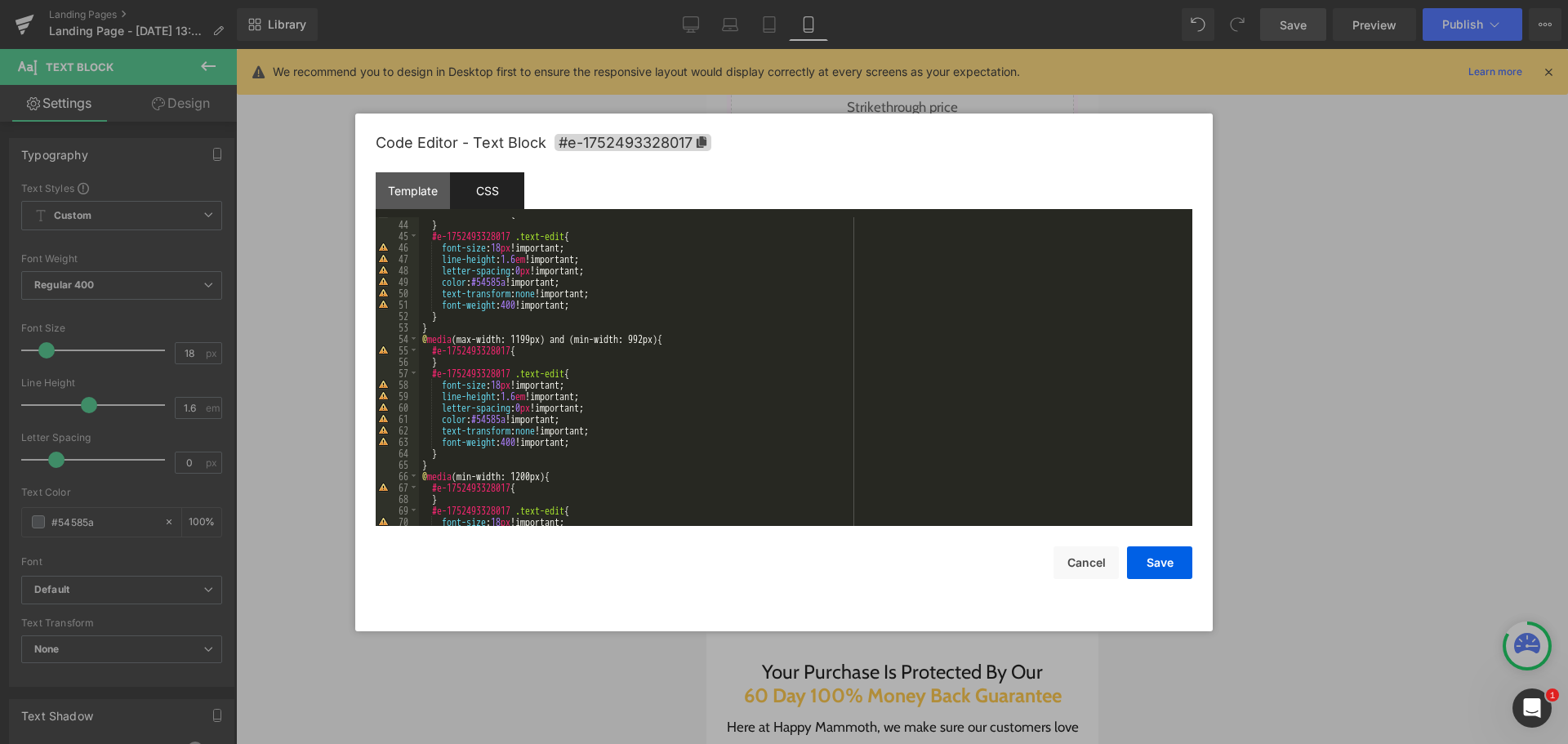 click on "#e-1752493328017 {    }    #e-1752493328017   .text-edit {       font-size :  18 px !important;       line-height :  1.6 em !important;       letter-spacing :  0 px !important;       color :  #54585a !important;       text-transform :  none !important;       font-weight :  400 !important;    } } @ media  (max-width: 1199px) and (min-width: 992px) {    #e-1752493328017 {    }    #e-1752493328017   .text-edit {       font-size :  18 px !important;       line-height :  1.6 em !important;       letter-spacing :  0 px !important;       color :  #54585a !important;       text-transform :  none !important;       font-weight :  400 !important;    } } @ media  (min-width: 1200px) {    #e-1752493328017 {    }    #e-1752493328017   .text-edit {       font-size :  18 px !important;" at bounding box center [802, 373] 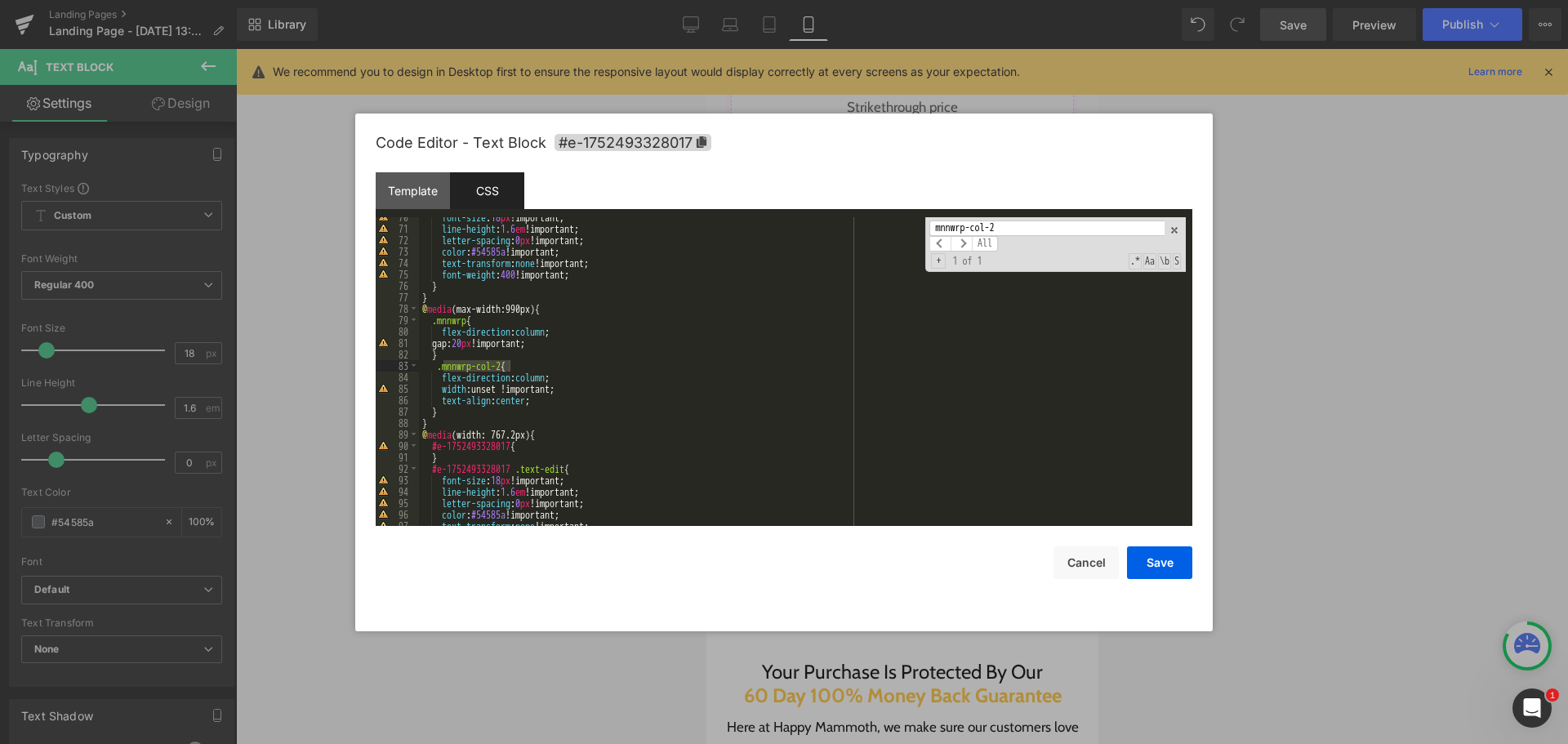 scroll, scrollTop: 795, scrollLeft: 0, axis: vertical 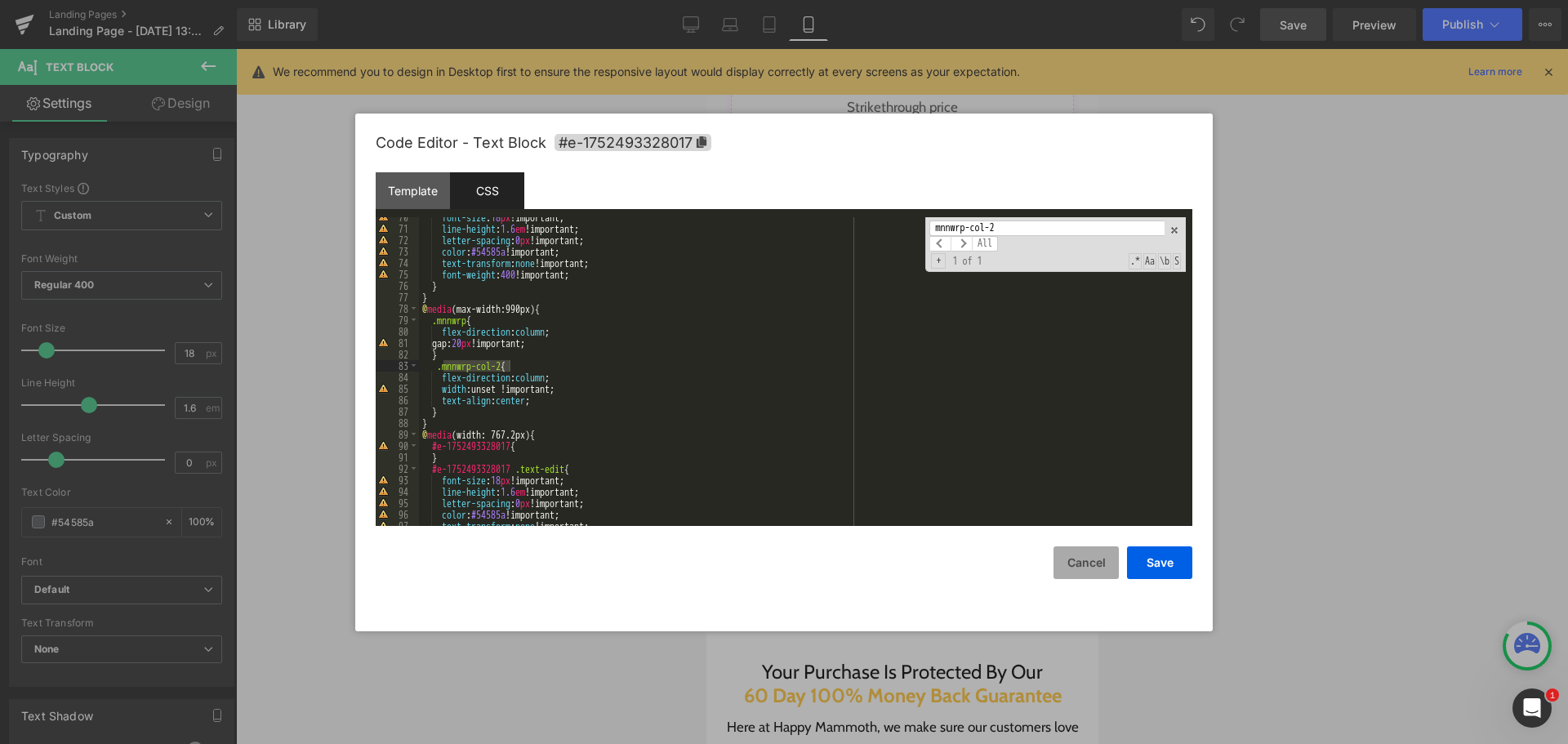 type on "mnnwrp-col-2" 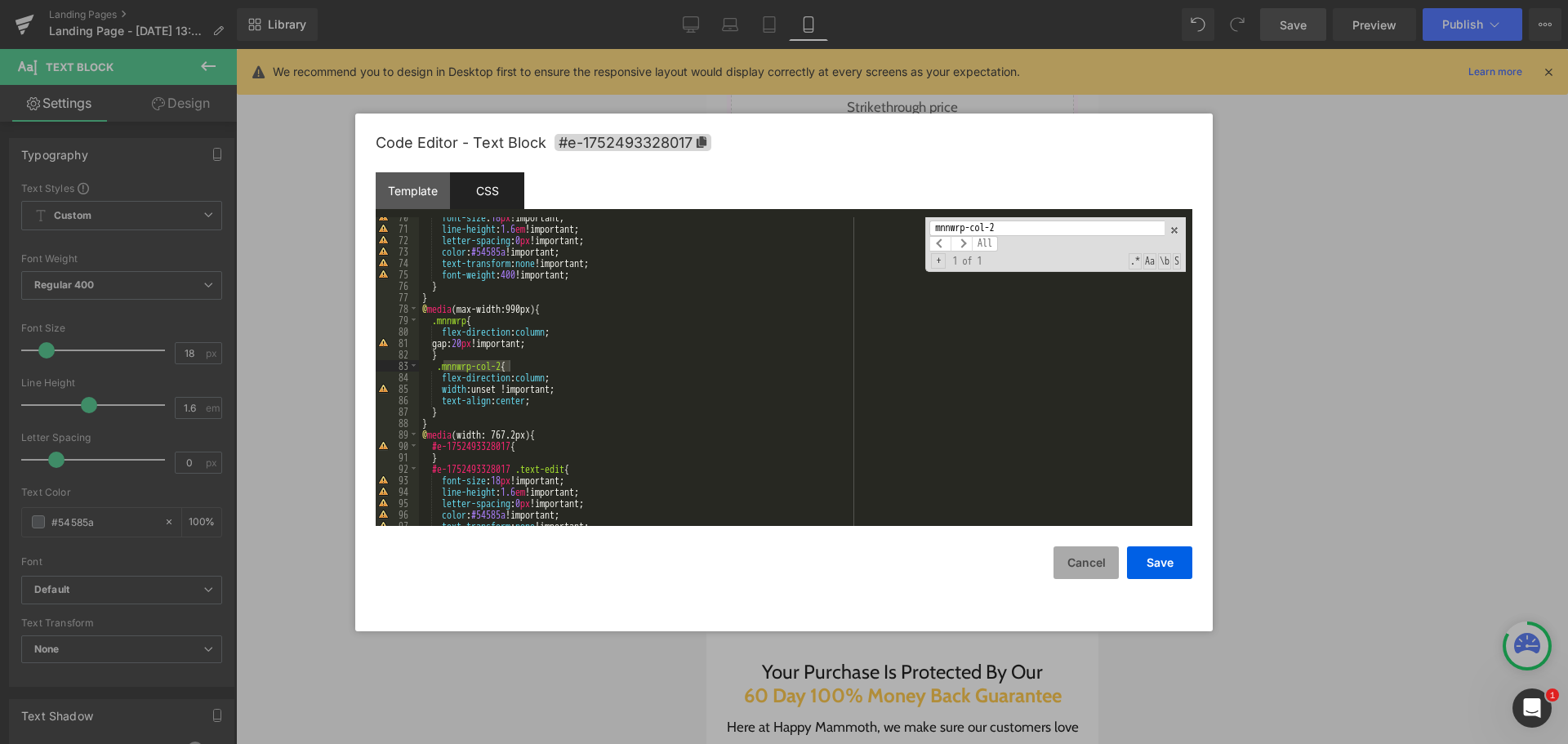 click on "Cancel" at bounding box center (1086, 563) 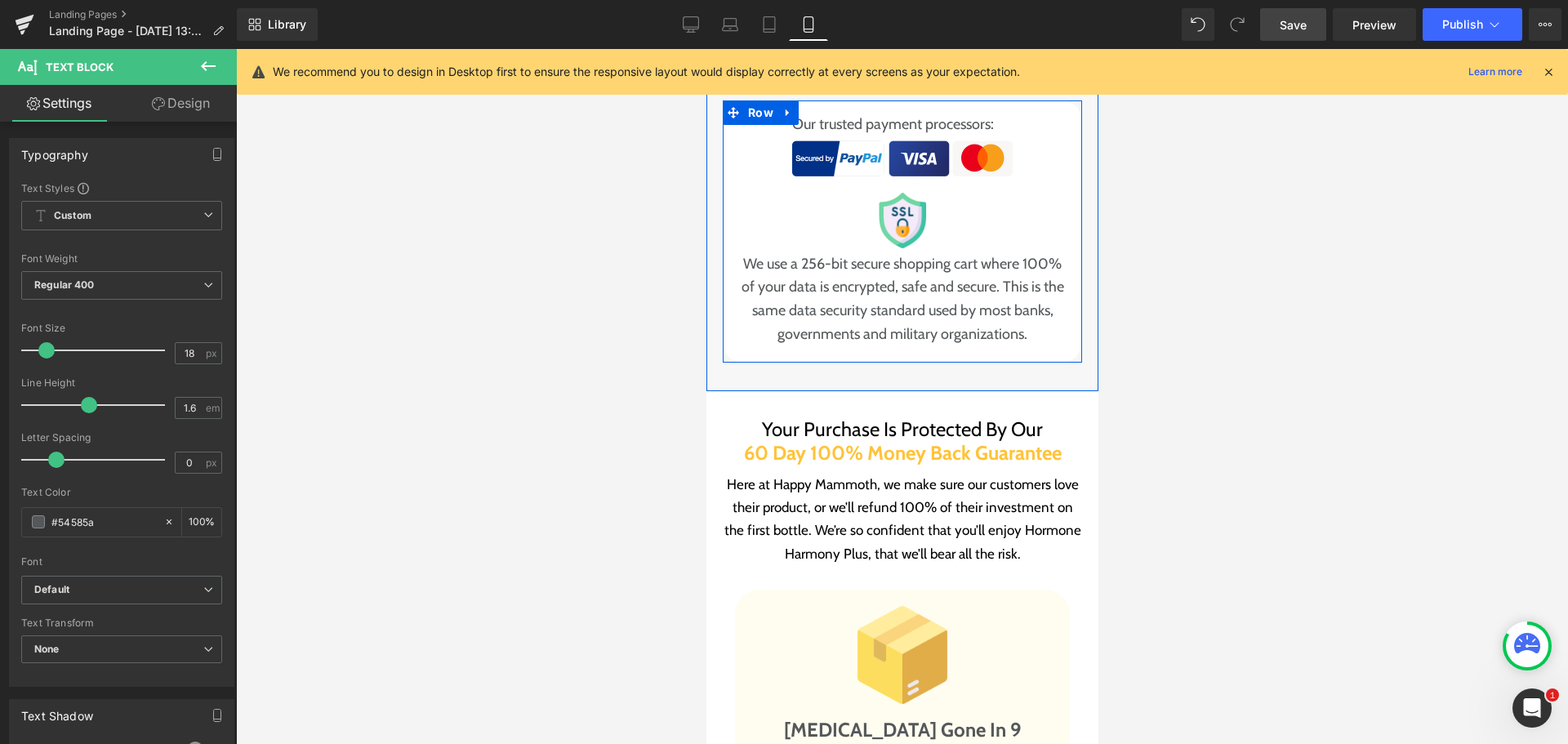 scroll, scrollTop: 18763, scrollLeft: 0, axis: vertical 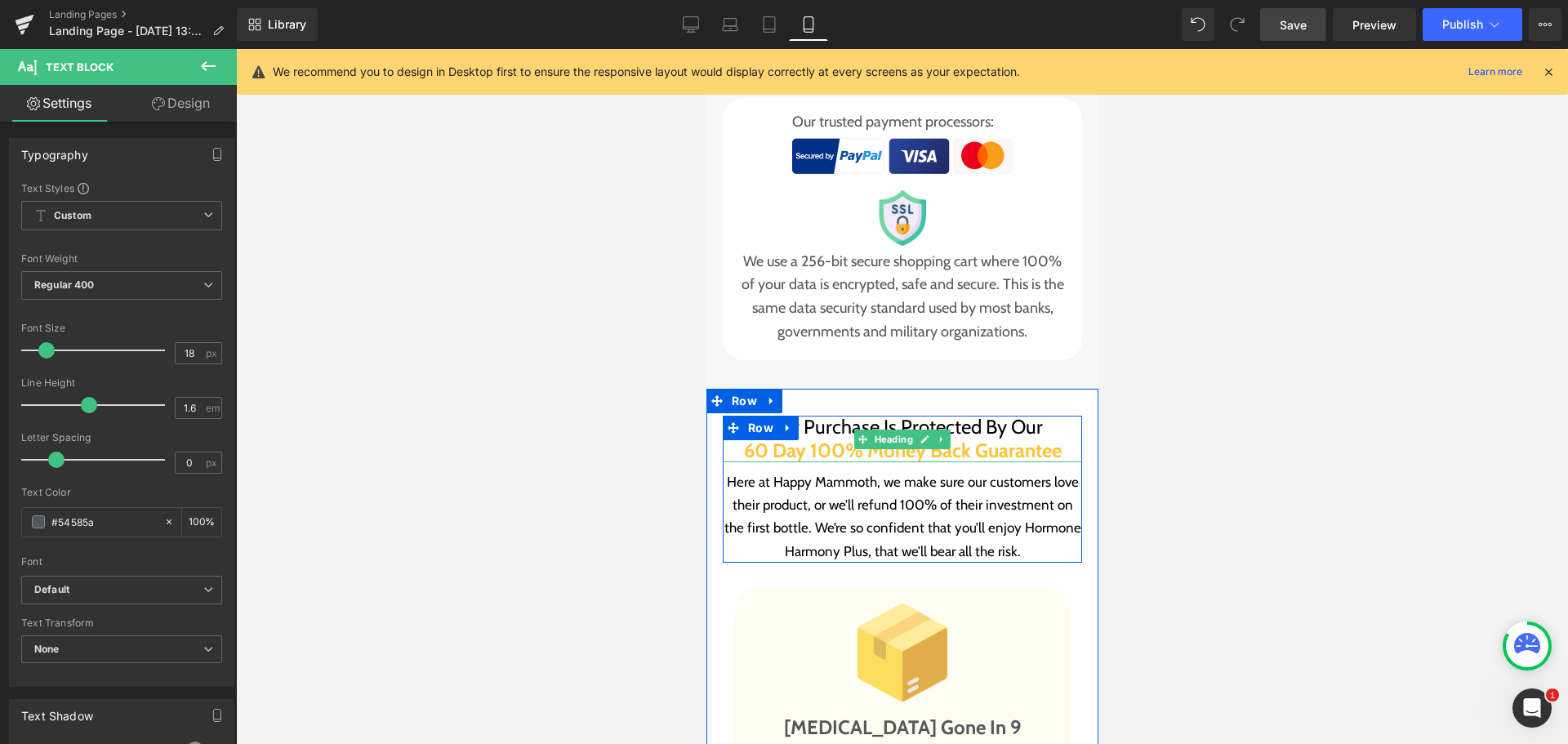 click on "Your Purchase Is Protected By Our" at bounding box center [902, 426] 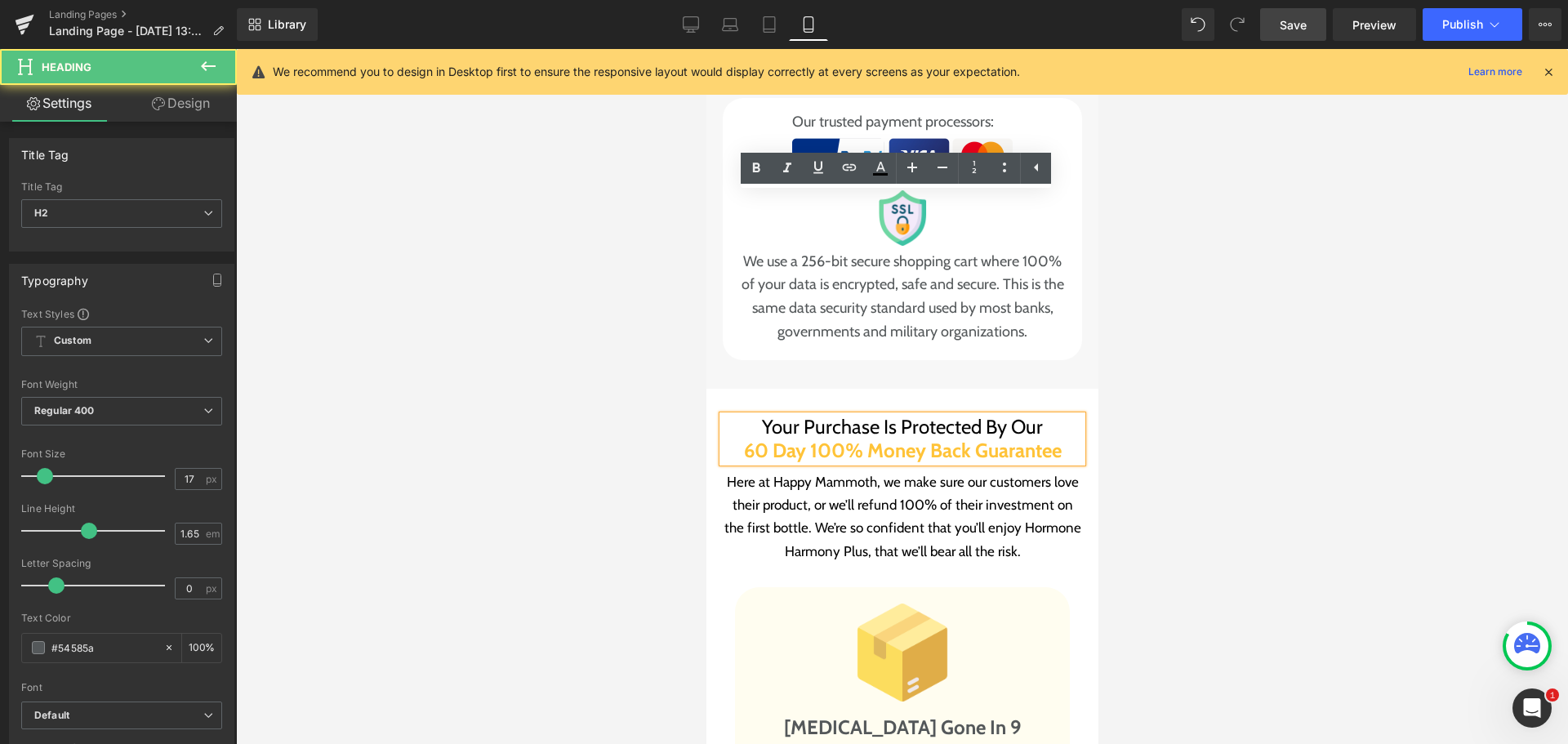 drag, startPoint x: 749, startPoint y: 205, endPoint x: 1040, endPoint y: 201, distance: 291.02749 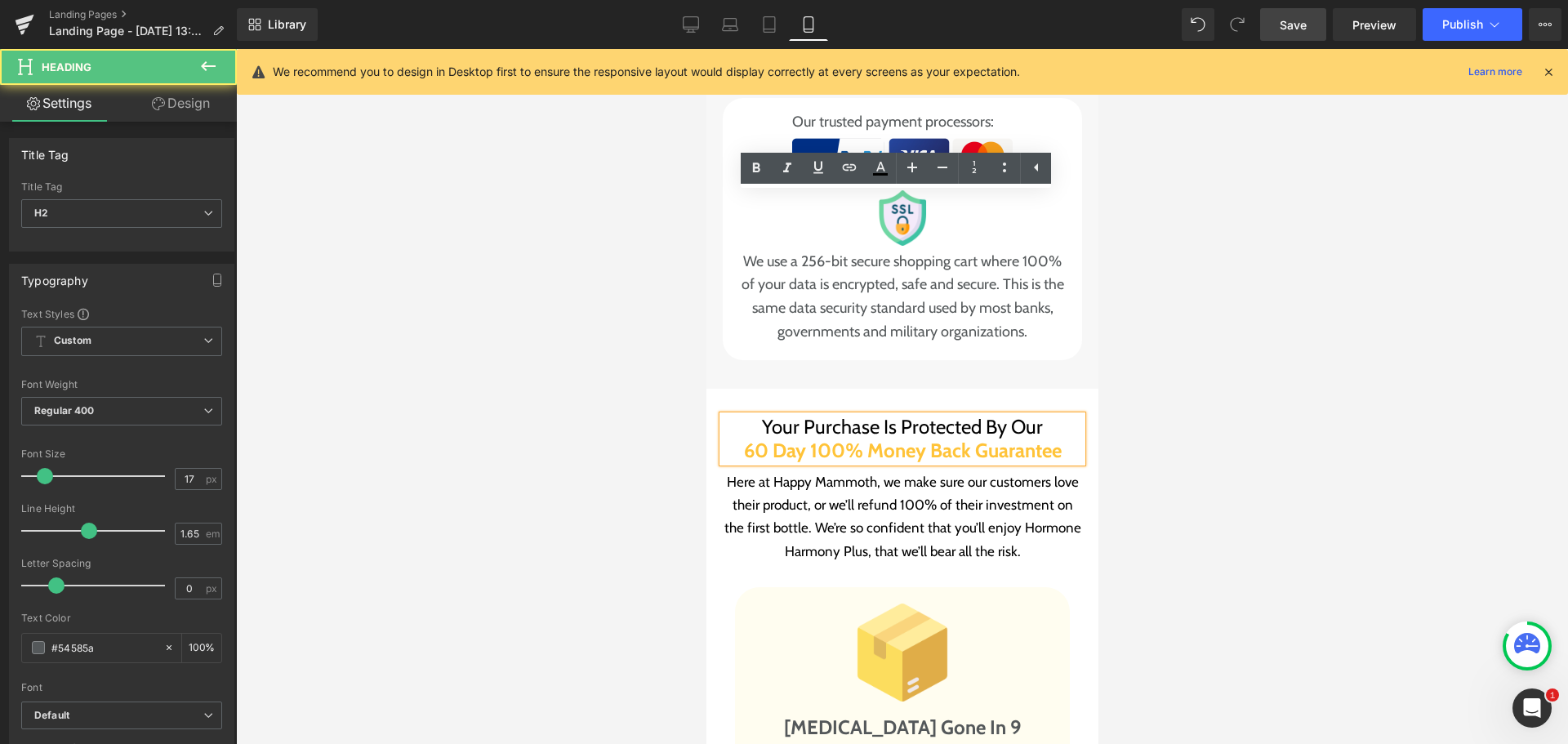 click on "Your Purchase Is Protected By Our" at bounding box center (902, 427) 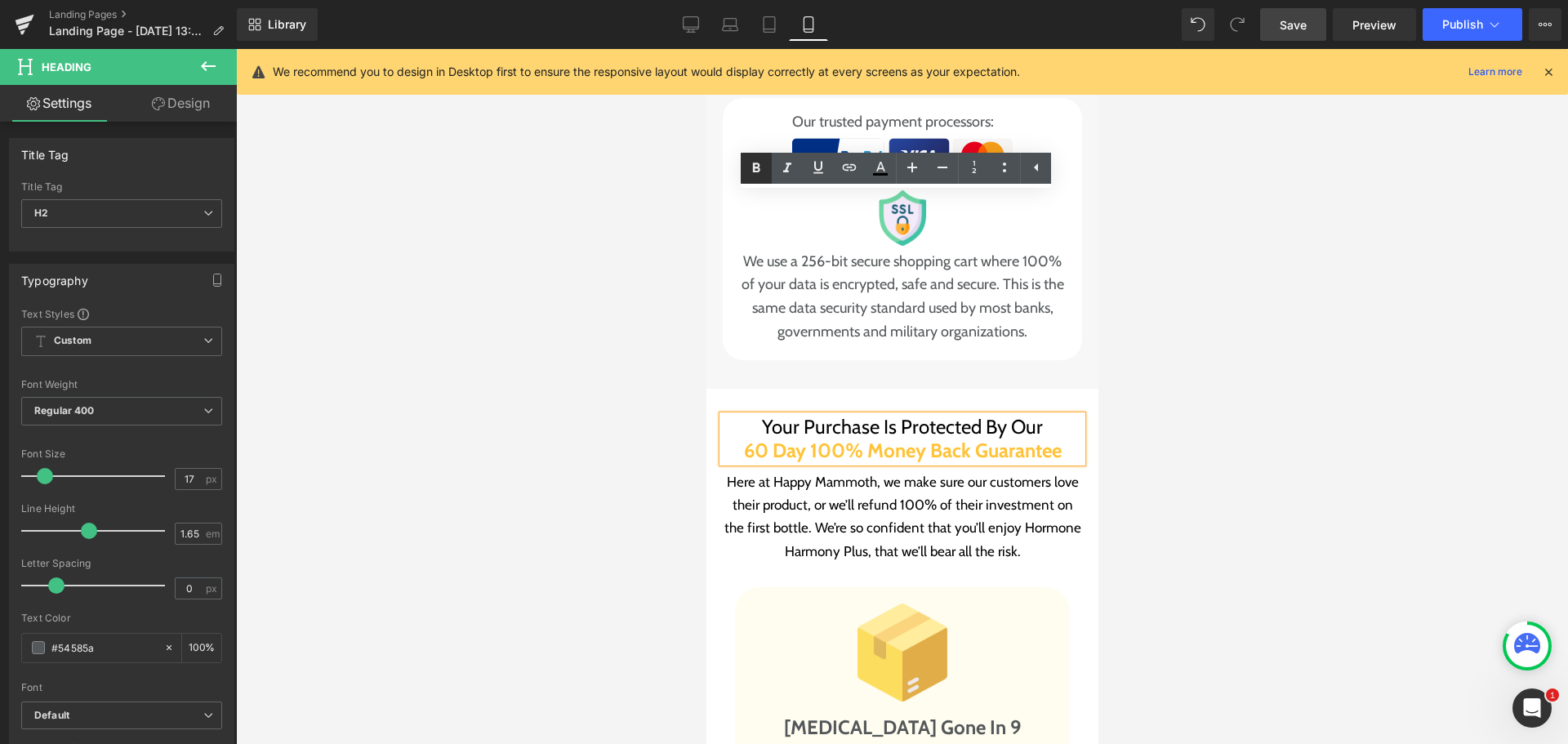 drag, startPoint x: 760, startPoint y: 172, endPoint x: 51, endPoint y: 143, distance: 709.5928 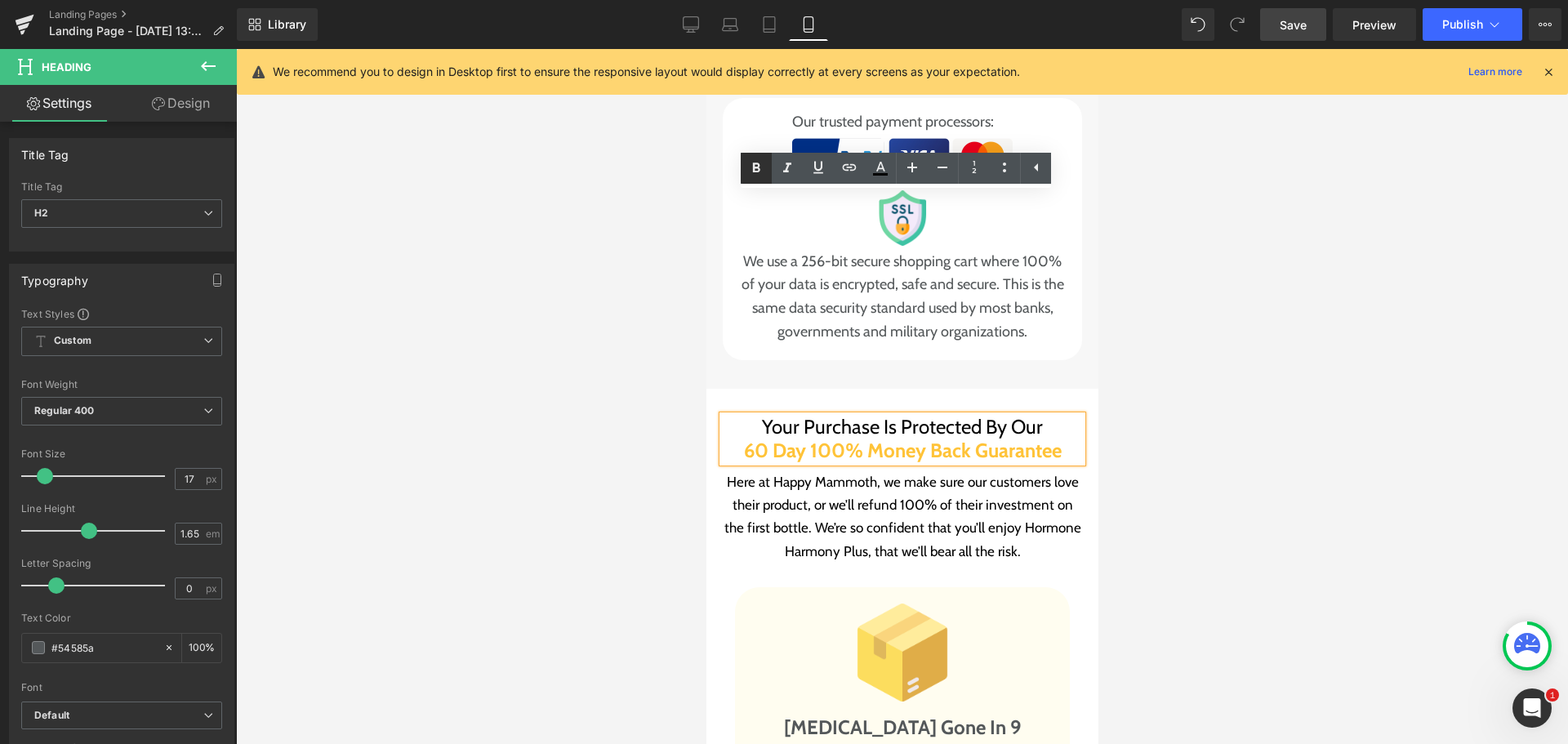 click 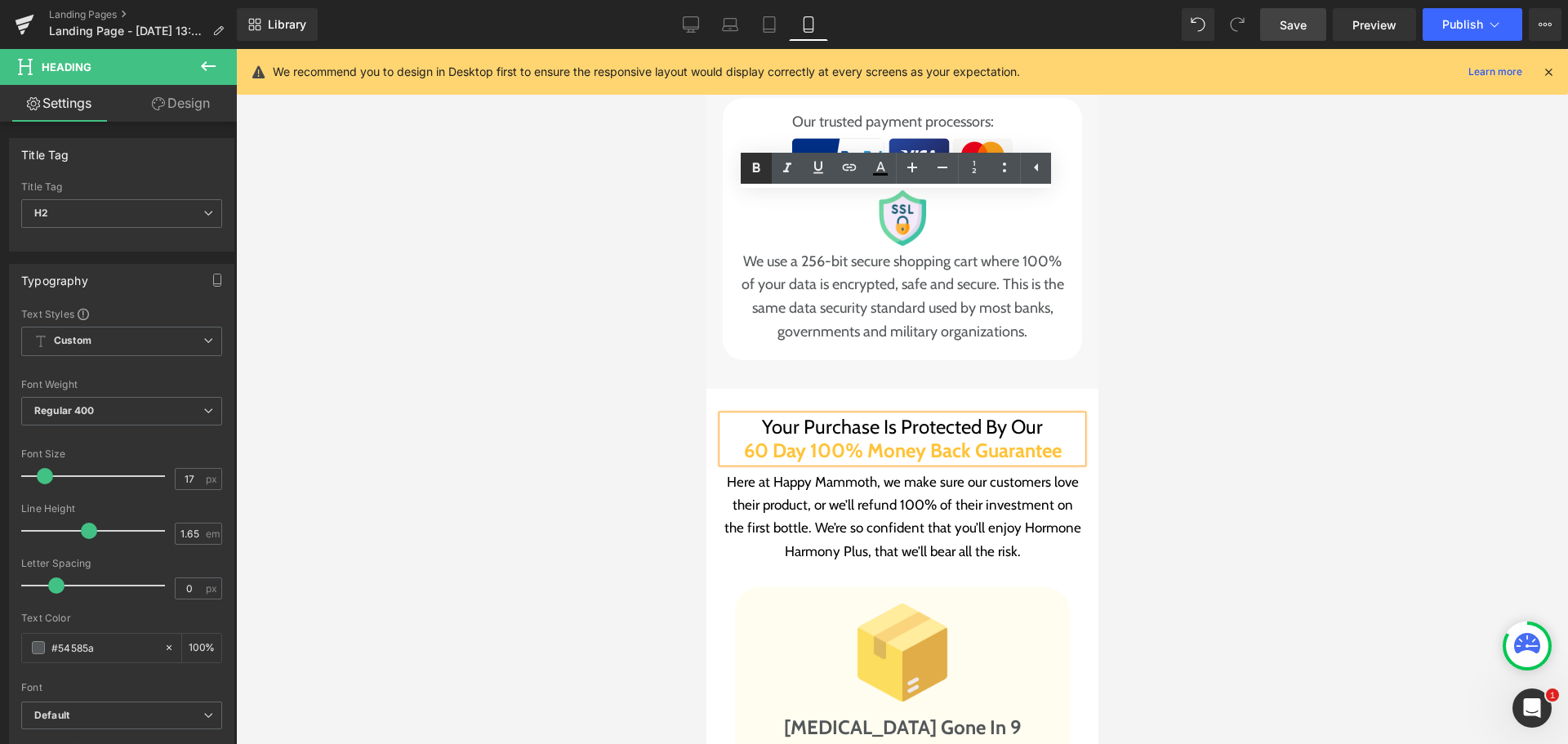 type 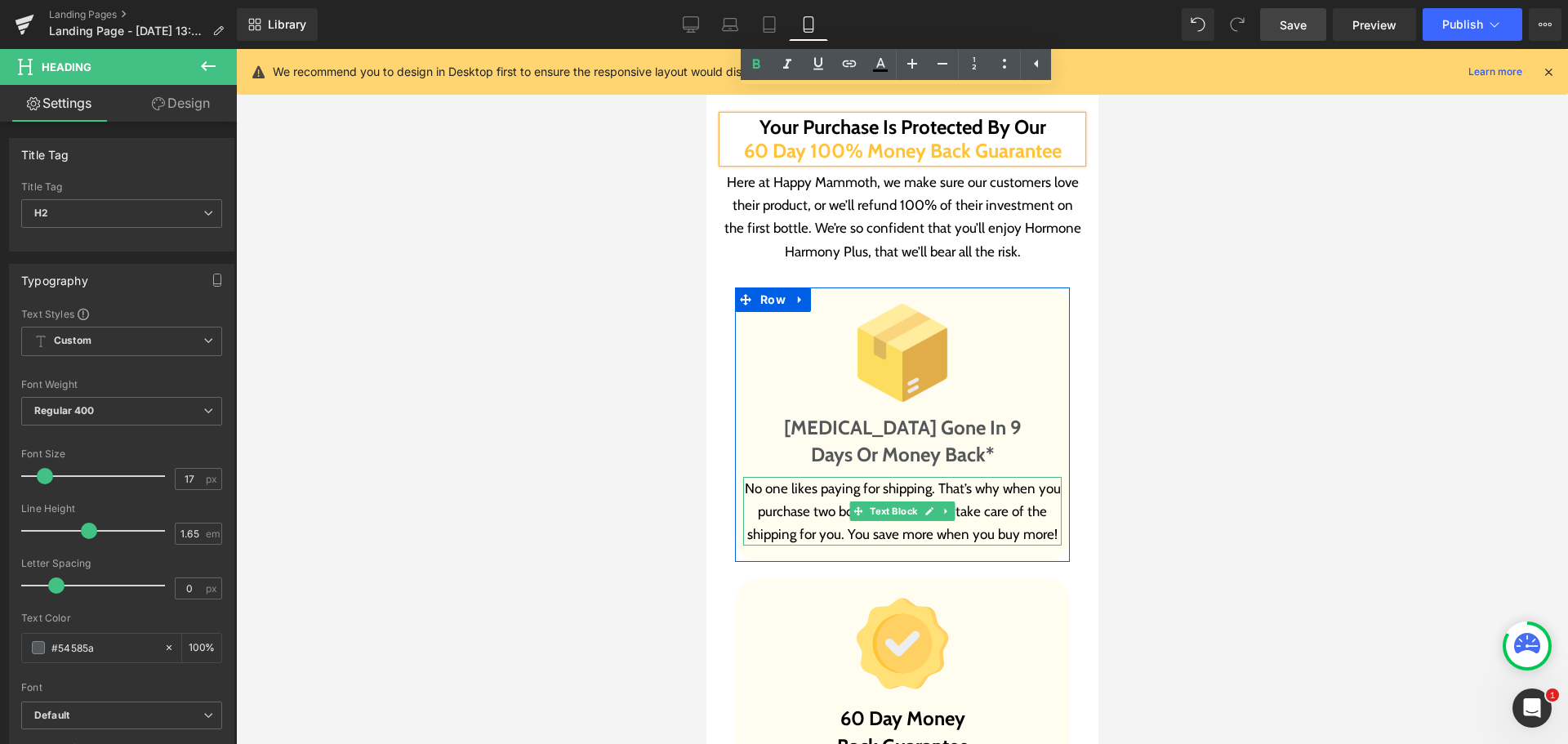 scroll, scrollTop: 19090, scrollLeft: 0, axis: vertical 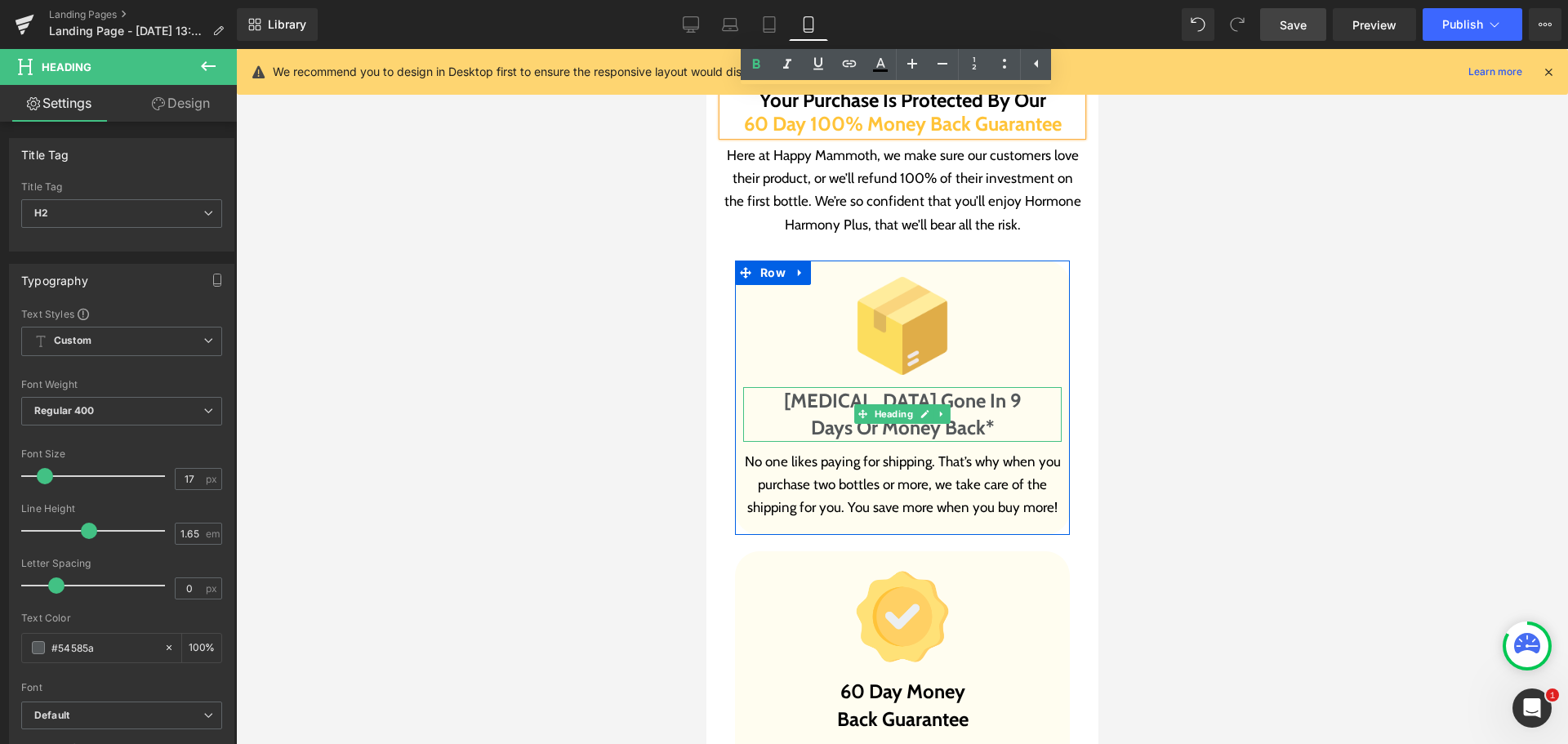 click on "Days Or Money Back*" at bounding box center [902, 427] 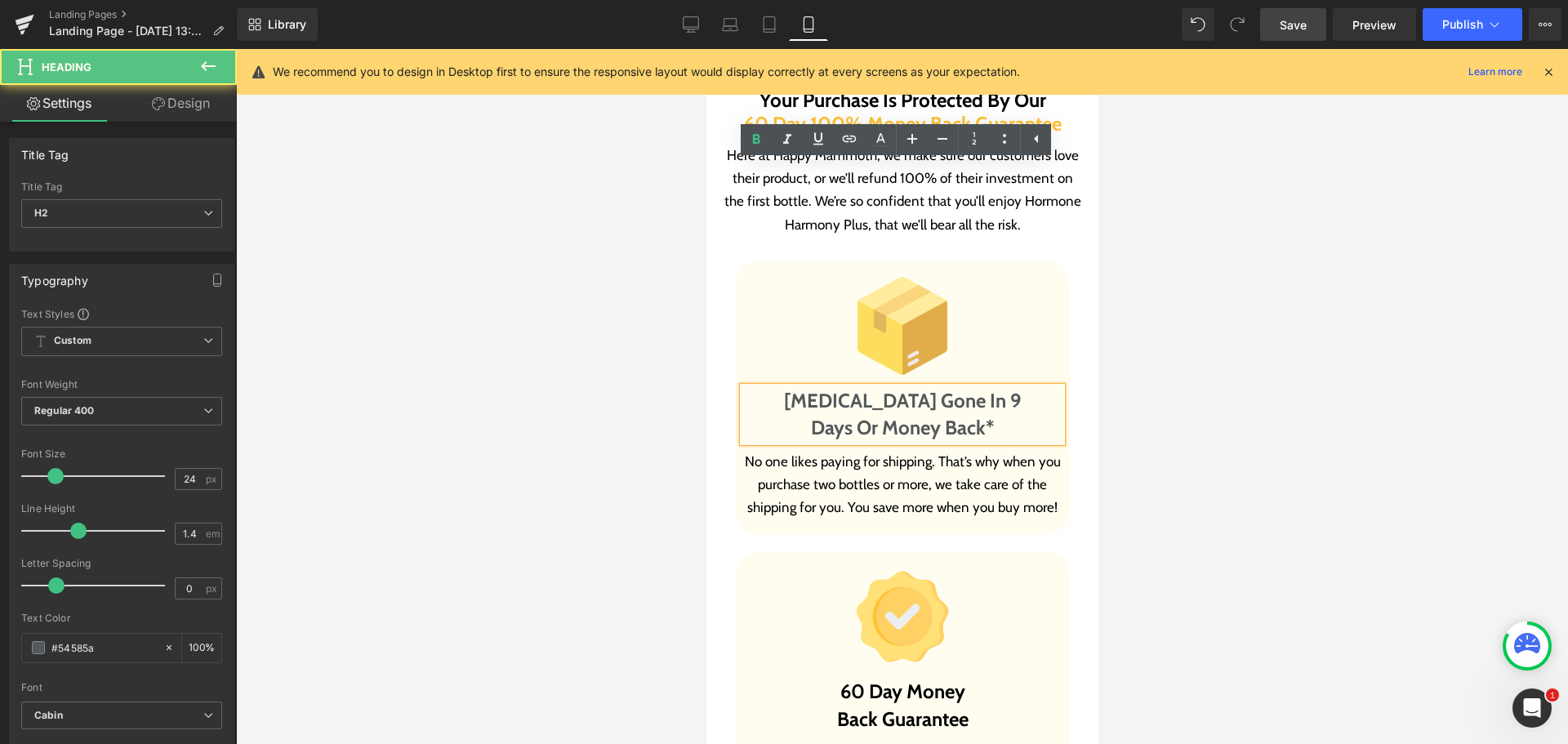 click on "Days Or Money Back*" at bounding box center (902, 427) 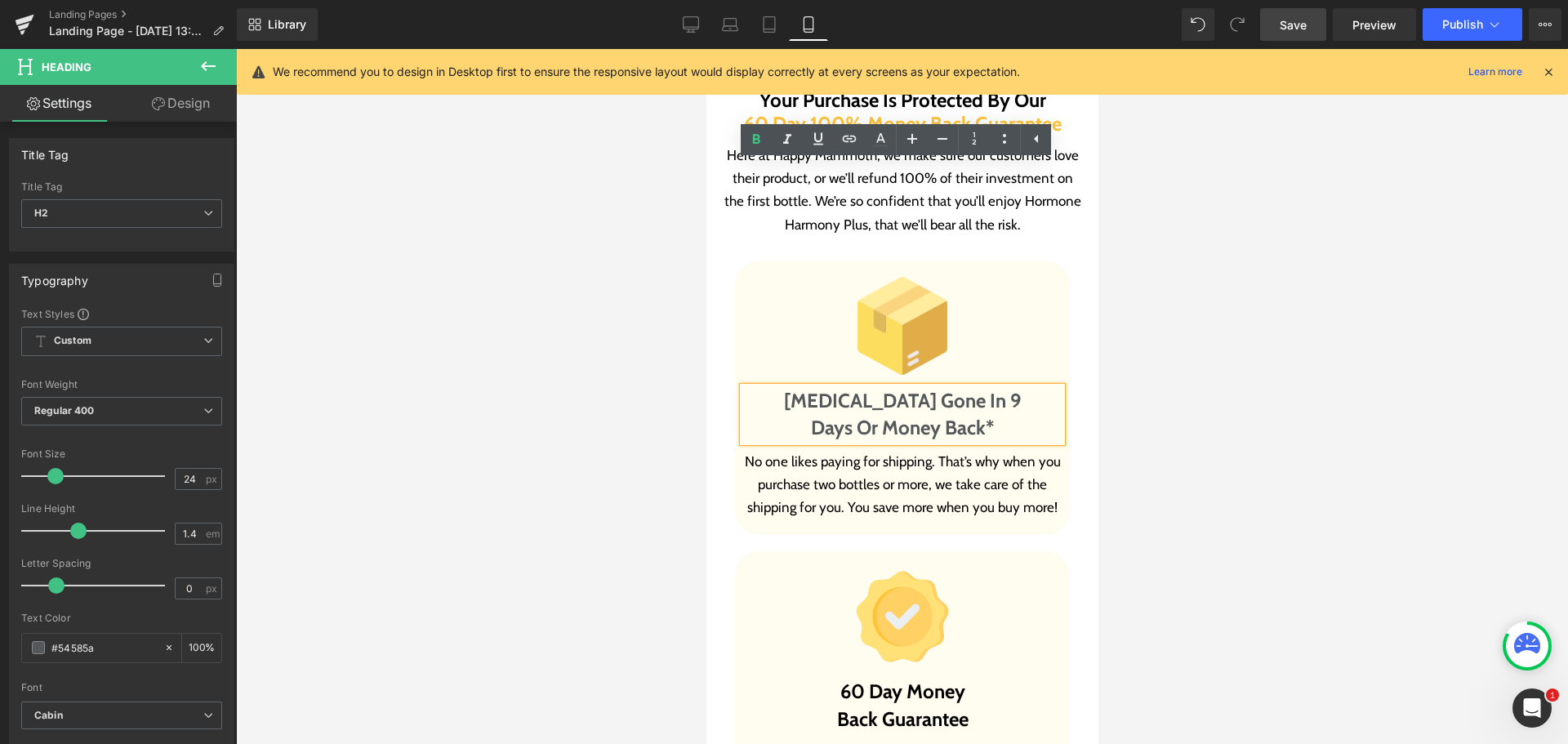 click on "Days Or Money Back*" at bounding box center (902, 427) 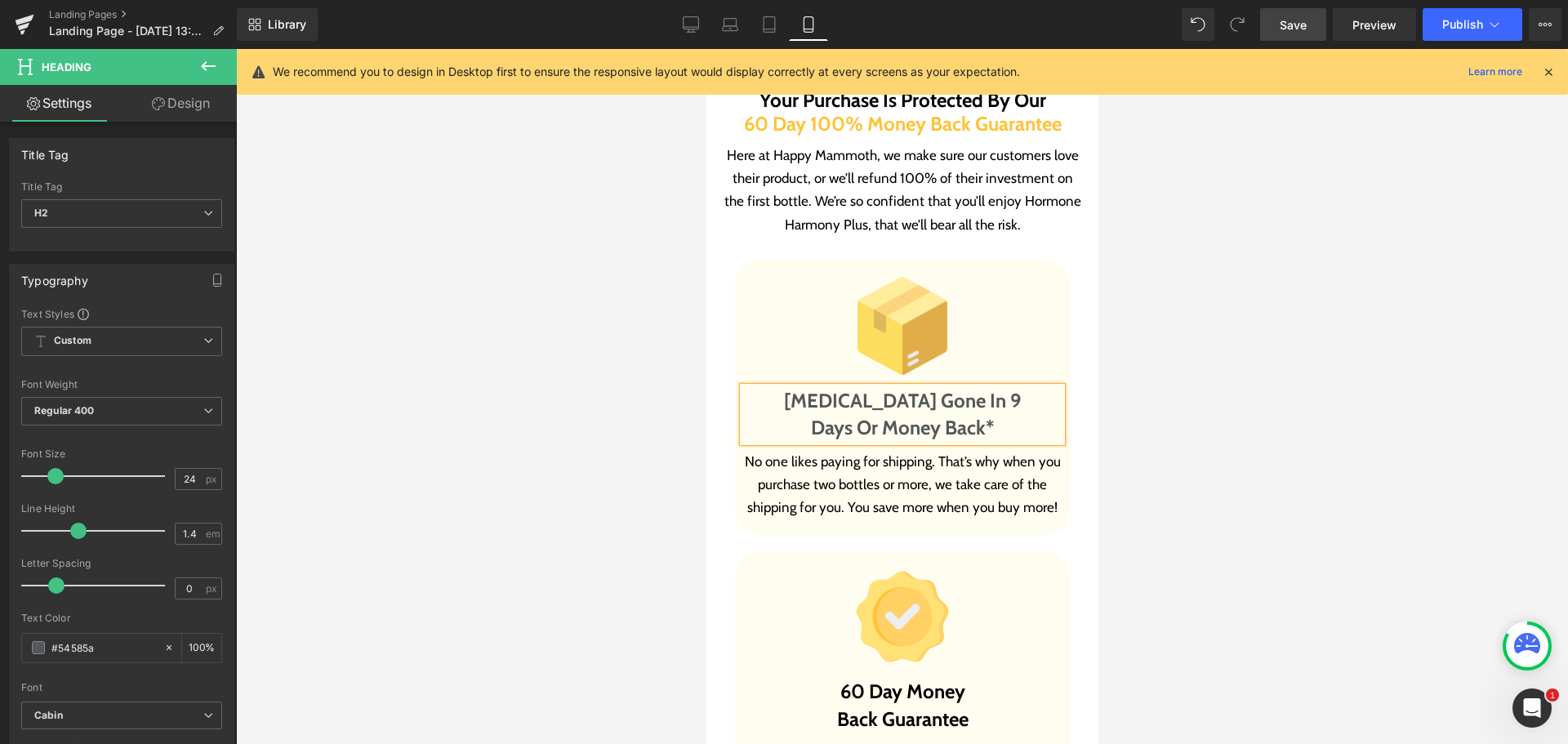 paste 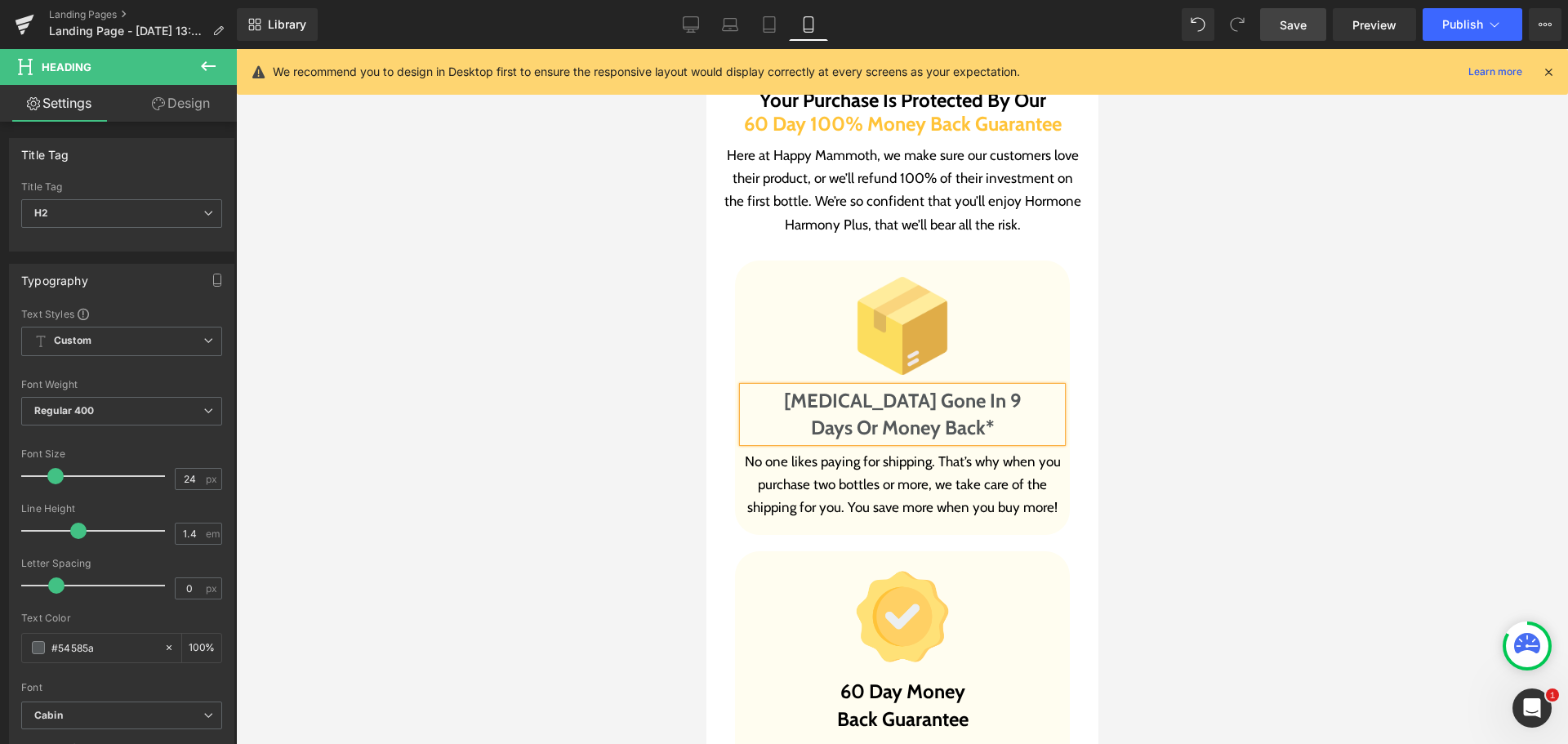 type 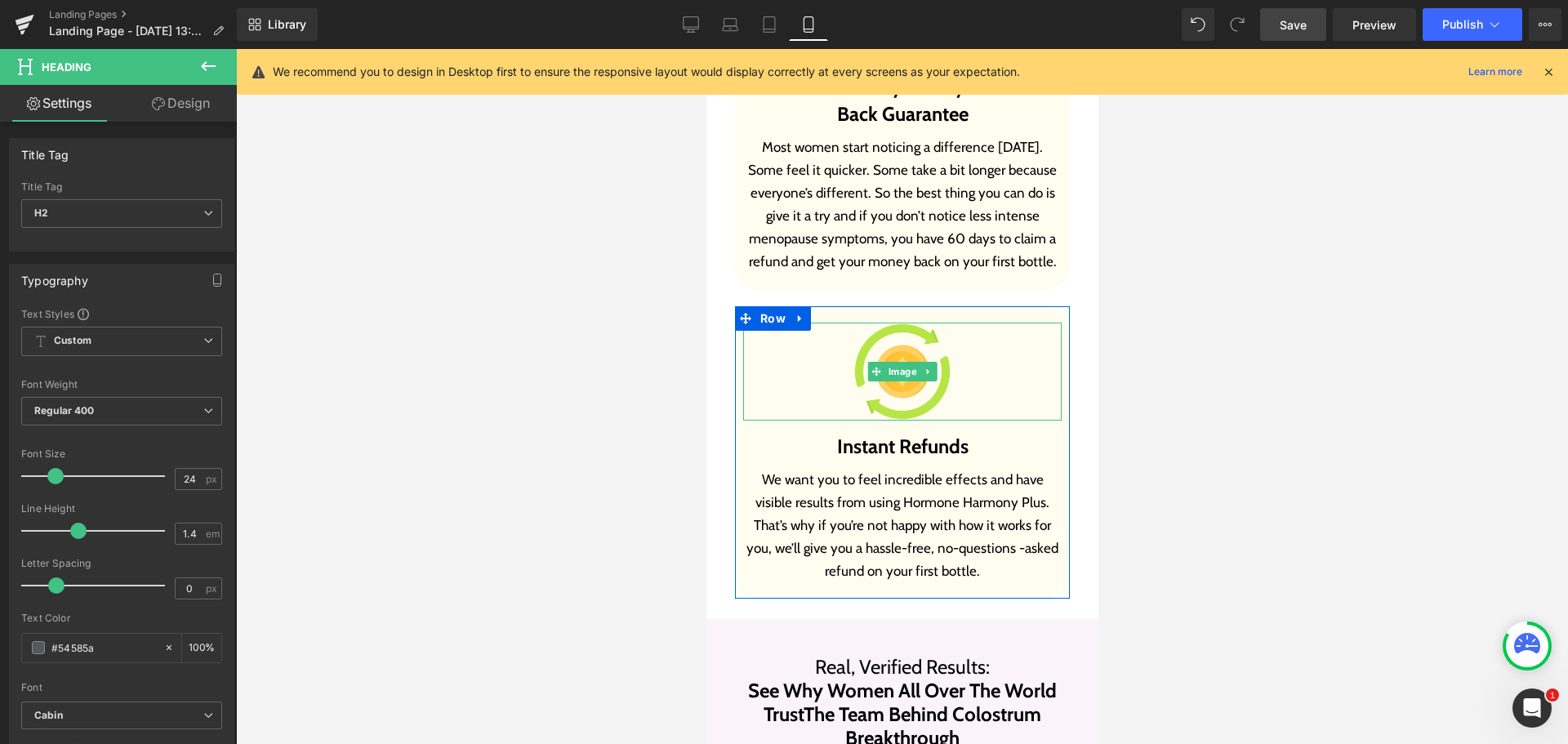 scroll, scrollTop: 19743, scrollLeft: 0, axis: vertical 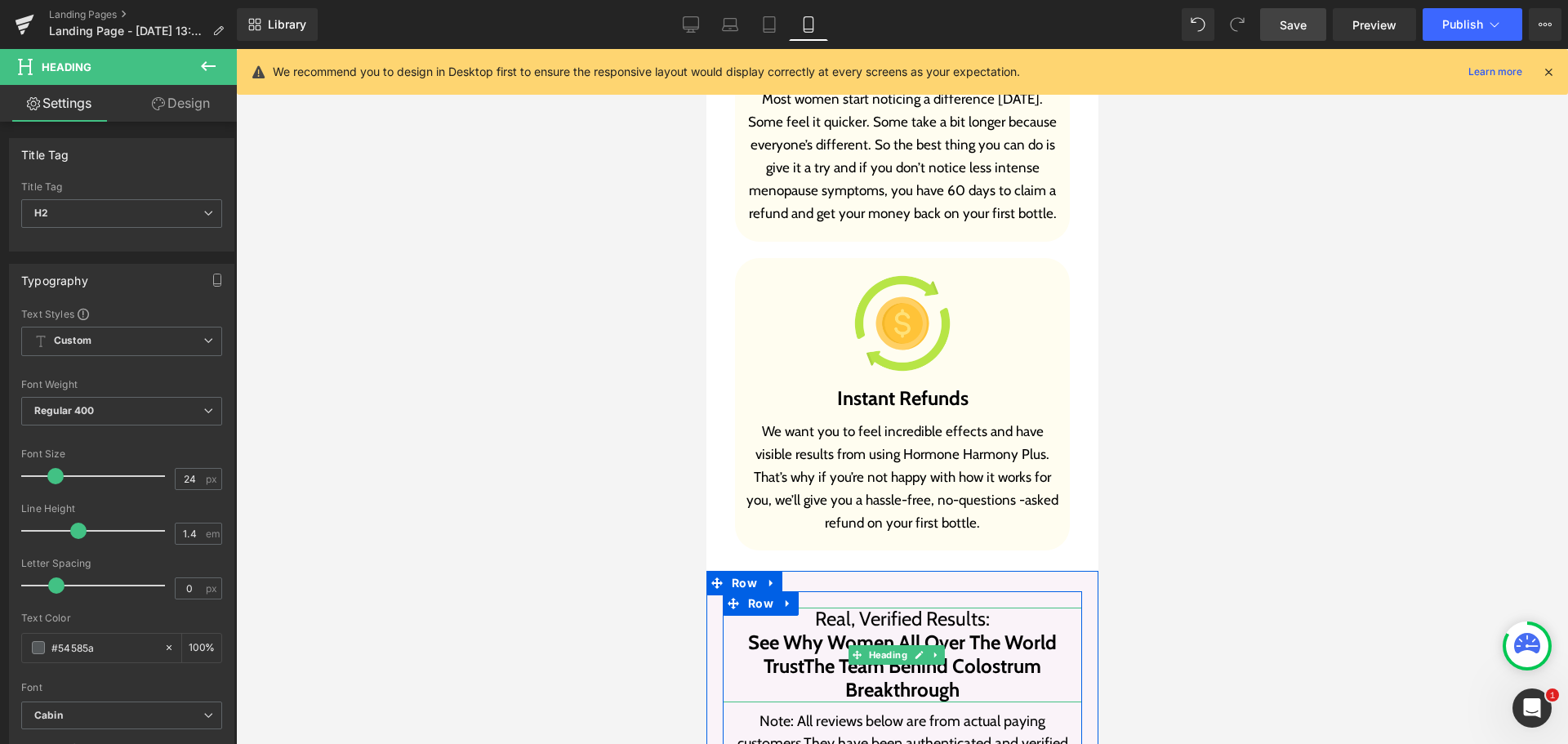 click on "The Team Behind Colostrum Breakthrough" at bounding box center (921, 678) 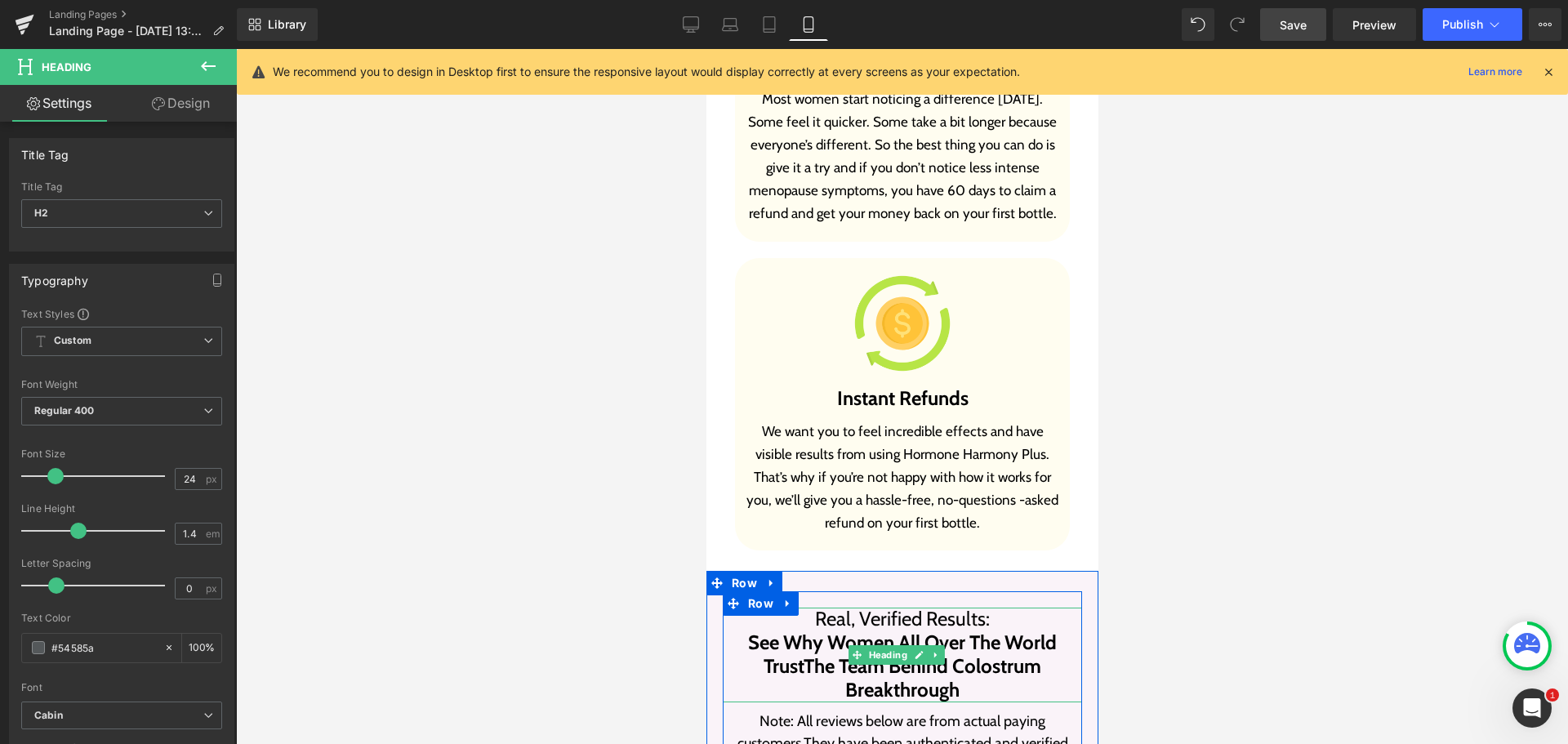 click on "The Team Behind Colostrum Breakthrough" at bounding box center (921, 678) 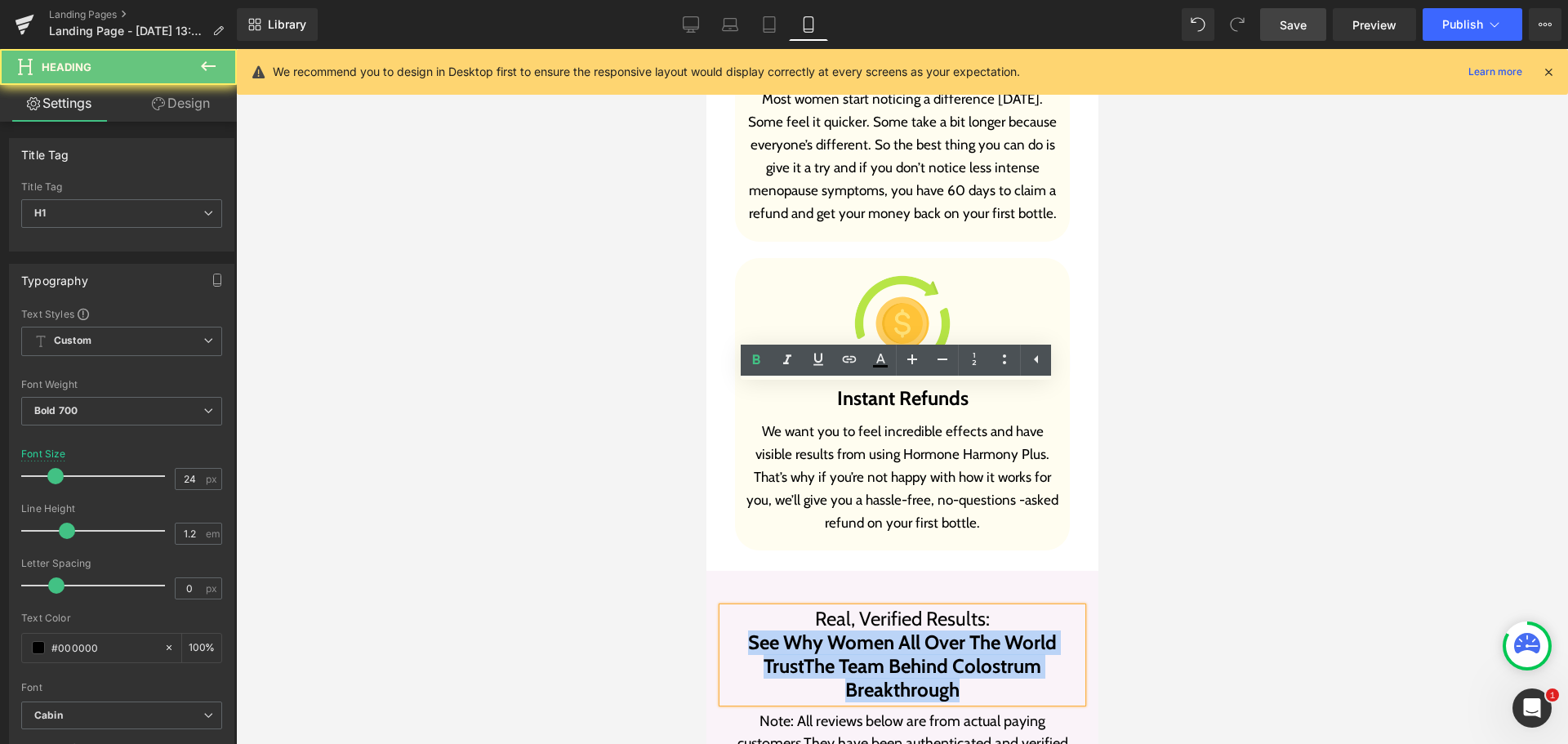 click on "The Team Behind Colostrum Breakthrough" at bounding box center [921, 678] 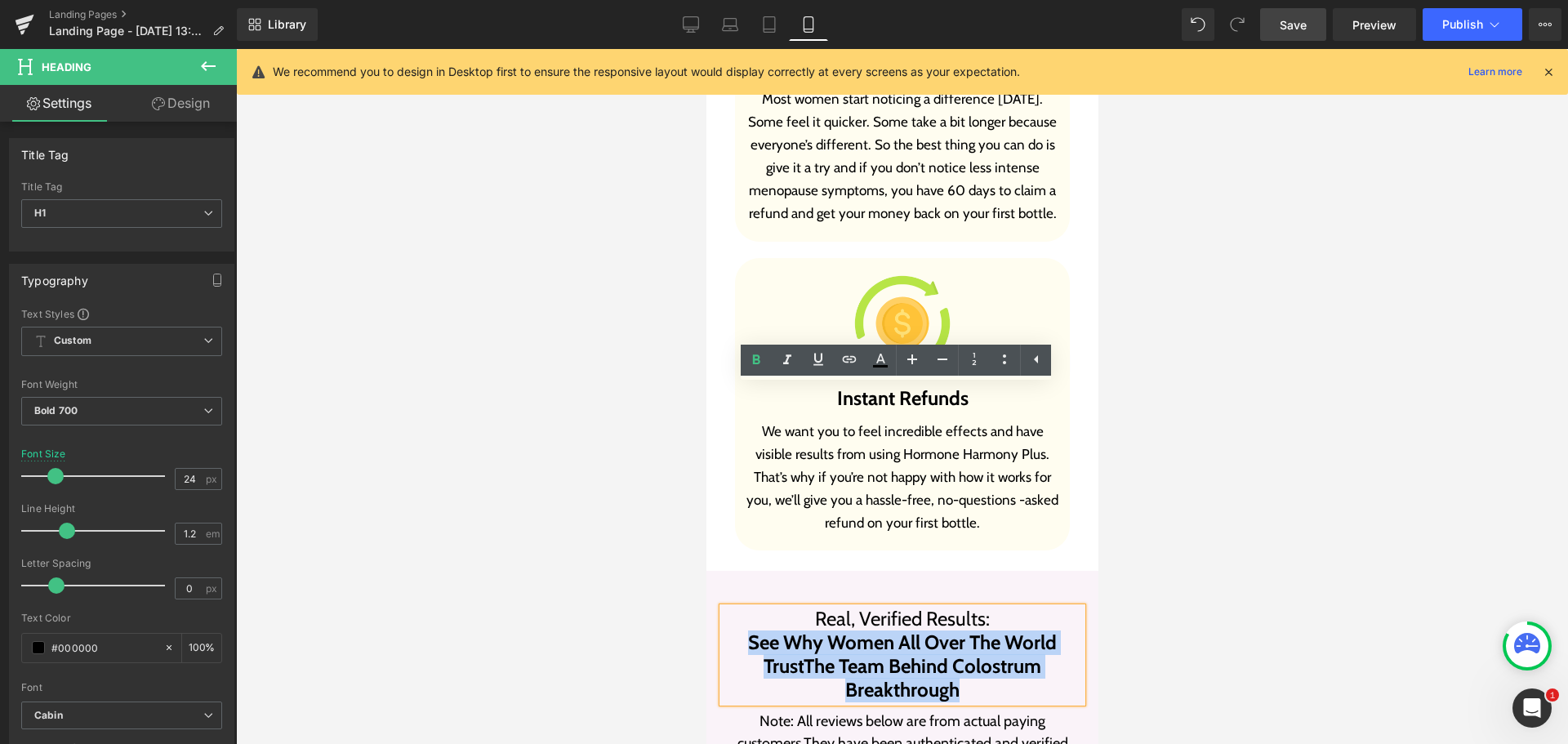 paste 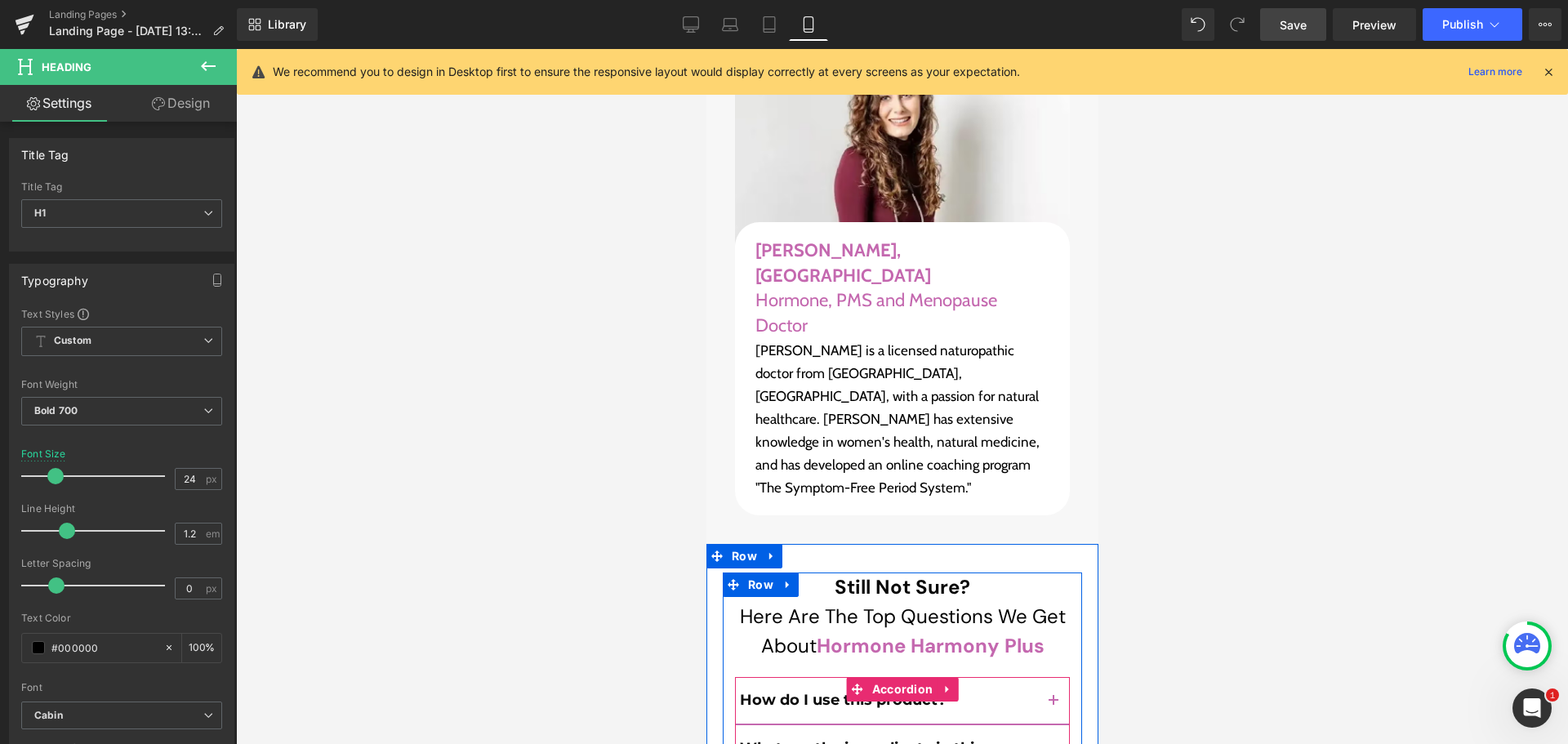 scroll, scrollTop: 23010, scrollLeft: 0, axis: vertical 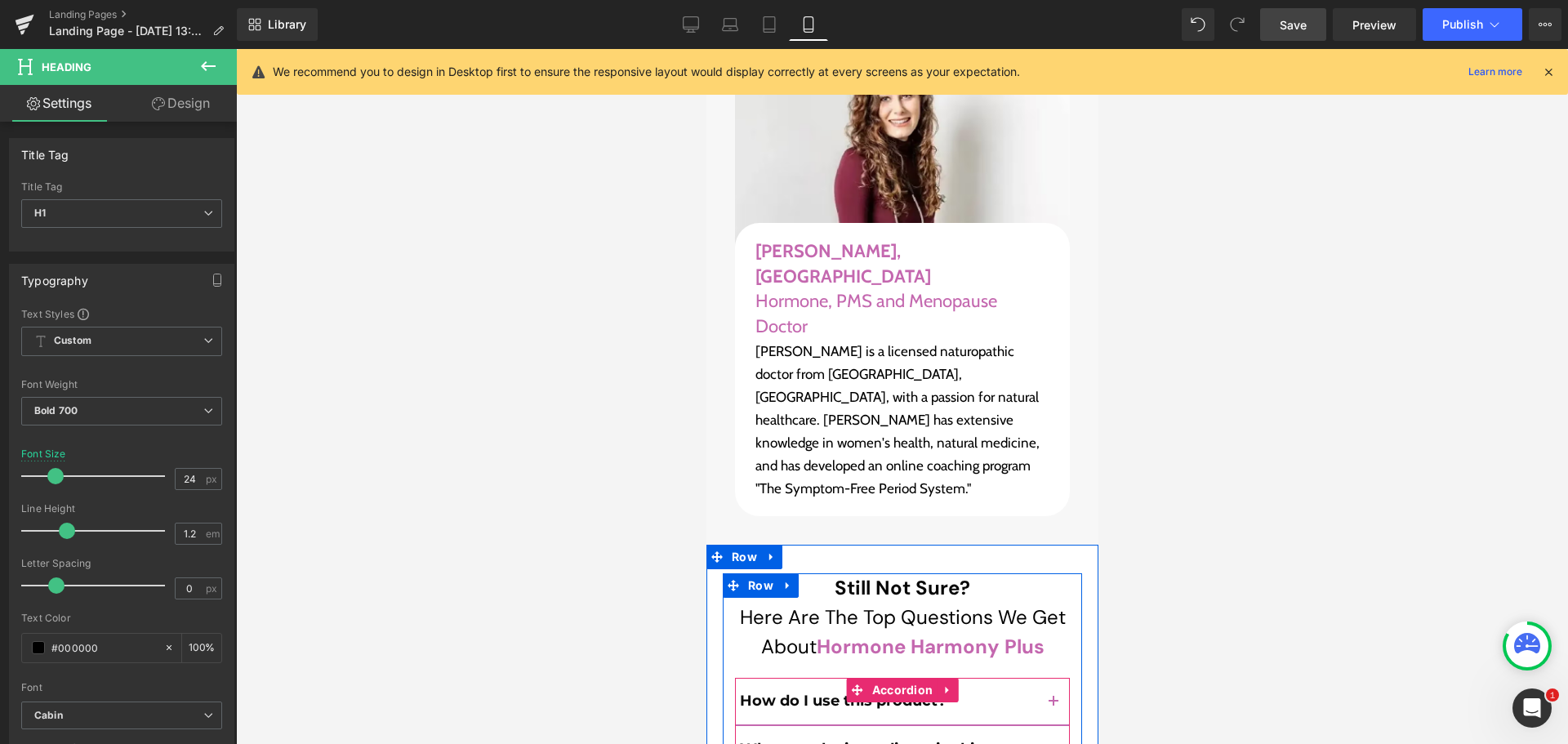 click at bounding box center (1053, 701) 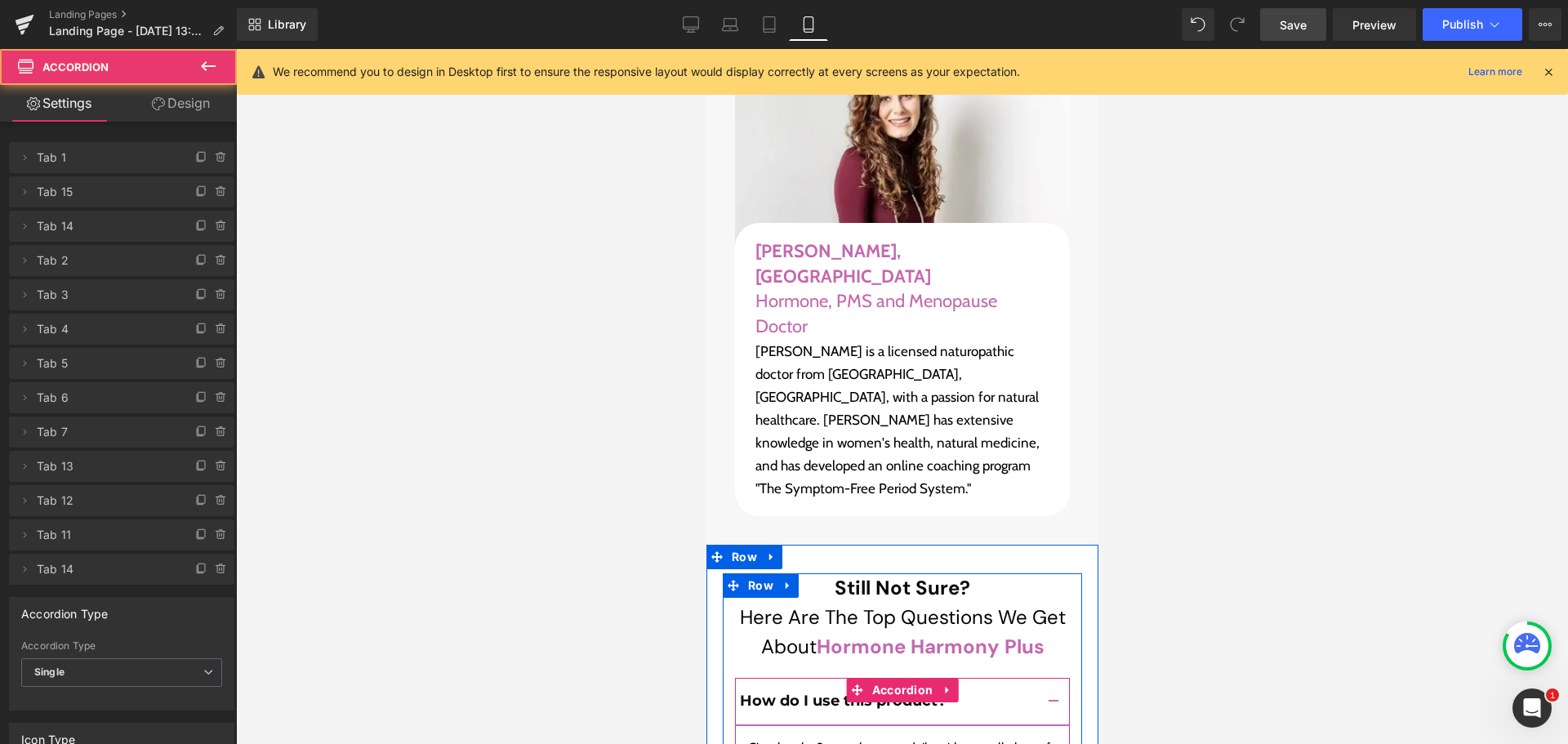 click at bounding box center [1053, 701] 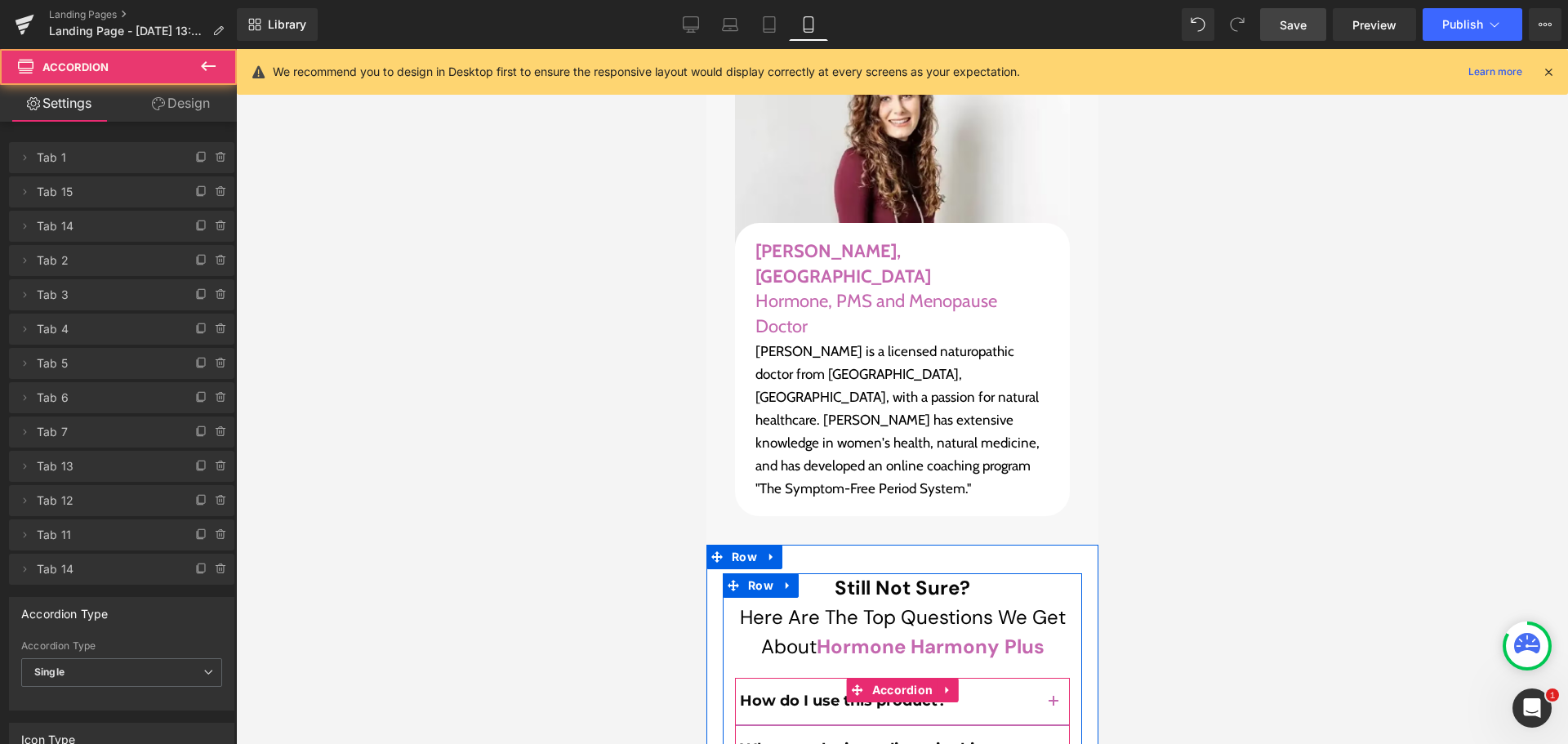 click at bounding box center (1053, 760) 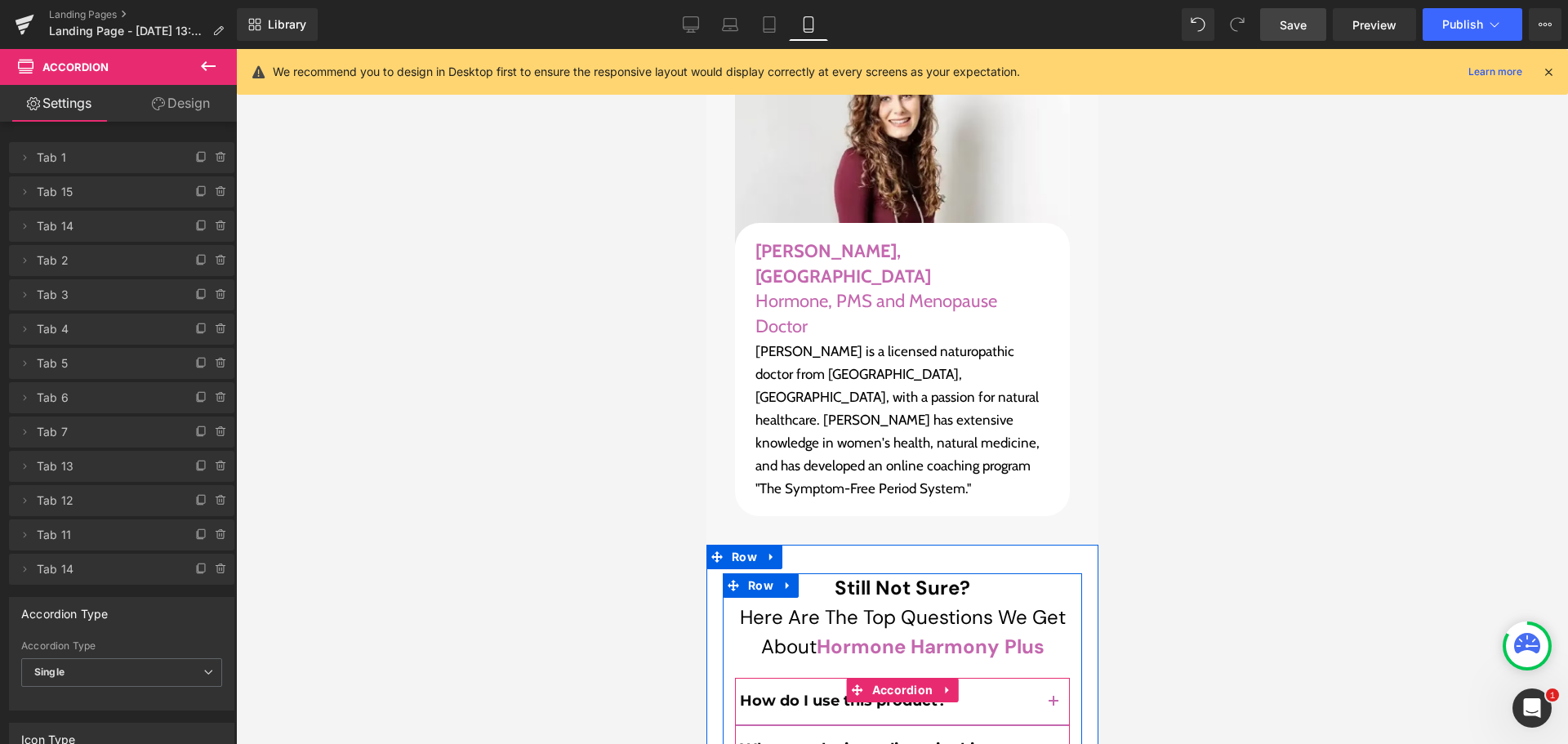 click at bounding box center [1053, 760] 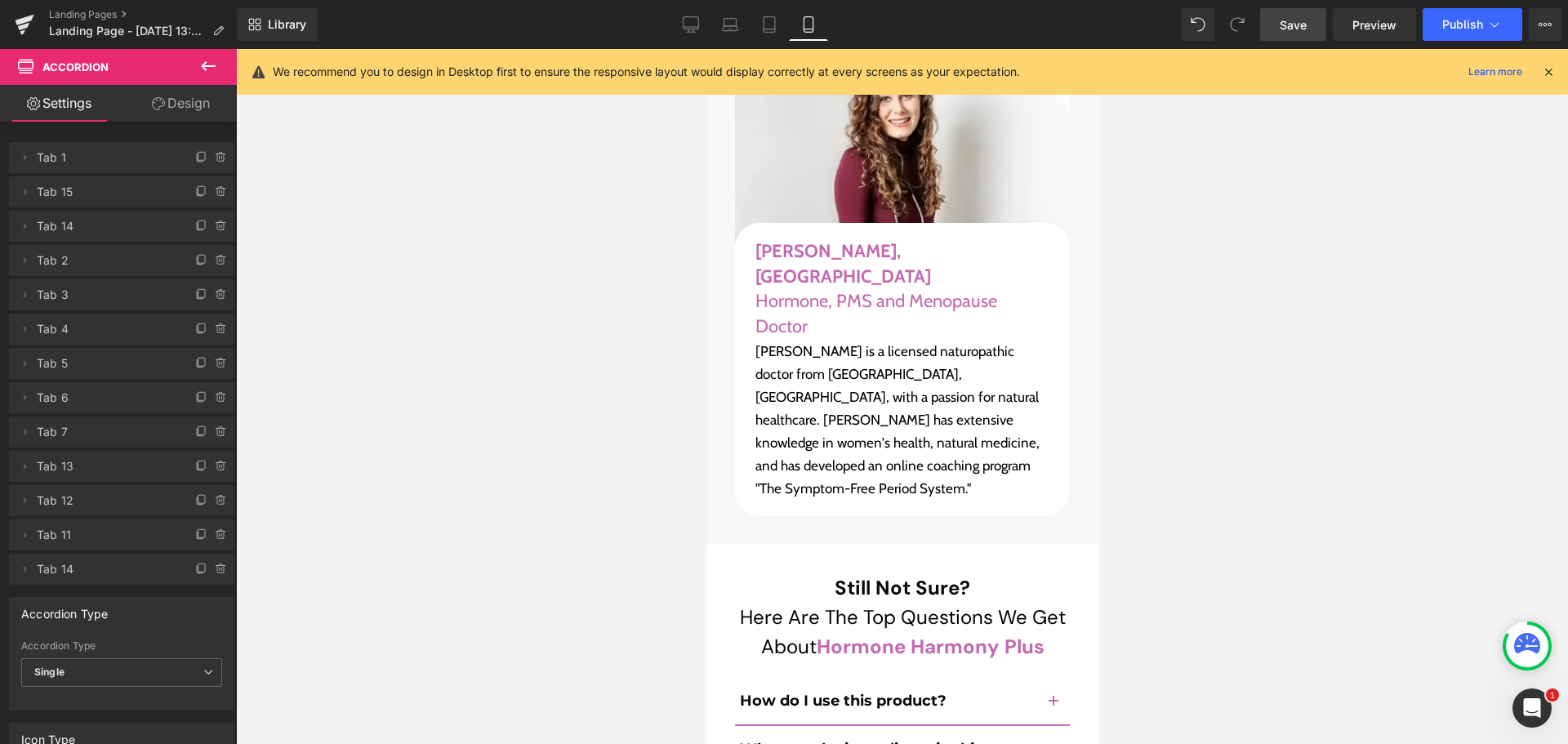 click on "Save" at bounding box center (1293, 25) 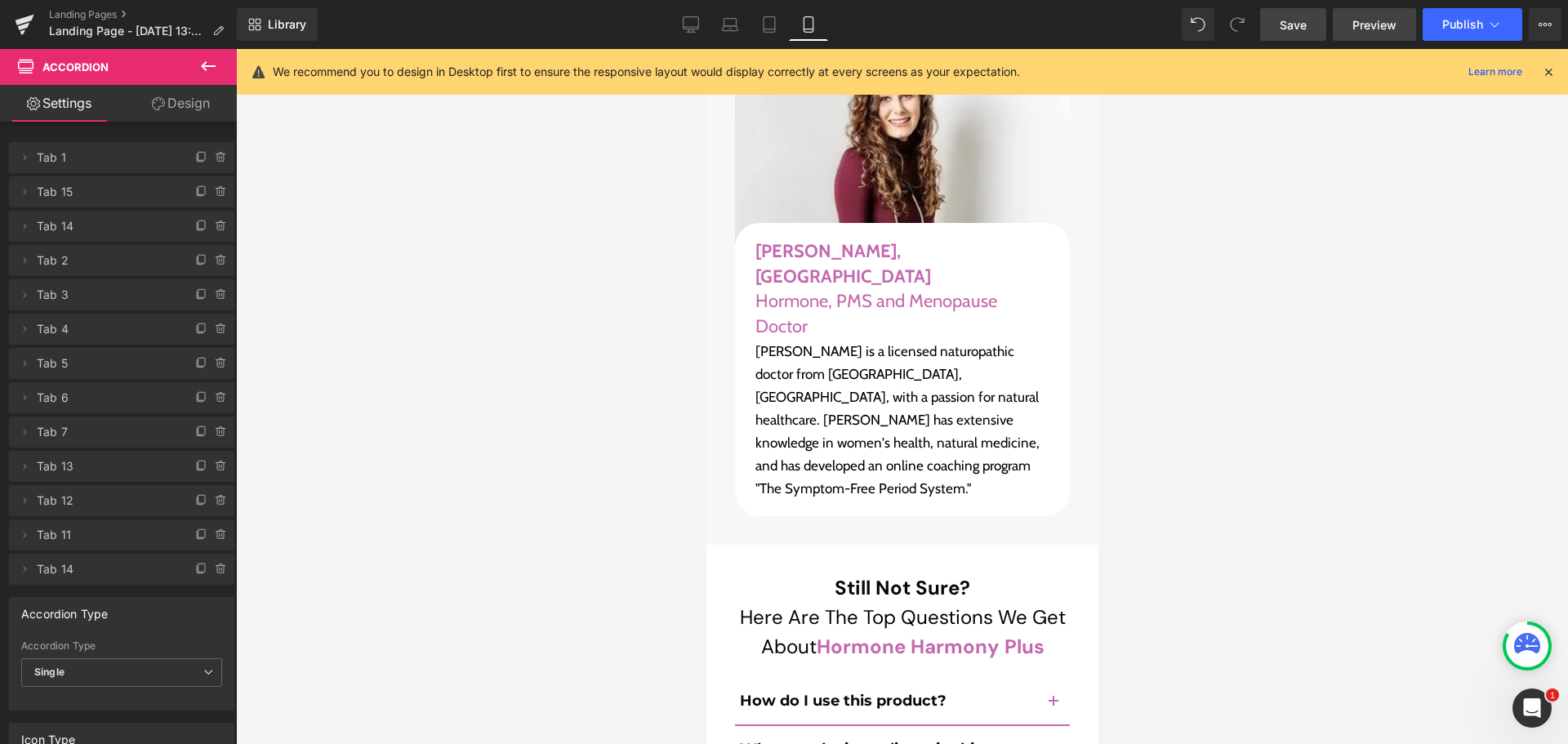 click on "Preview" at bounding box center [1374, 25] 